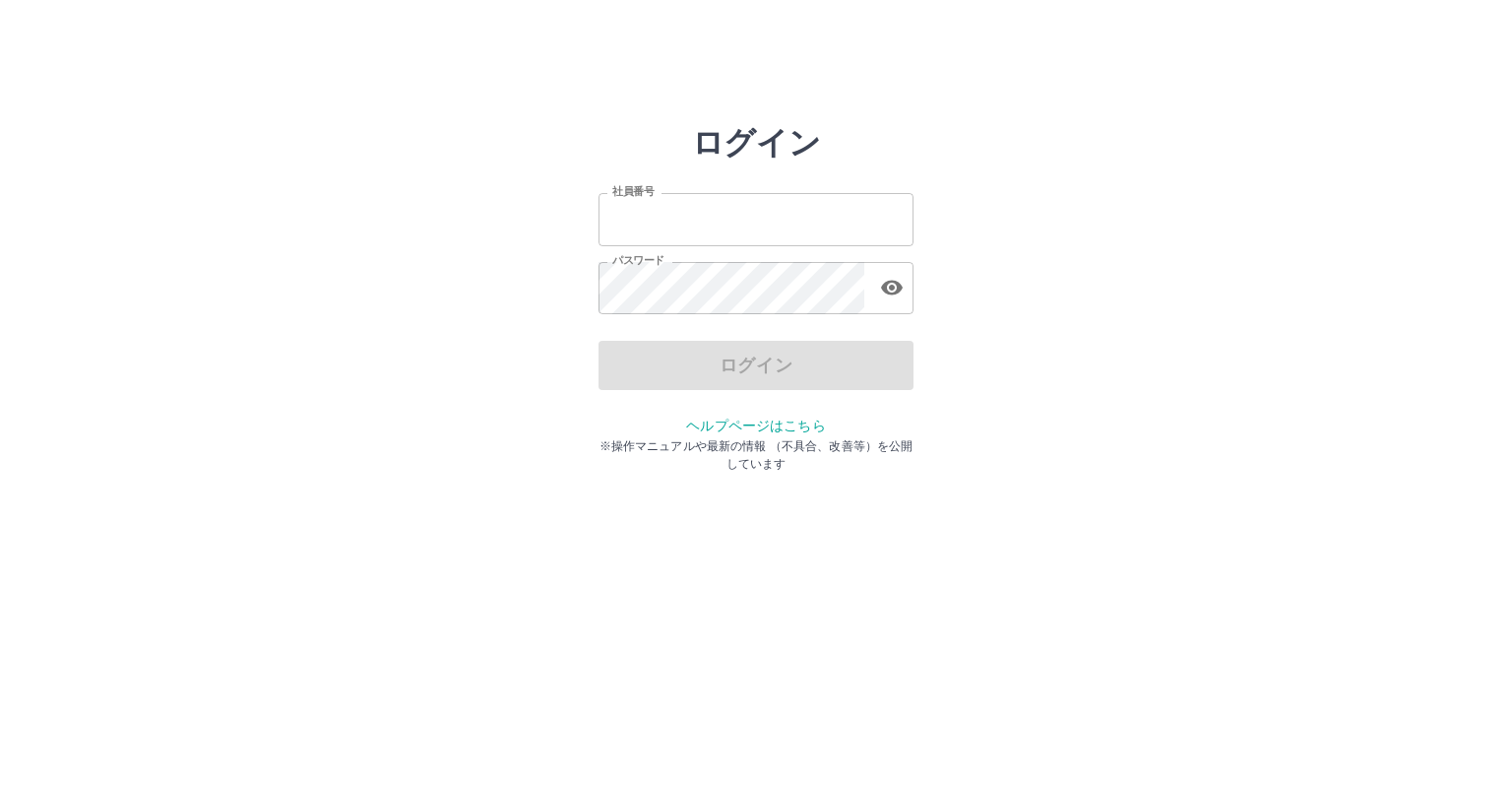 scroll, scrollTop: 0, scrollLeft: 0, axis: both 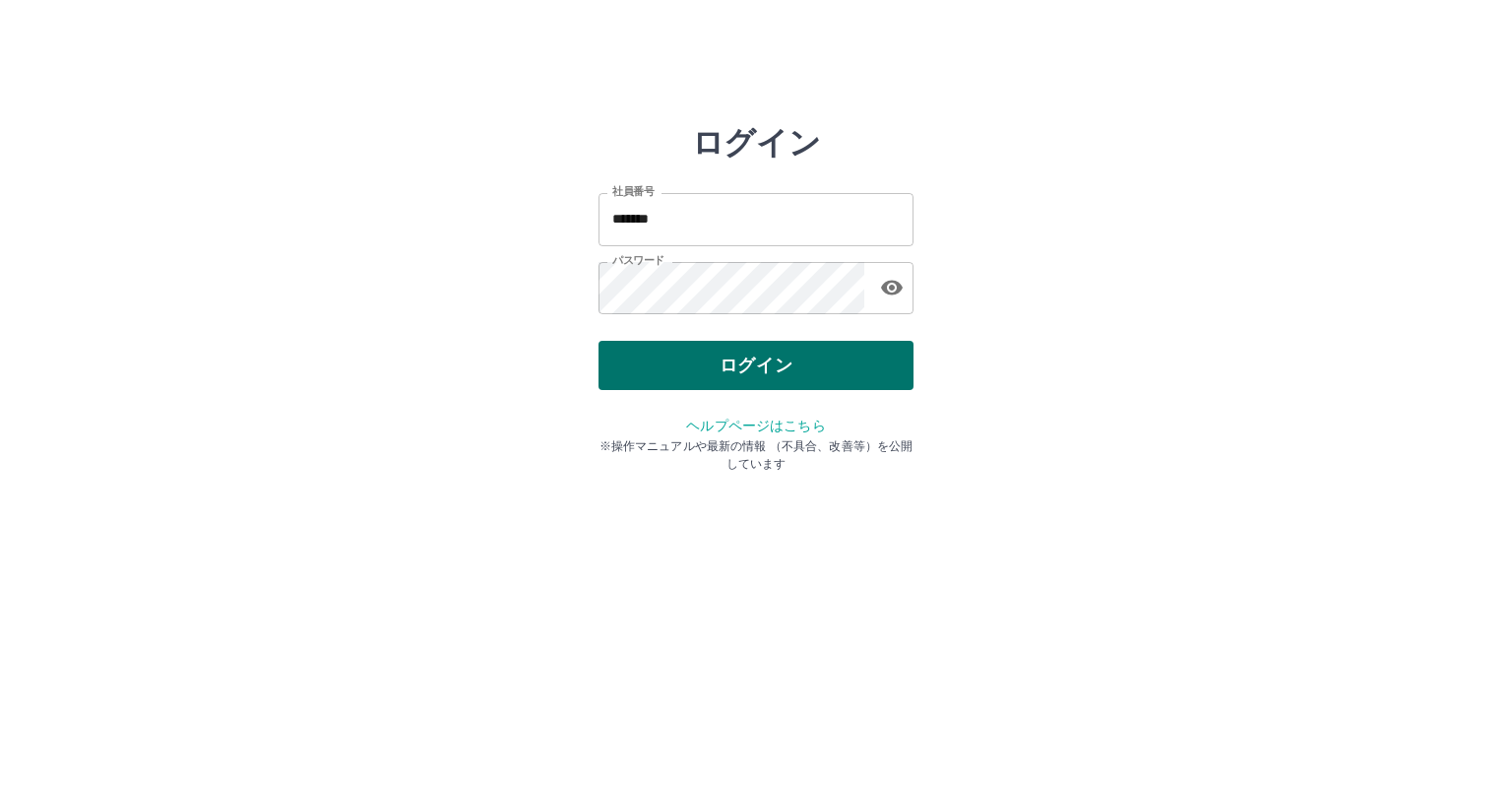 click on "ログイン" at bounding box center (756, 365) 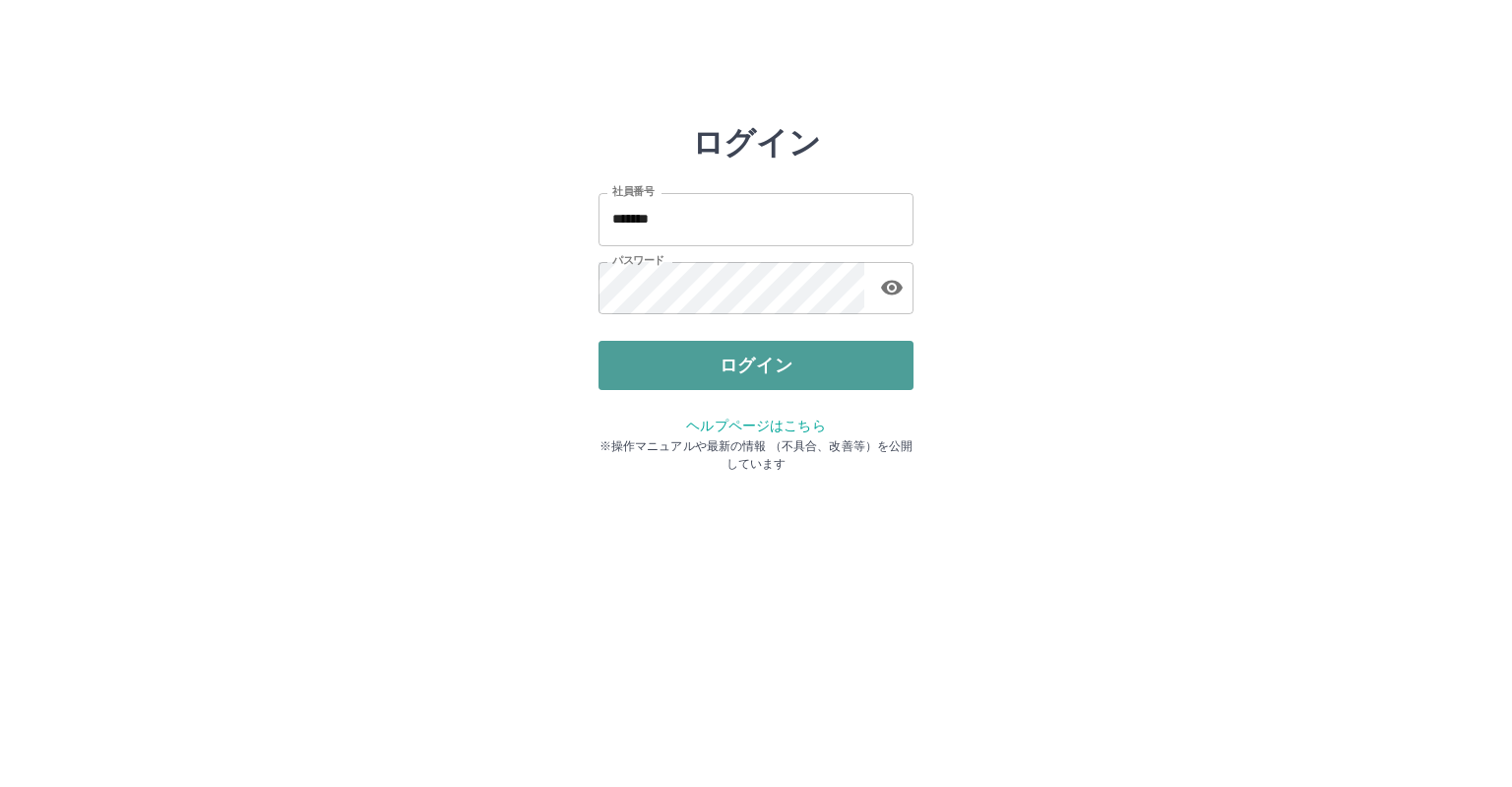 click on "ログイン" at bounding box center [756, 365] 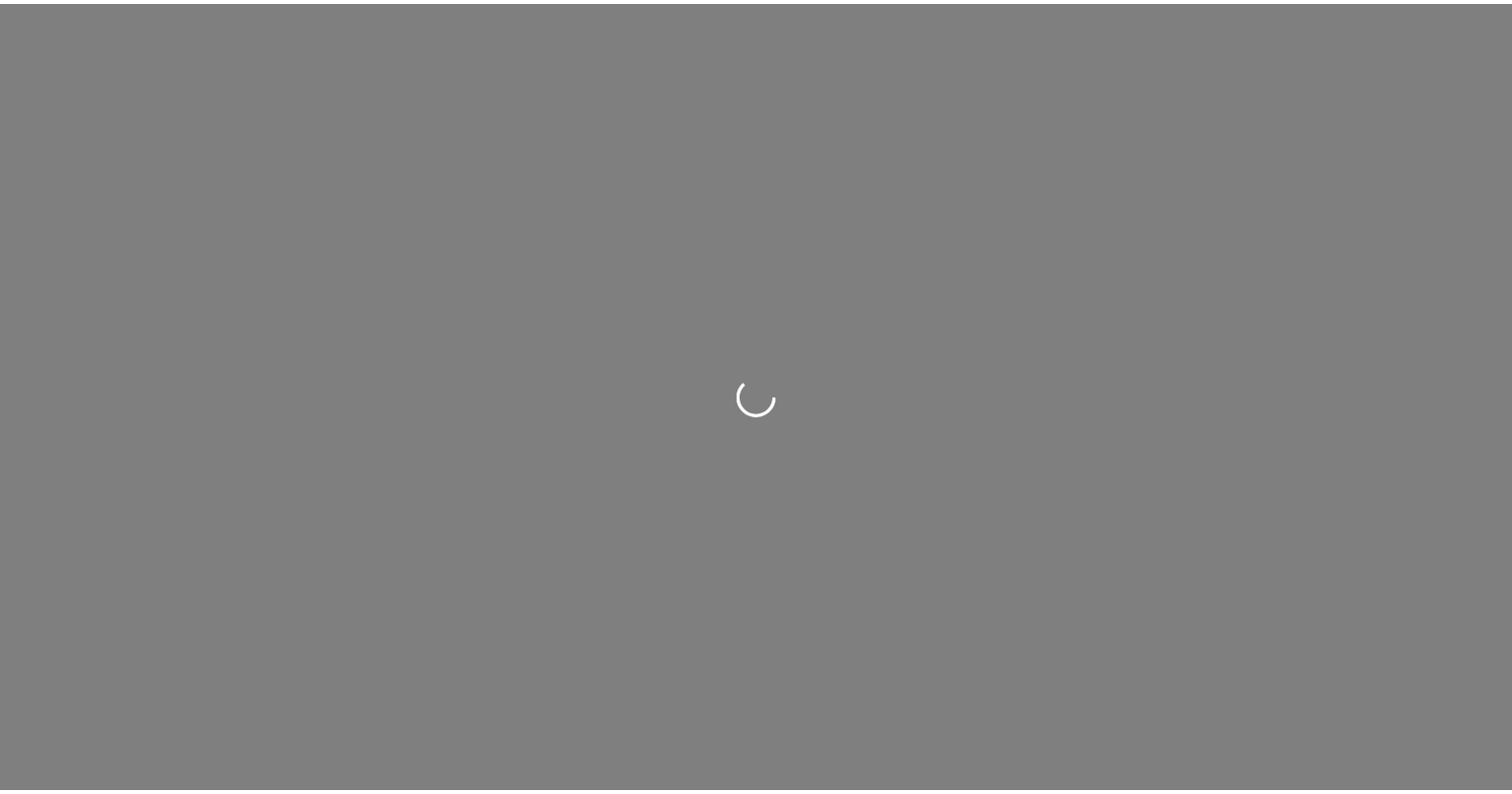 scroll, scrollTop: 0, scrollLeft: 0, axis: both 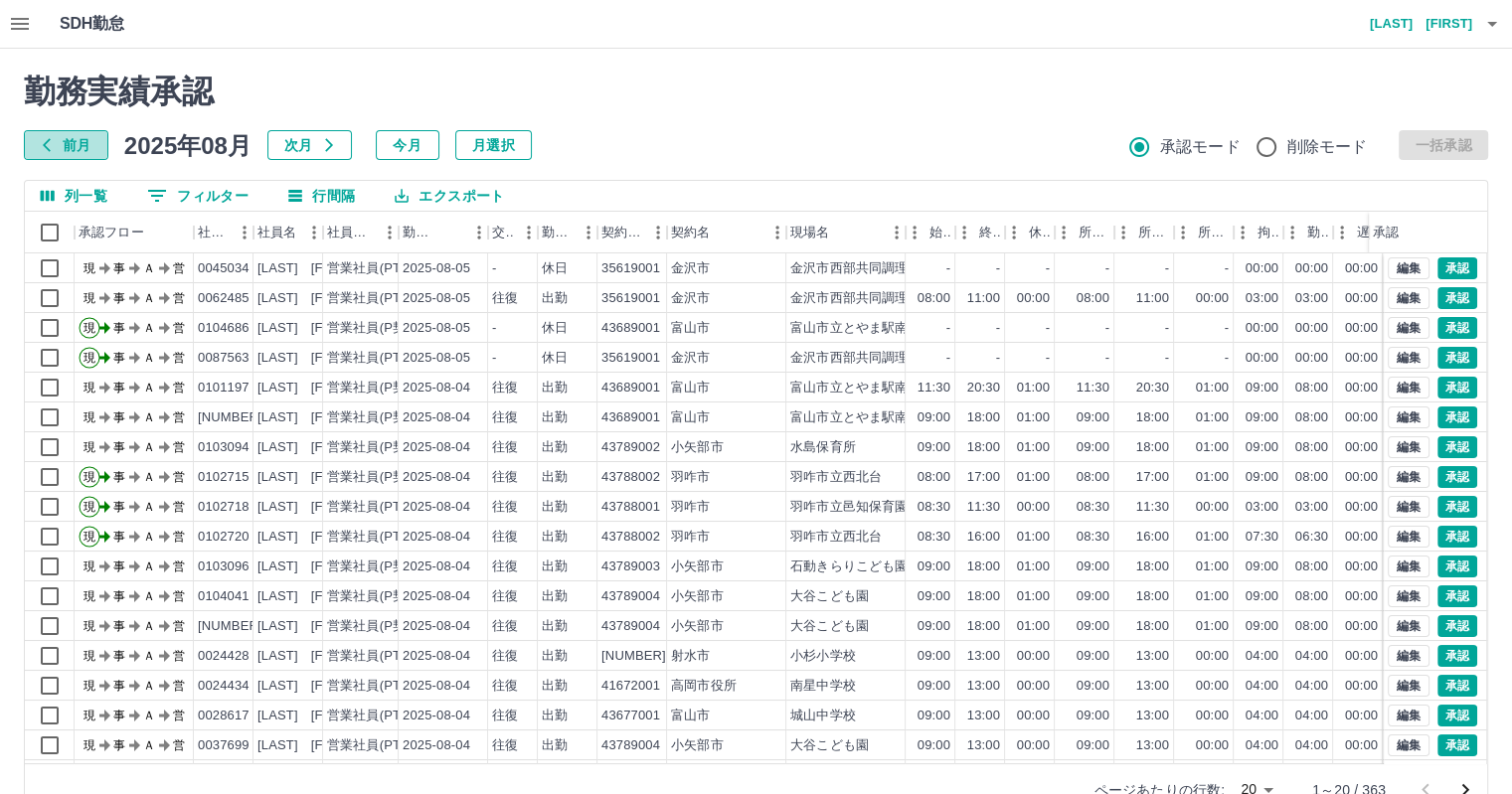 click on "前月" at bounding box center (66, 145) 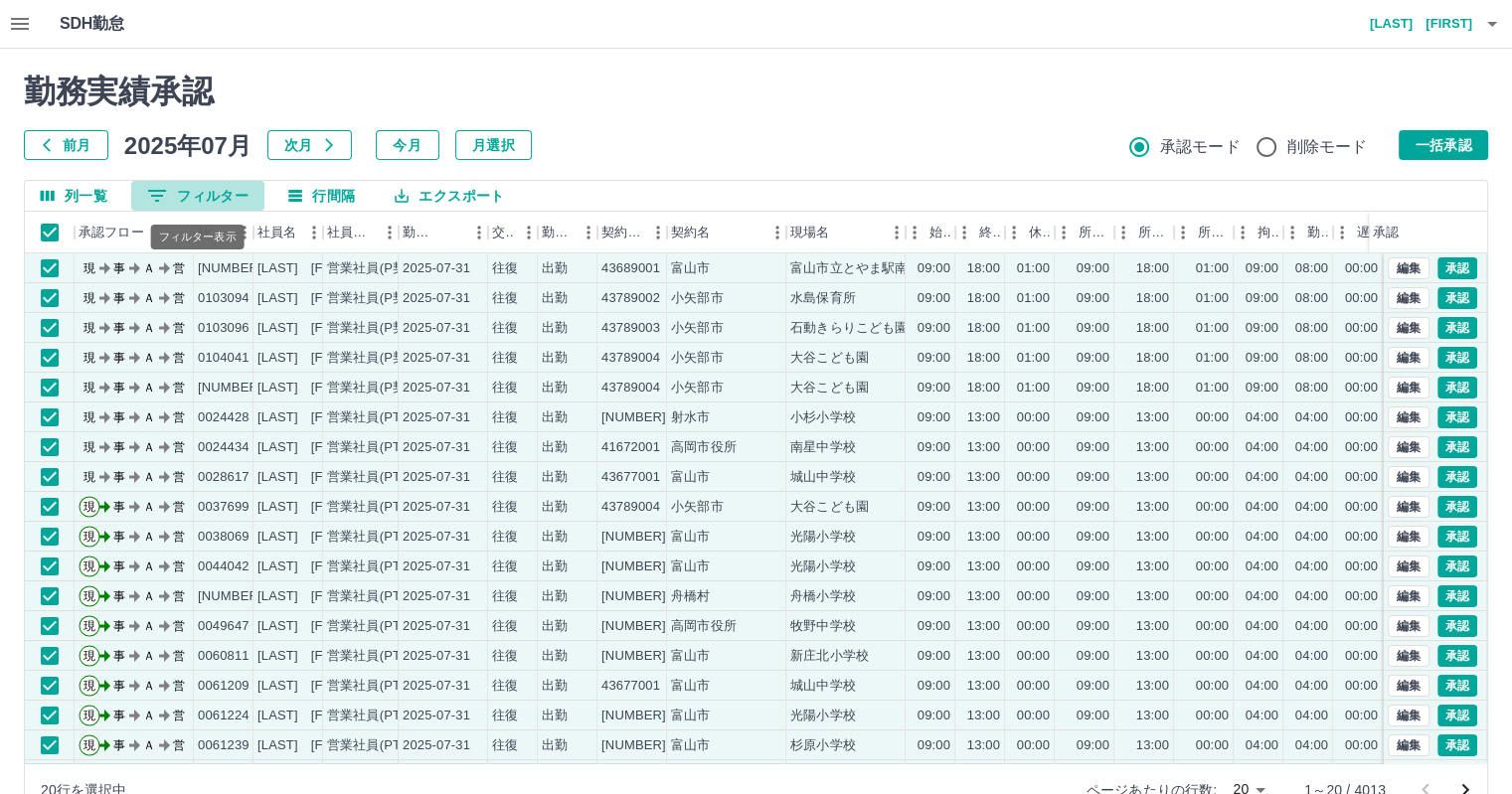 click on "0 フィルター" at bounding box center [198, 196] 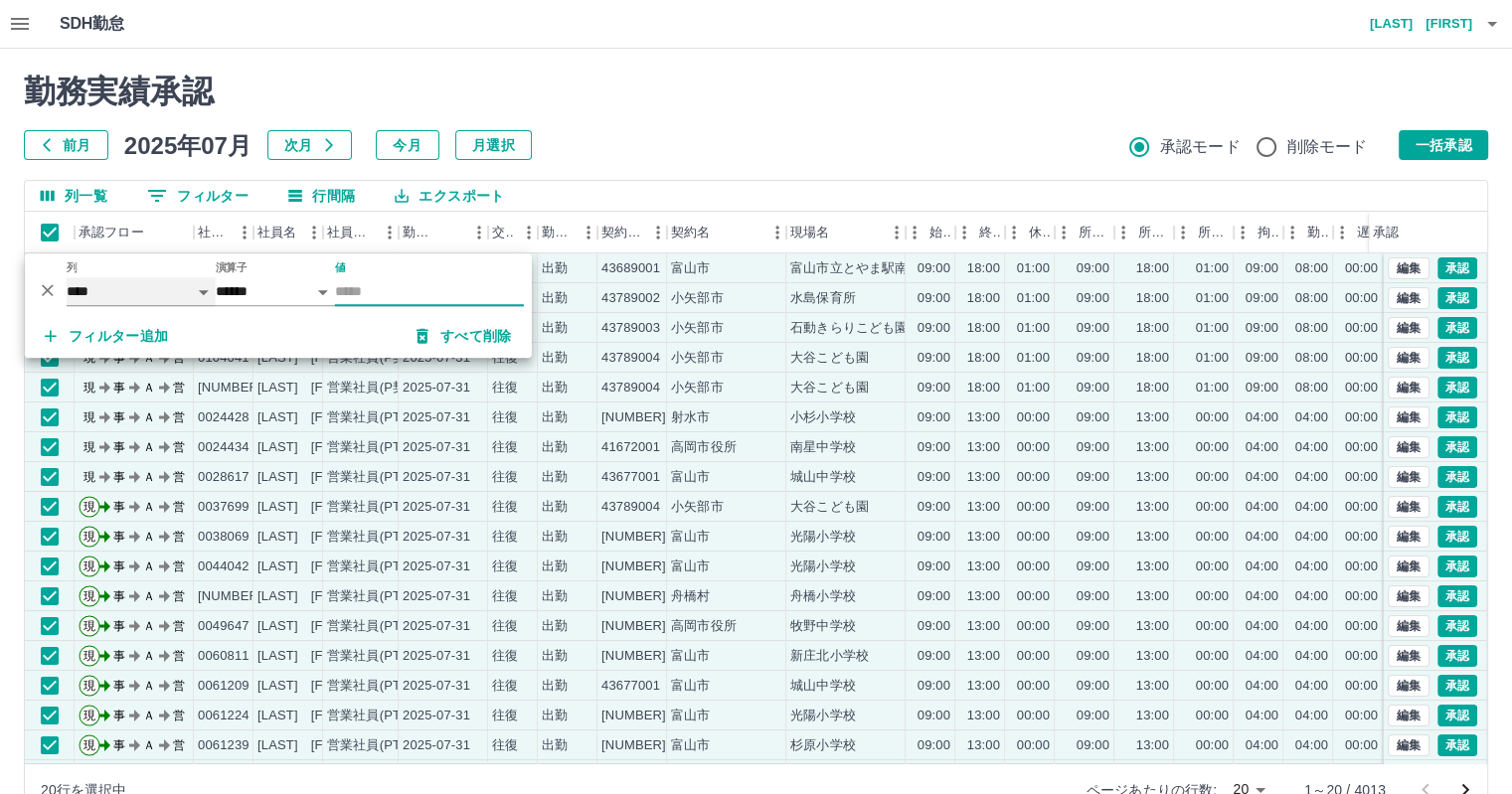 click on "**** *** **** *** *** **** ***** *** *** ** ** ** **** **** **** ** ** *** **** *****" at bounding box center [141, 291] 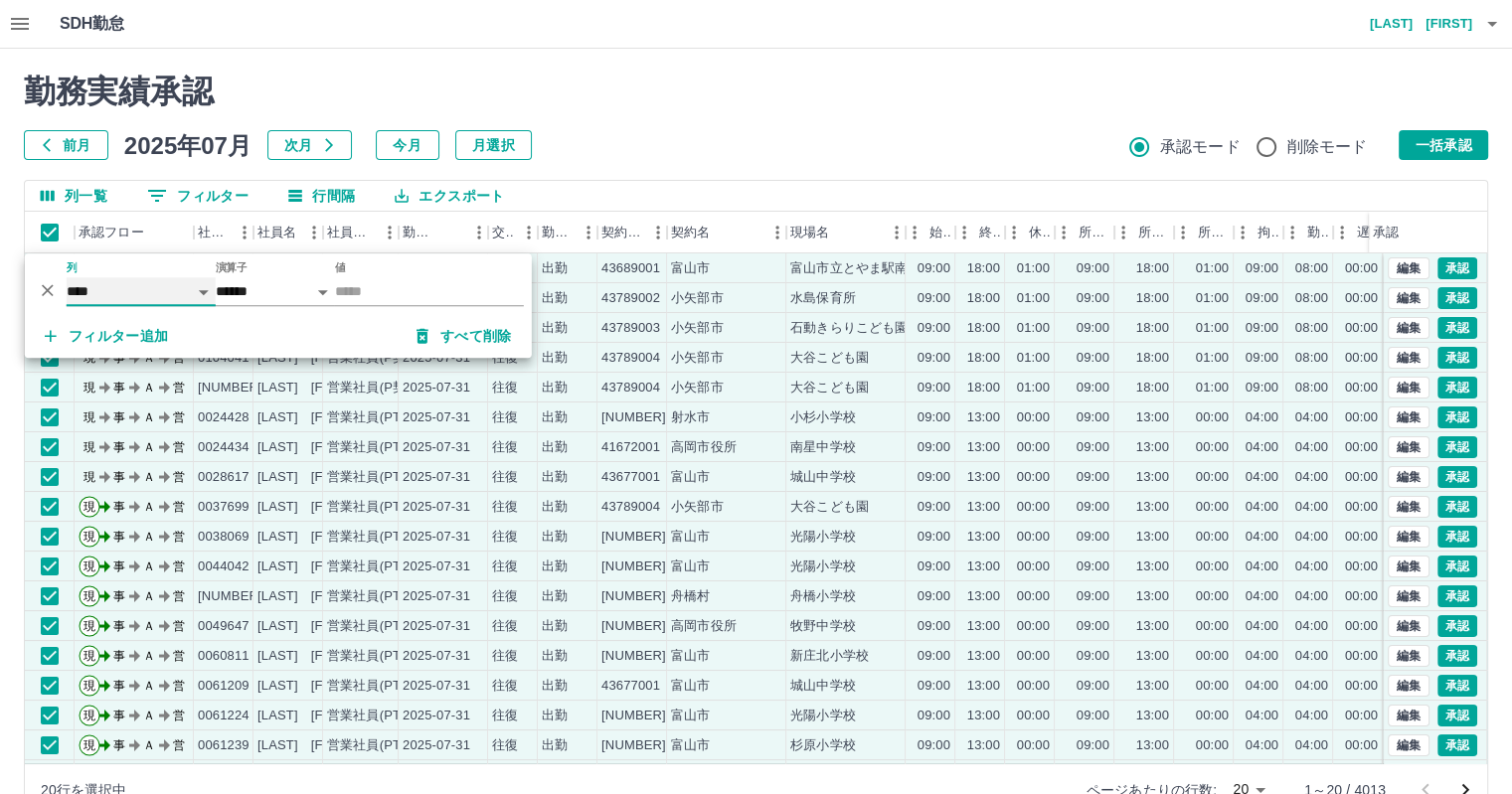 click on "**** *** **** *** *** **** ***** *** *** ** ** ** **** **** **** ** ** *** **** *****" at bounding box center (141, 291) 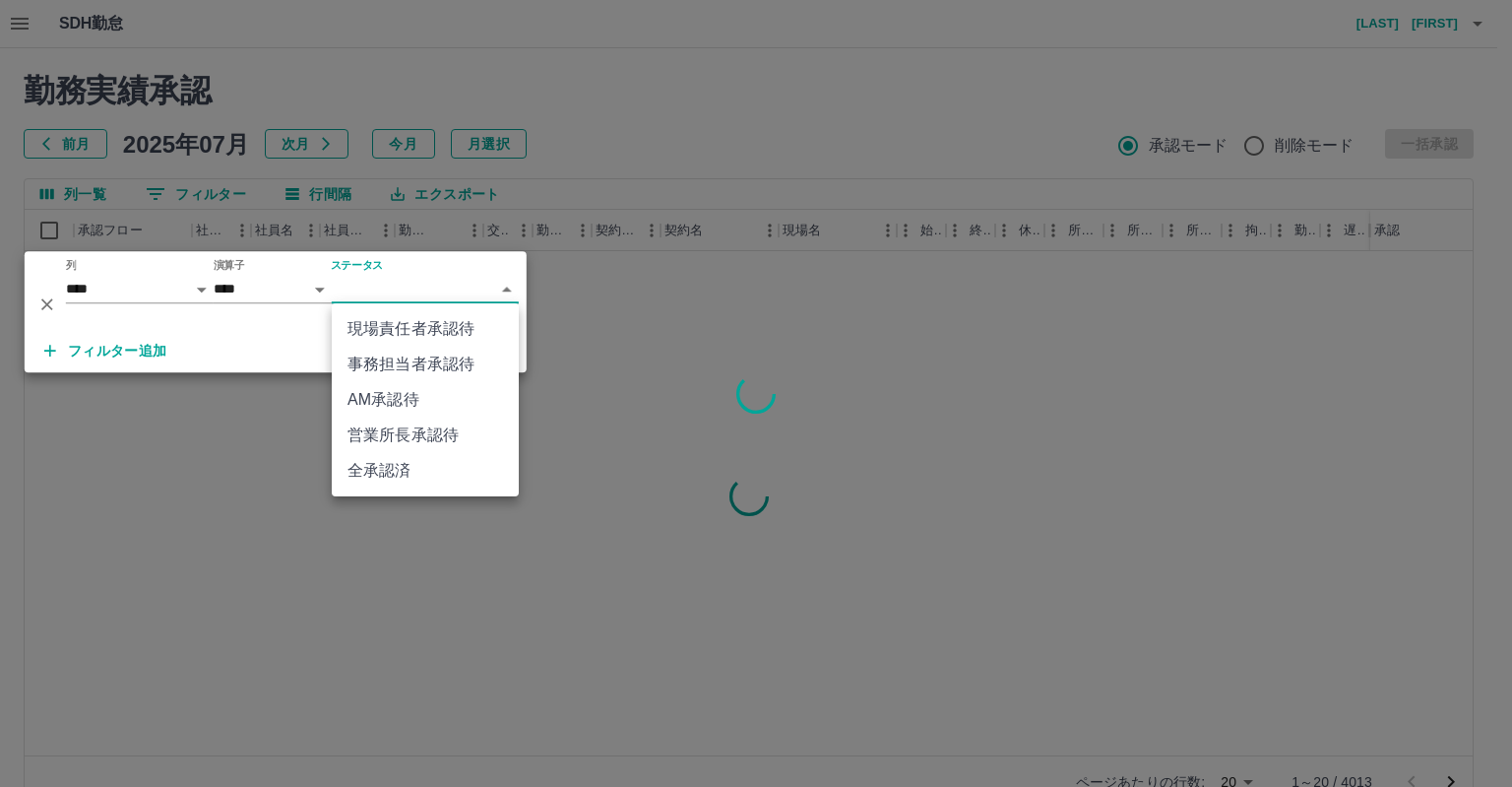 click on "SDH勤怠 草薙　修康 勤務実績承認 前月 2025年07月 次月 今月 月選択 承認モード 削除モード 一括承認 列一覧 0 フィルター 行間隔 エクスポート 承認フロー 社員番号 社員名 社員区分 勤務日 交通費 勤務区分 契約コード 契約名 現場名 始業 終業 休憩 所定開始 所定終業 所定休憩 拘束 勤務 遅刻等 コメント ステータス 承認 ページあたりの行数: 20 ** 1～20 / 4013 SDH勤怠 *** ** 列 **** *** **** *** *** **** ***** *** *** ** ** ** **** **** **** ** ** *** **** ***** 演算子 **** ****** ステータス ​ ********* フィルター追加 すべて削除 現場責任者承認待 事務担当者承認待 AM承認待 営業所長承認待 全承認済" at bounding box center (756, 416) 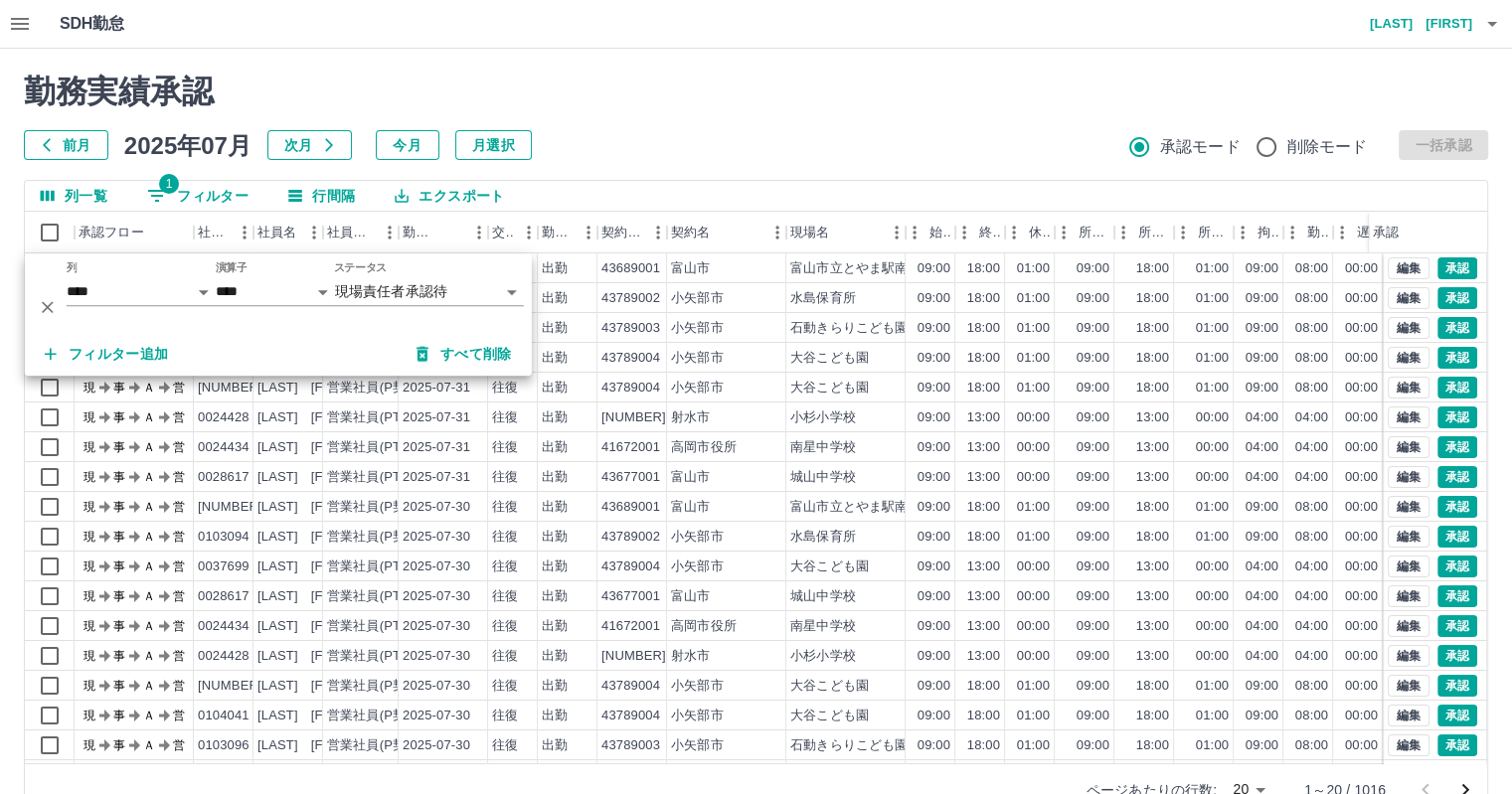 click on "勤務実績承認 前月 2025年07月 次月 今月 月選択 承認モード 削除モード 一括承認" at bounding box center (756, 116) 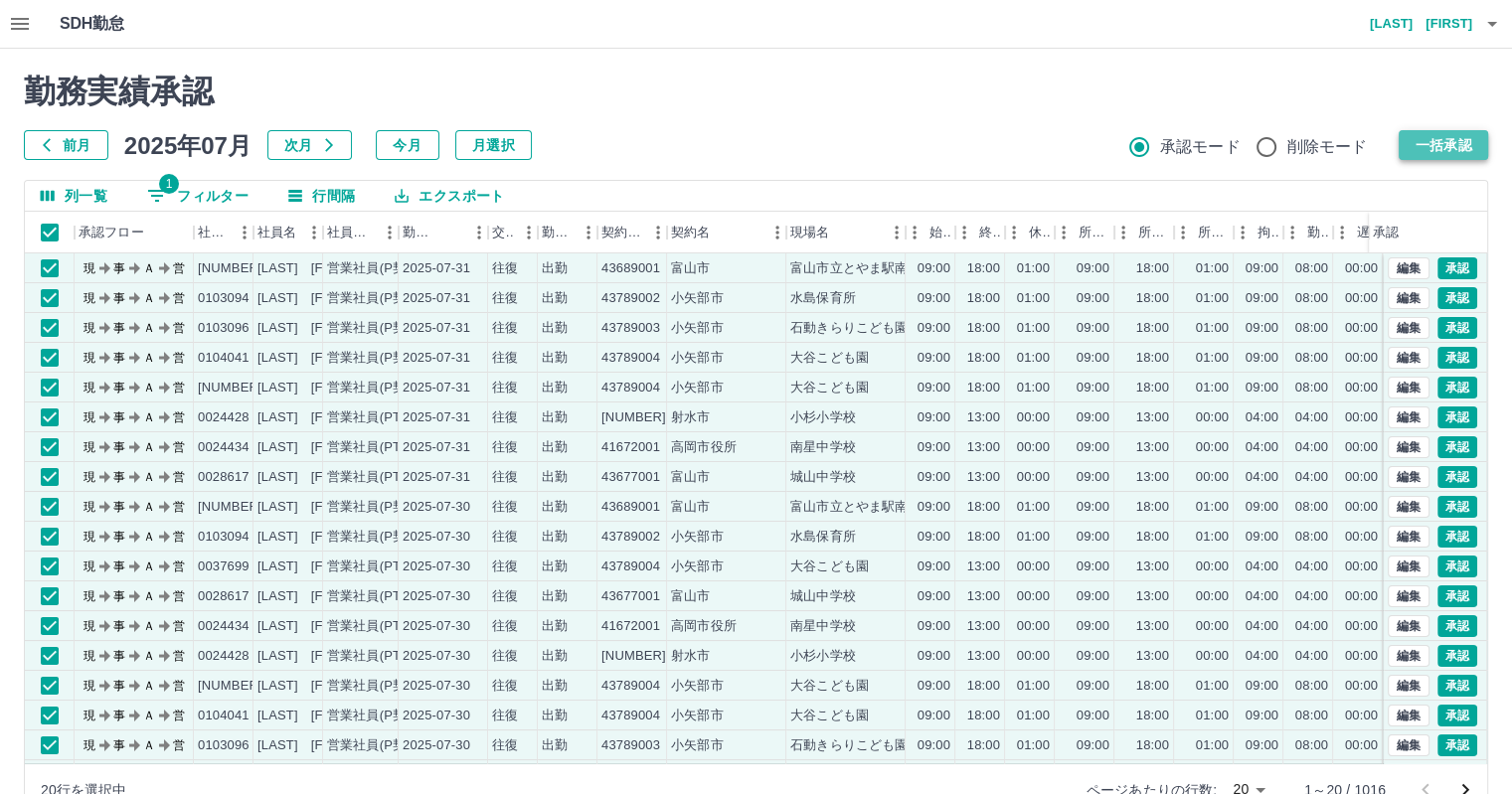 click on "一括承認" at bounding box center (1443, 145) 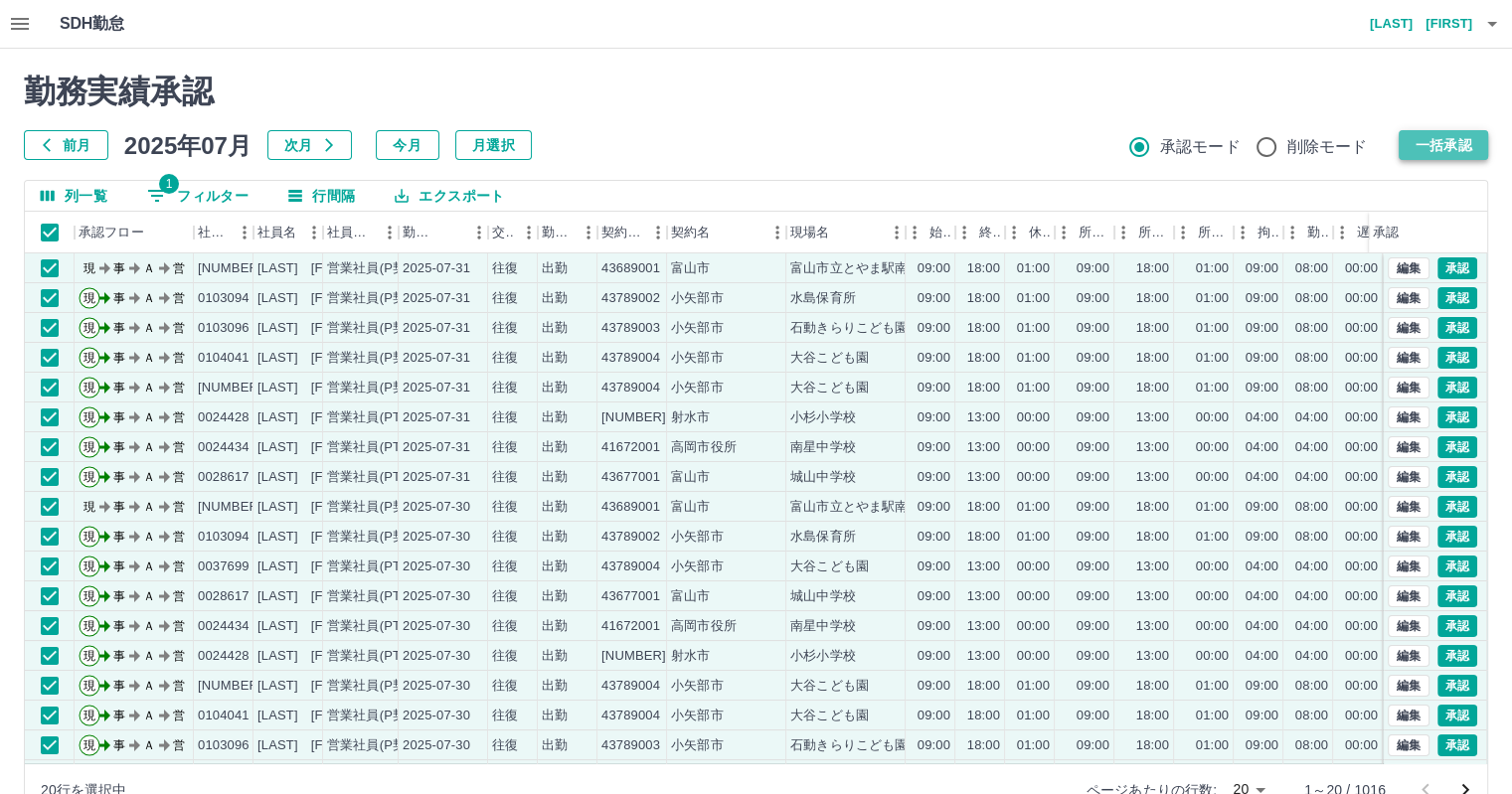 click on "一括承認" at bounding box center [1443, 145] 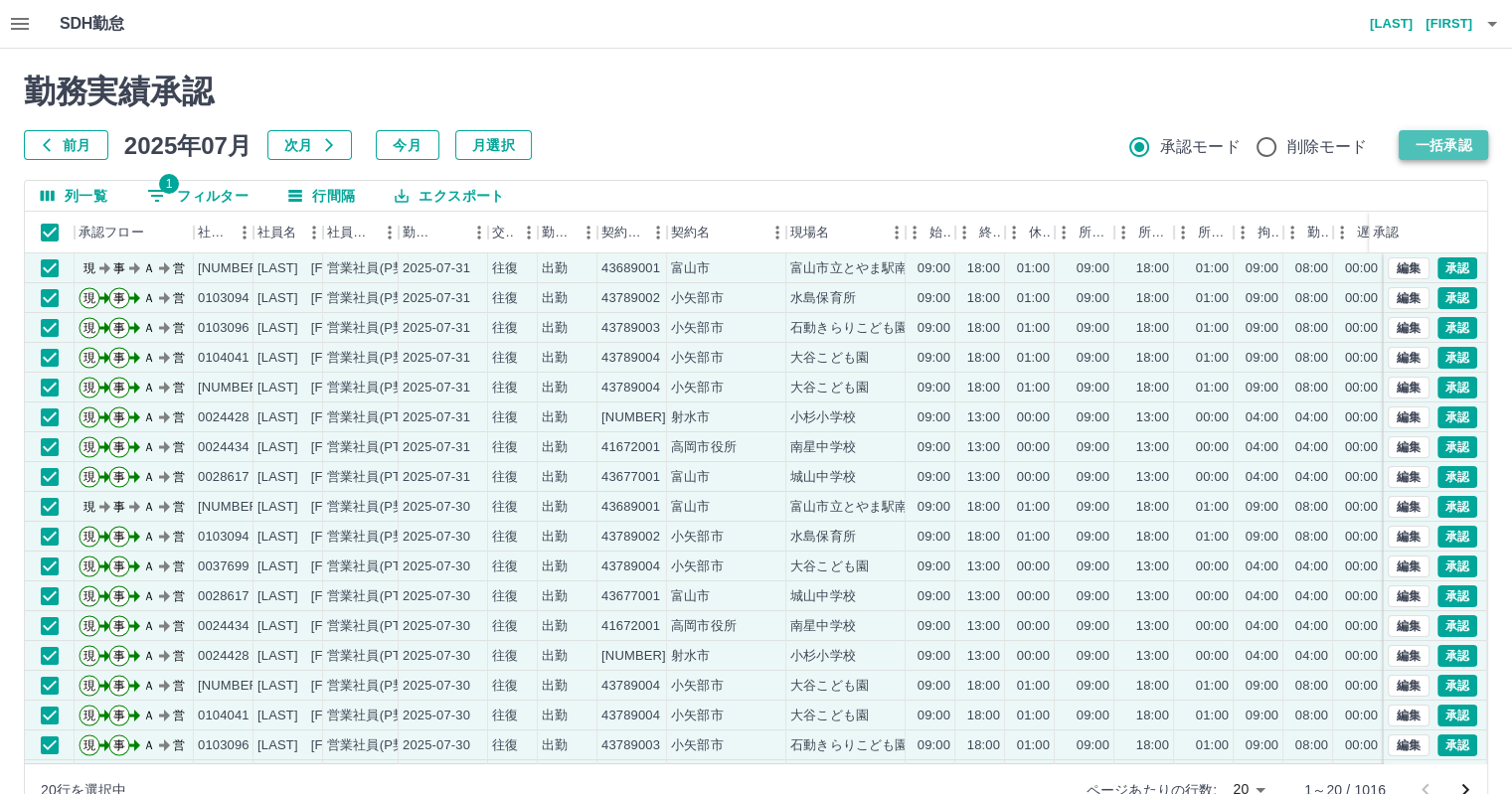 click on "一括承認" at bounding box center (1443, 145) 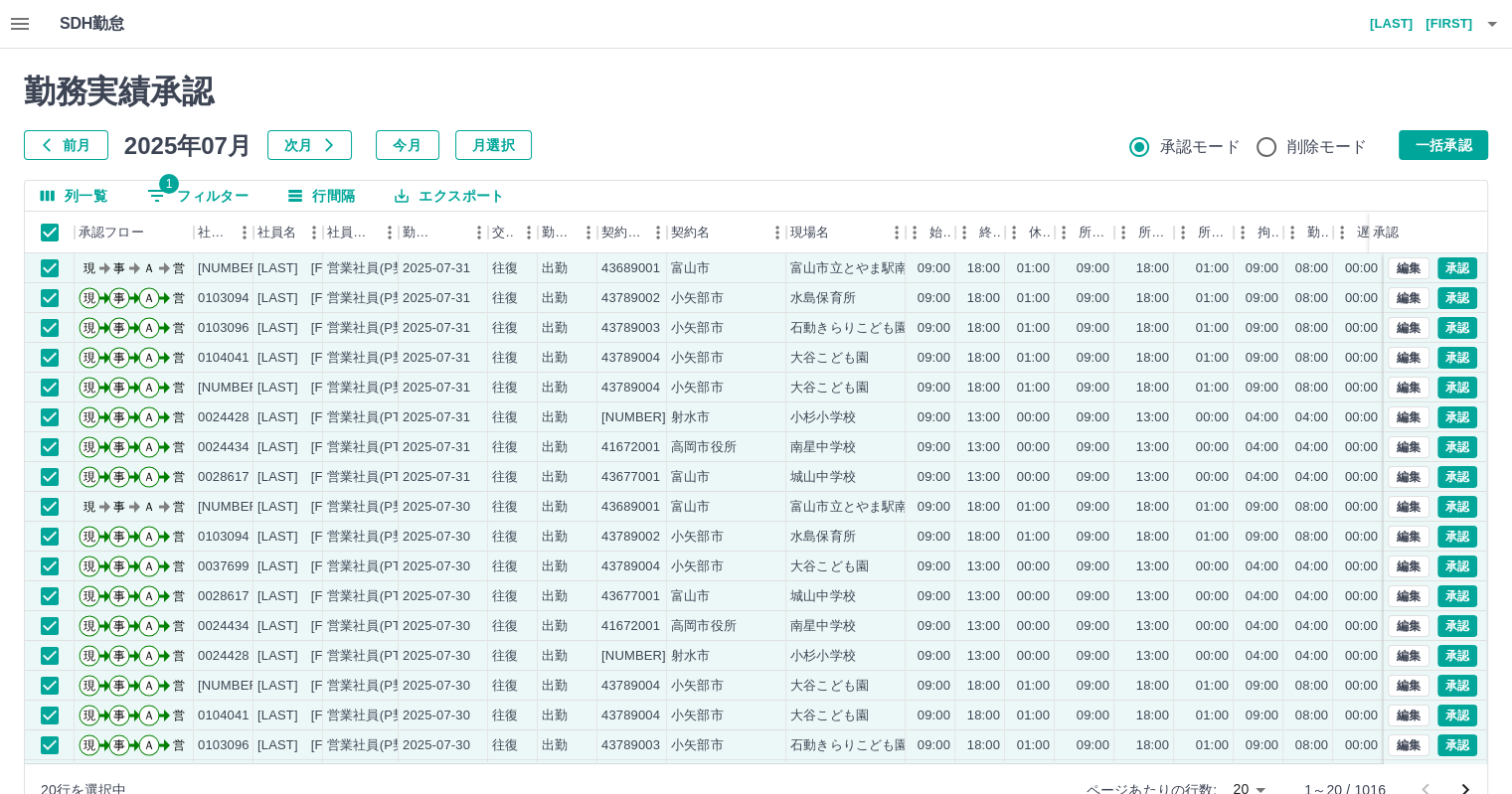 click on "一括承認" at bounding box center (1443, 145) 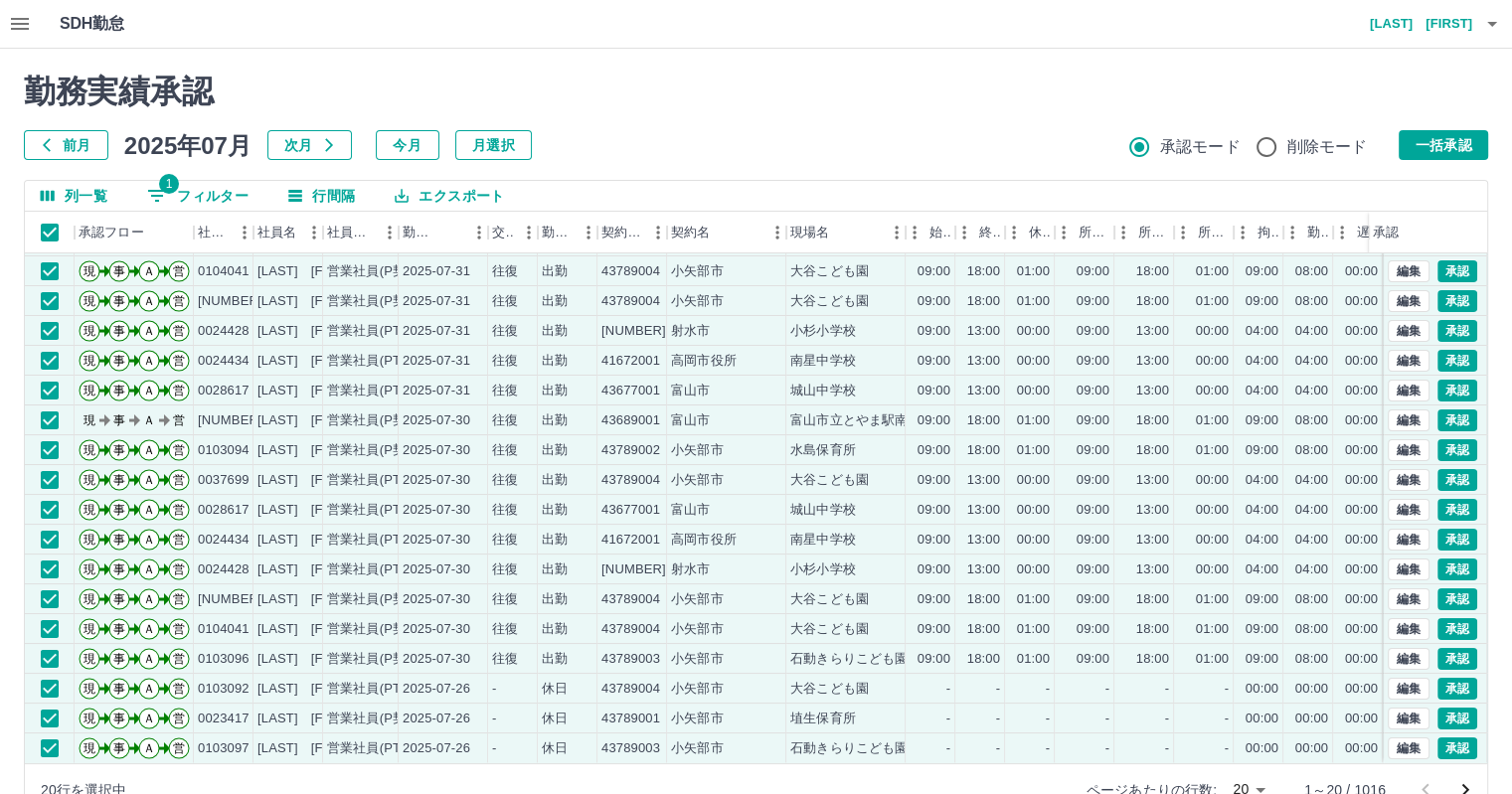 scroll, scrollTop: 100, scrollLeft: 0, axis: vertical 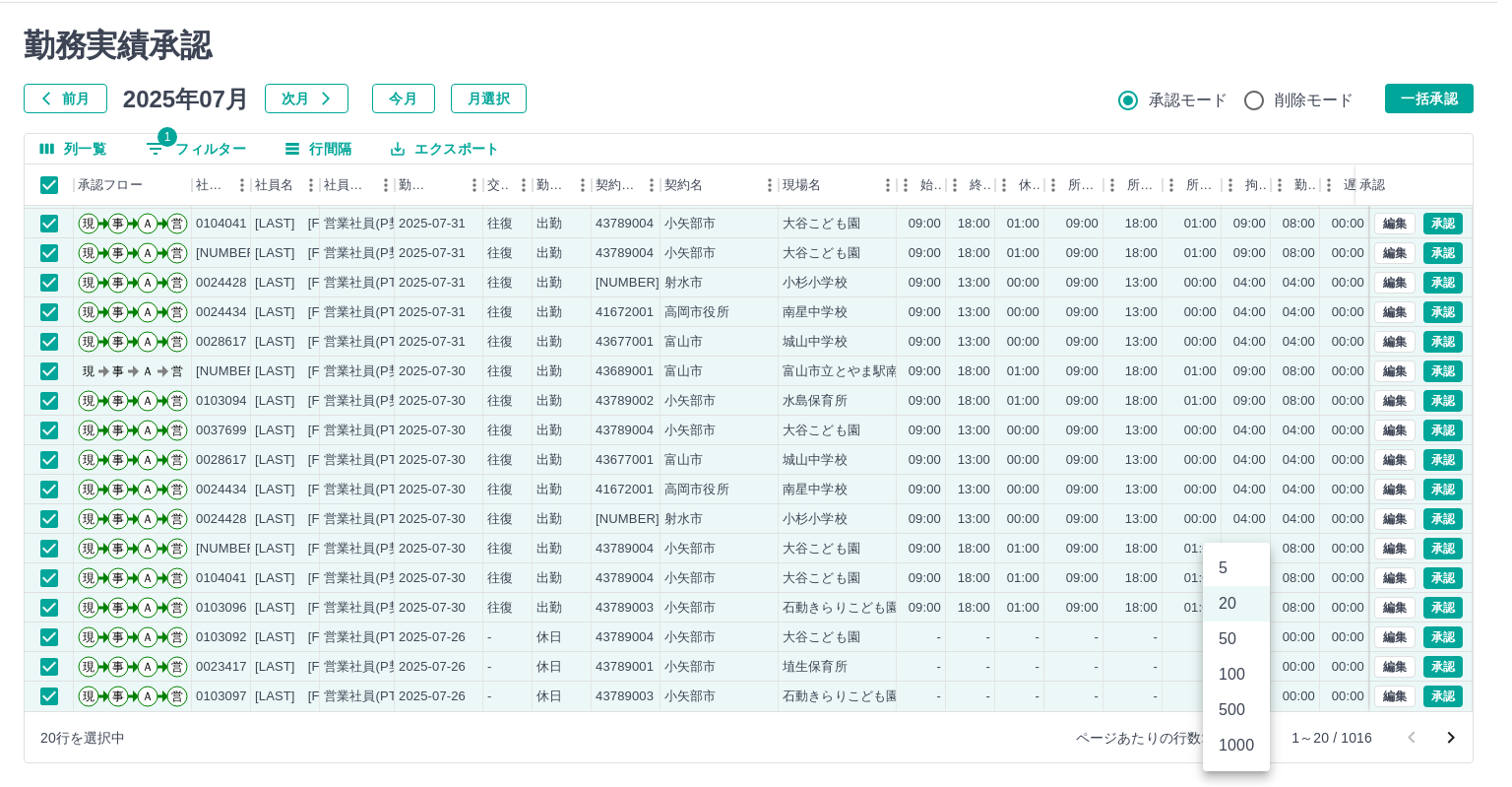 click on "SDH勤怠 草薙　修康 勤務実績承認 前月 2025年07月 次月 今月 月選択 承認モード 削除モード 一括承認 列一覧 1 フィルター 行間隔 エクスポート 承認フロー 社員番号 社員名 社員区分 勤務日 交通費 勤務区分 契約コード 契約名 現場名 始業 終業 休憩 所定開始 所定終業 所定休憩 拘束 勤務 遅刻等 コメント ステータス 承認 現 事 Ａ 営 0103094 大井　千奈美 営業社員(P契約) 2025-07-31 往復 出勤 43789002 小矢部市 水島保育所 09:00 18:00 01:00 09:00 18:00 01:00 09:00 08:00 00:00 現場責任者承認待 現 事 Ａ 営 0103096 髙島　美由紀 営業社員(P契約) 2025-07-31 往復 出勤 43789003 小矢部市 石動きらりこども園 09:00 18:00 01:00 09:00 18:00 01:00 09:00 08:00 00:00 現場責任者承認待 現 事 Ａ 営 0104041 平野　みなみ 営業社員(P契約) 2025-07-31 往復 出勤 43789004 小矢部市 大谷こども園 09:00 18:00 01:00 09:00 18:00 01:00" at bounding box center [756, 370] 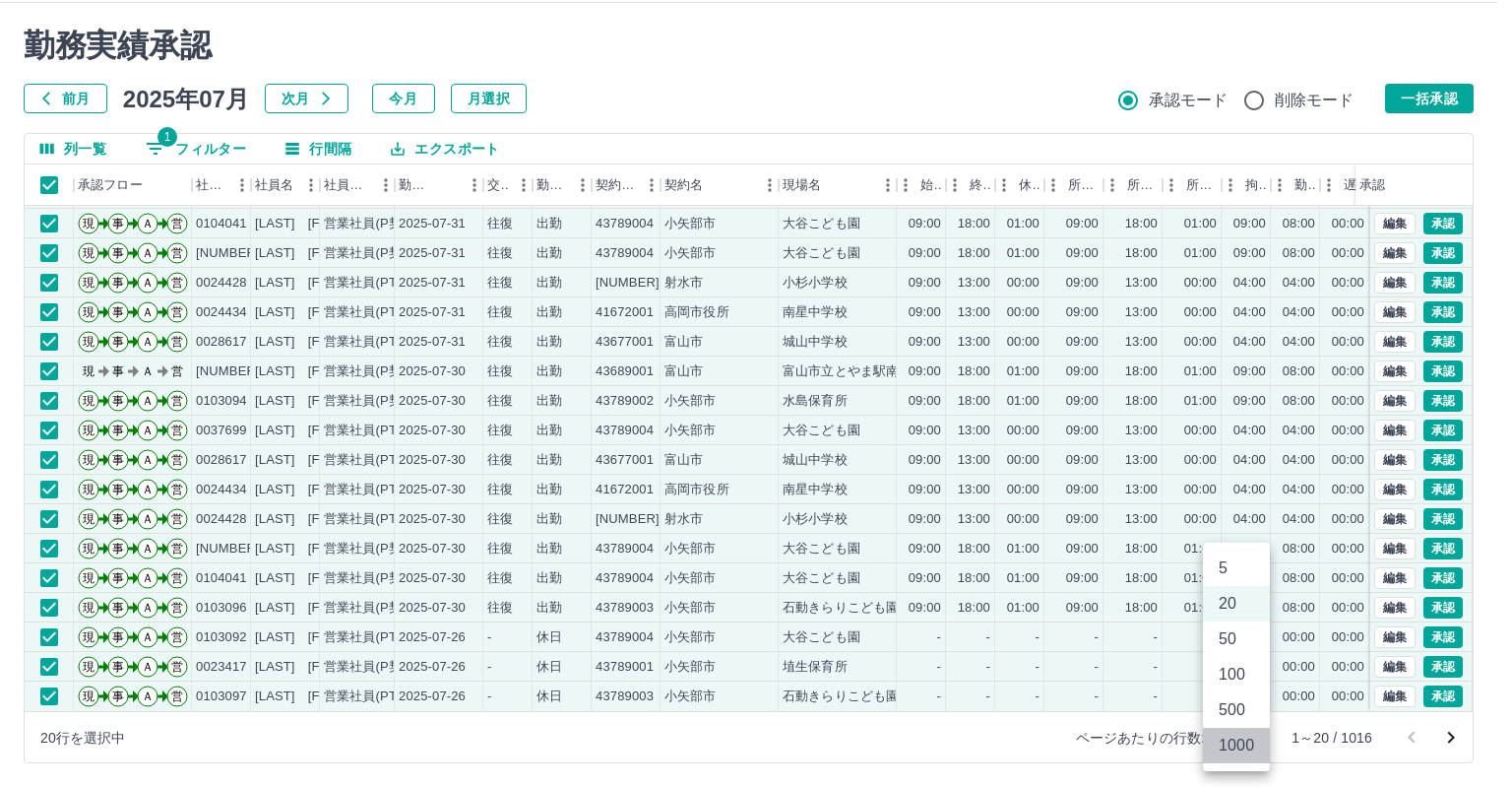 click on "1000" at bounding box center (1236, 746) 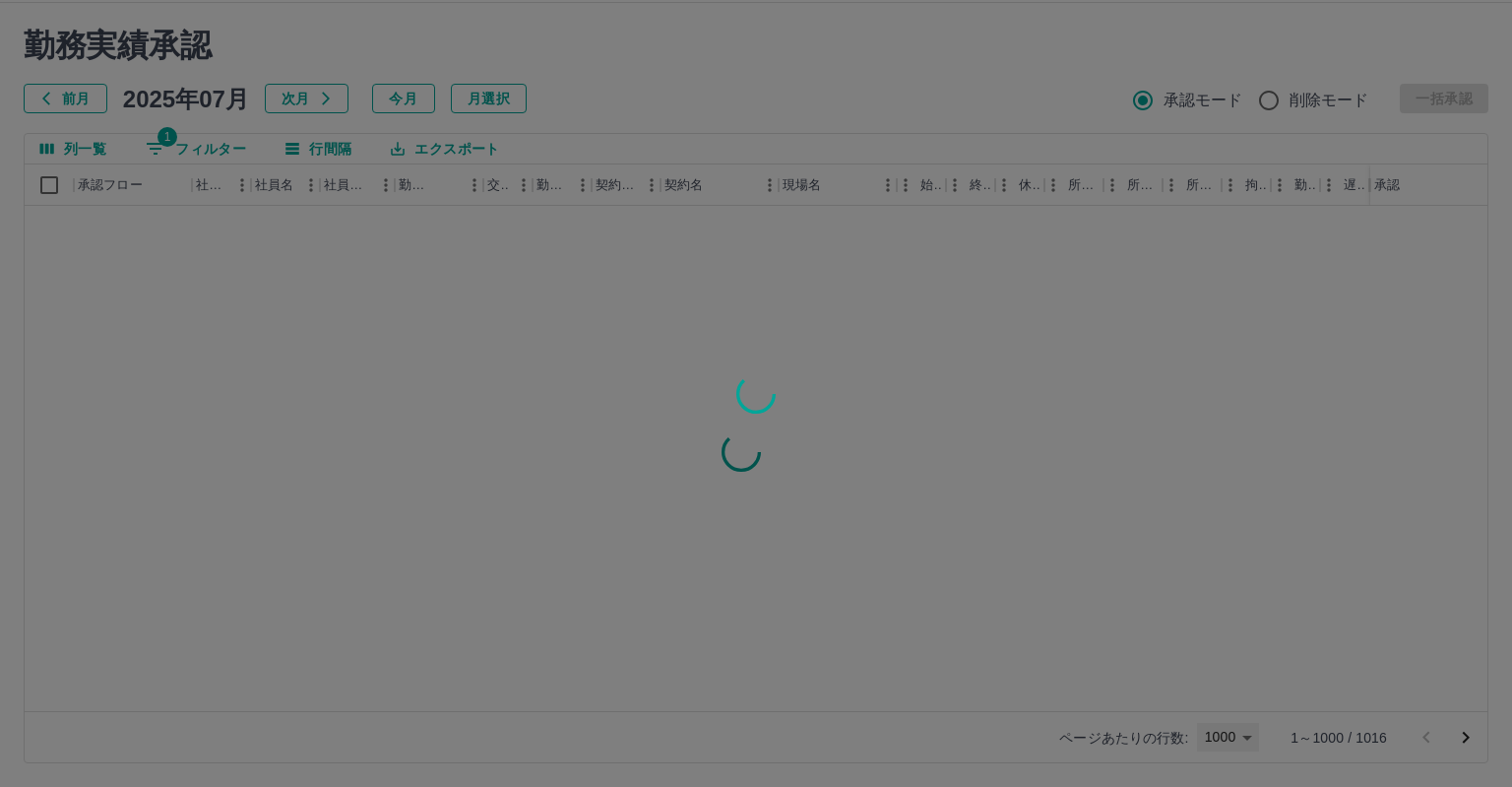 type on "****" 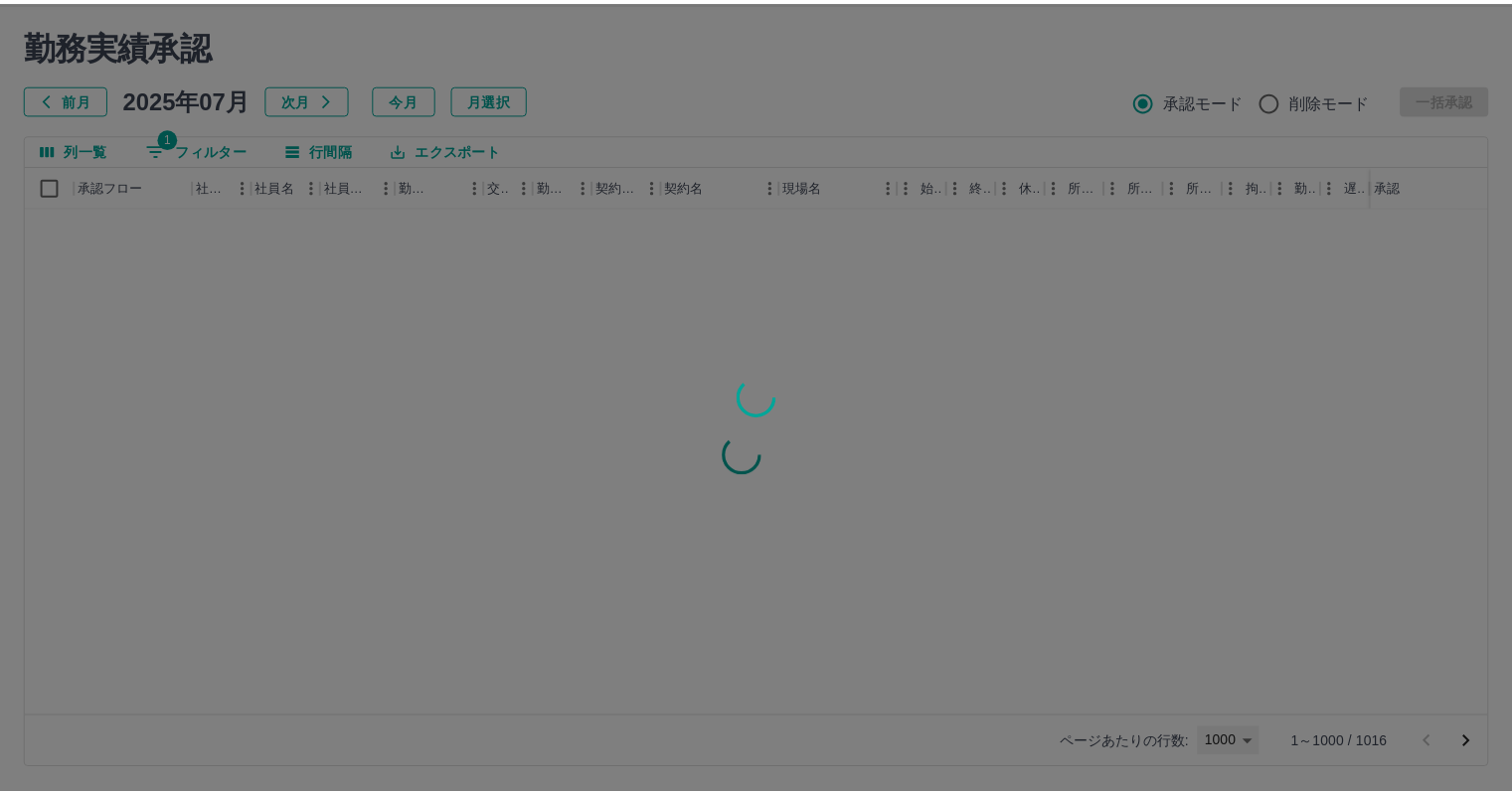 scroll, scrollTop: 0, scrollLeft: 0, axis: both 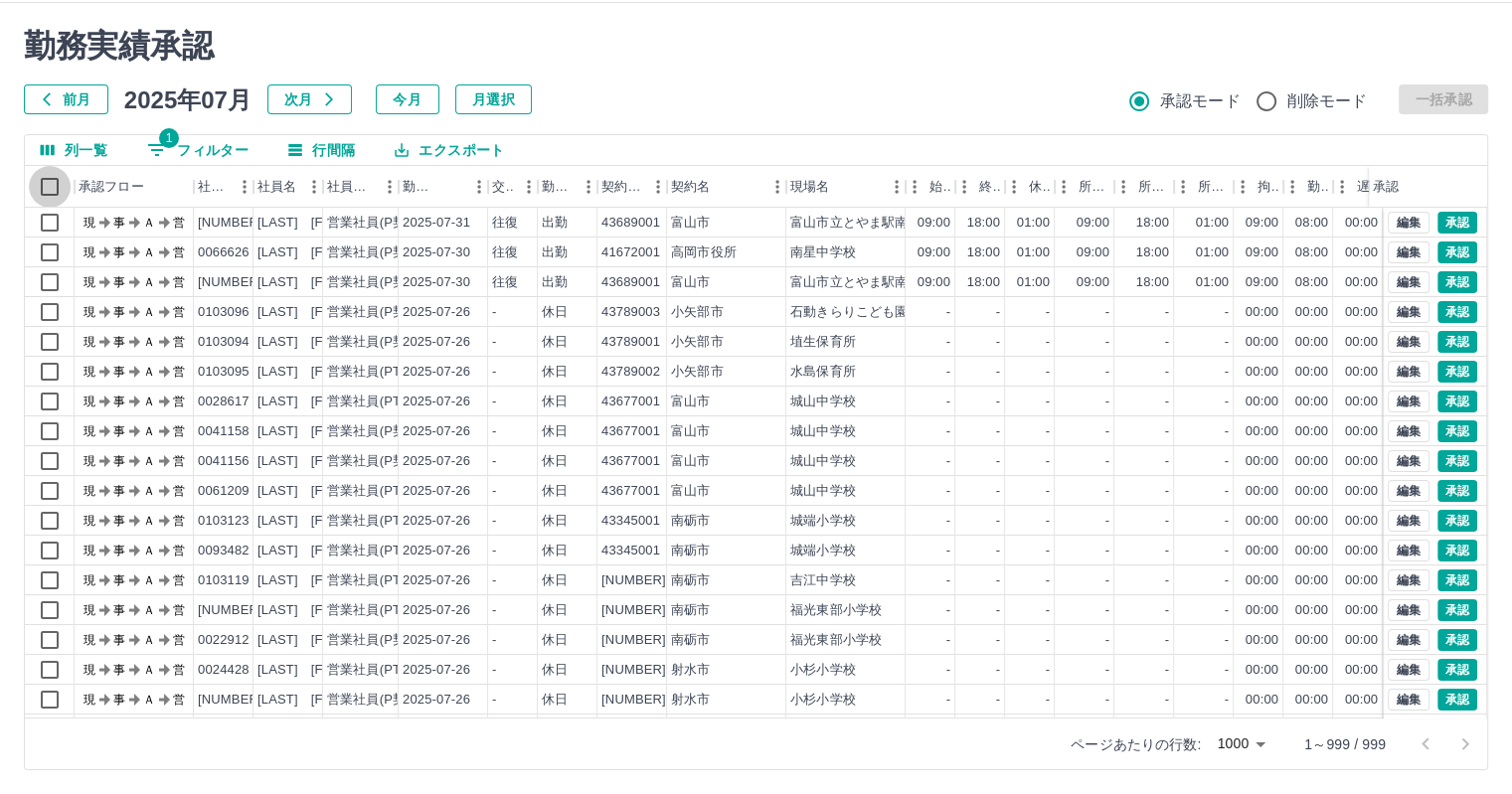 click on "一括承認" at bounding box center [1443, 99] 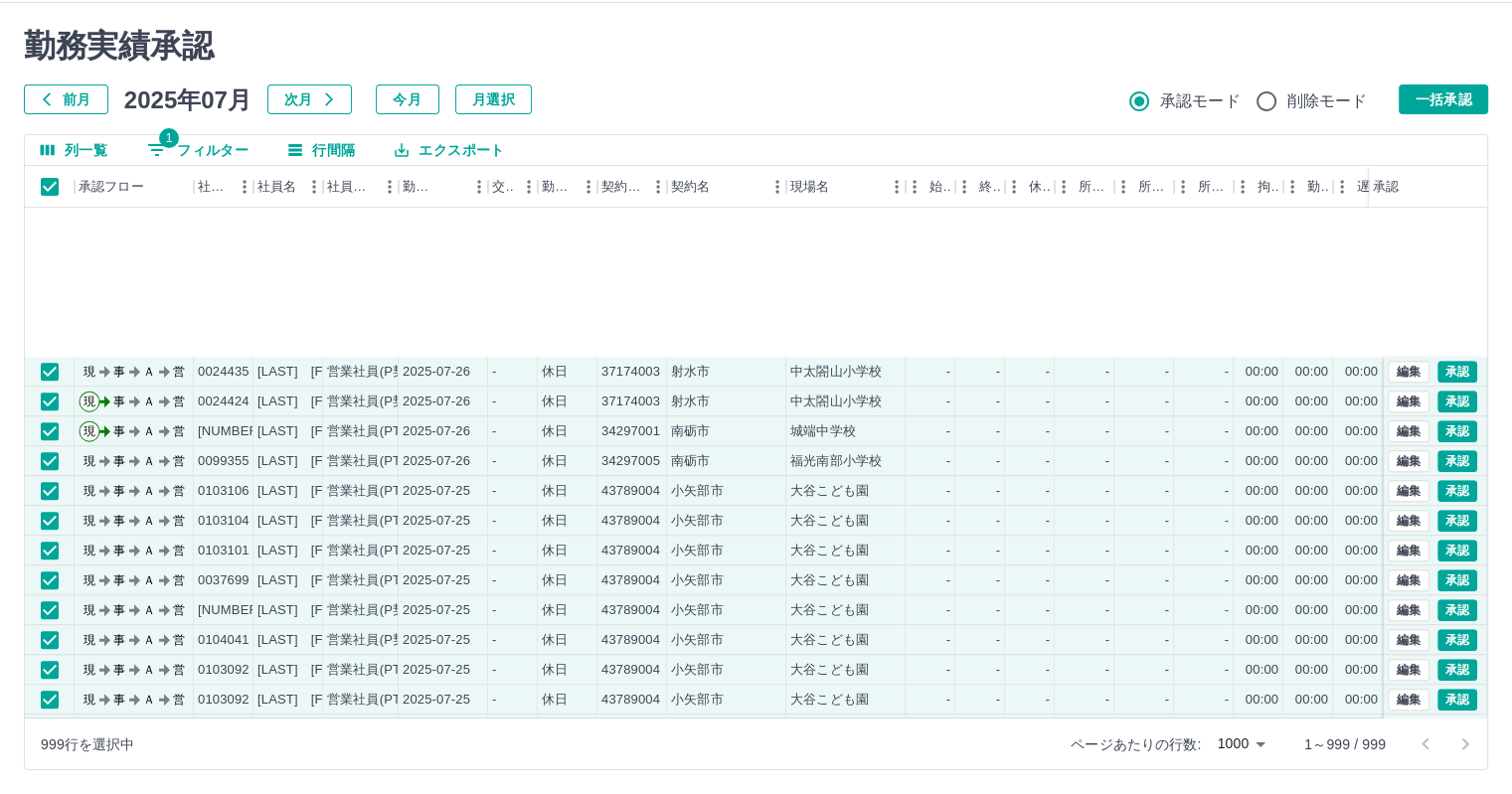 scroll, scrollTop: 1789, scrollLeft: 0, axis: vertical 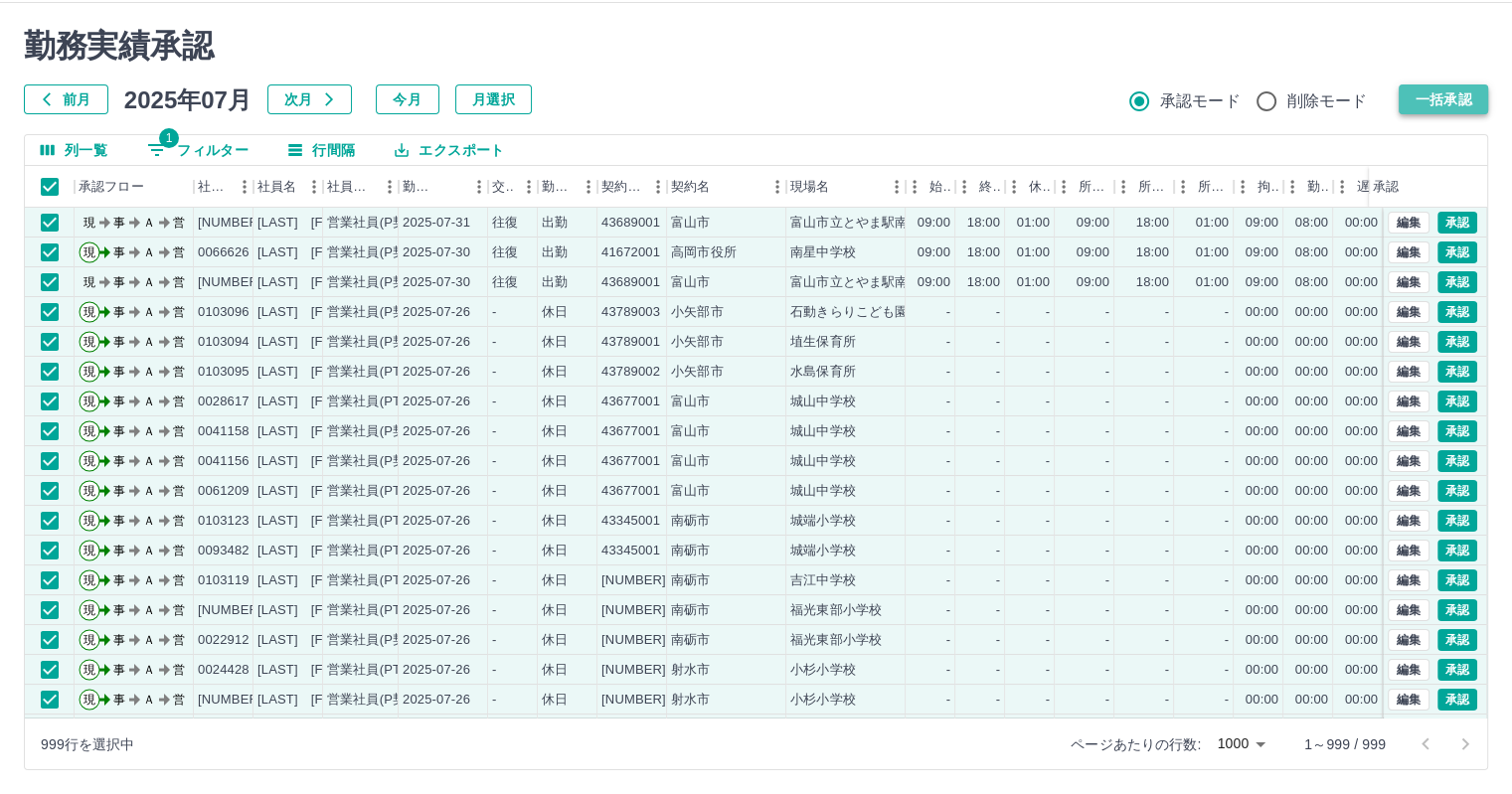 click on "一括承認" at bounding box center [1443, 99] 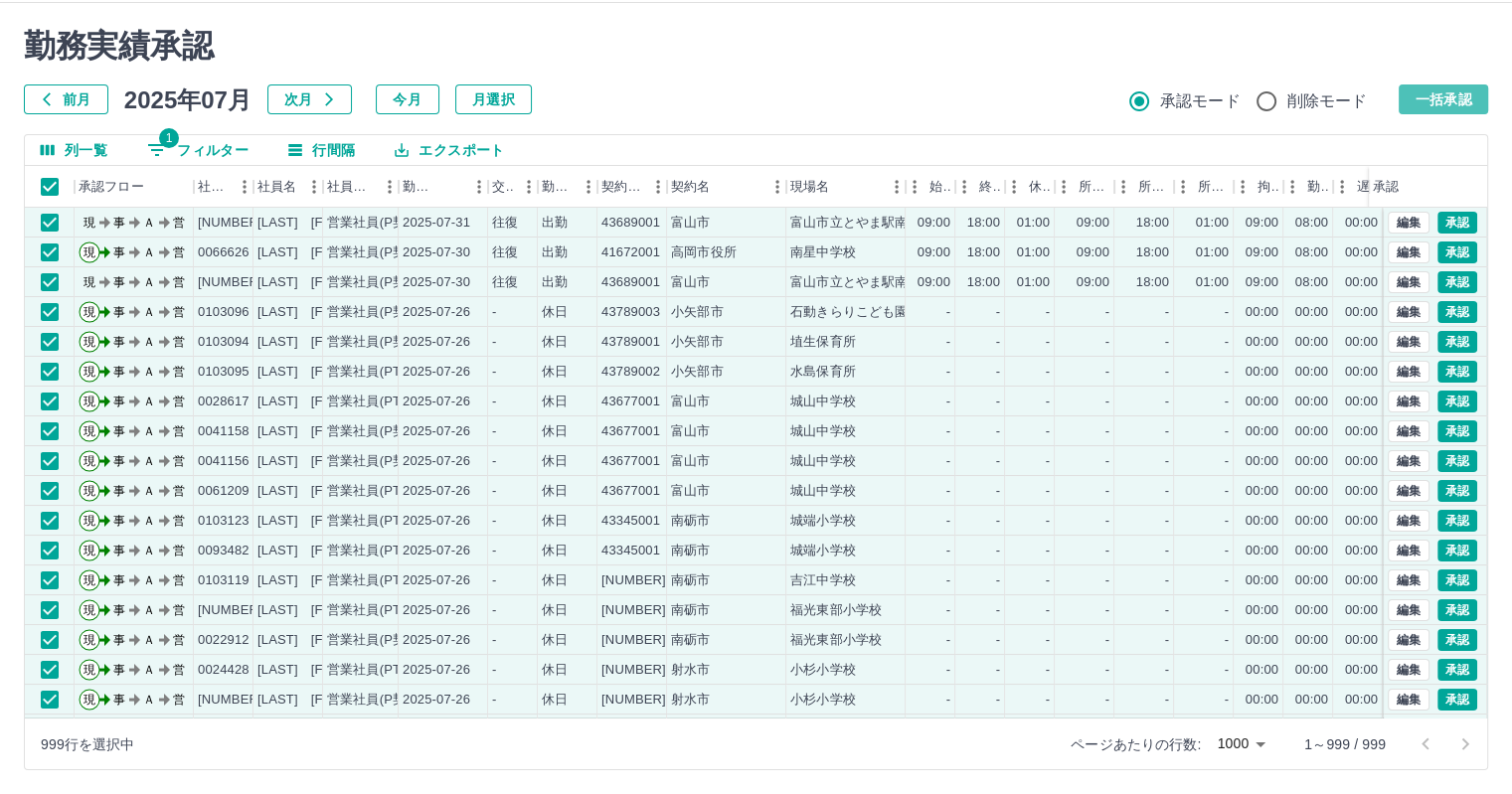 click at bounding box center (756, 397) 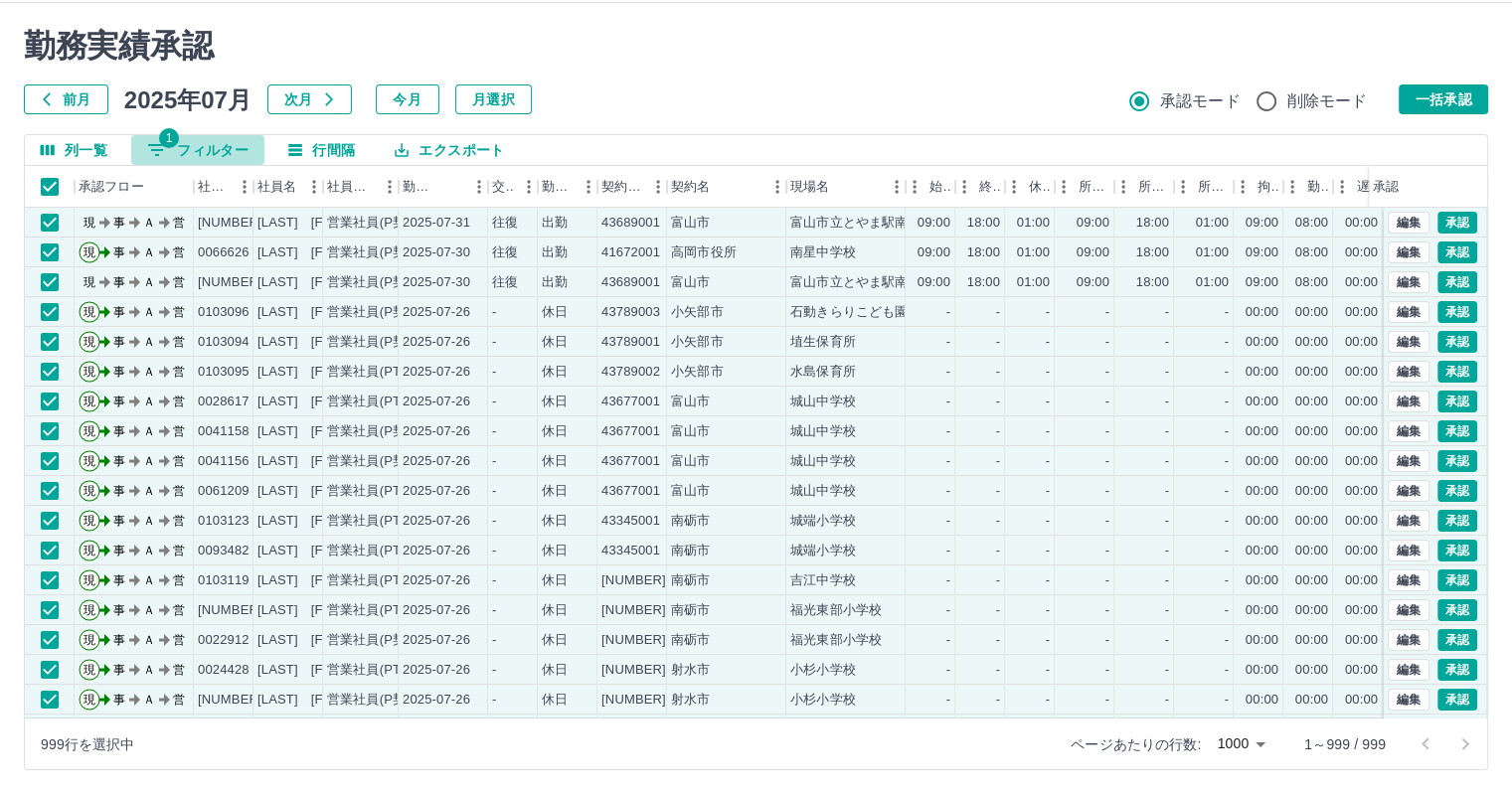 click on "1 フィルター" at bounding box center (198, 150) 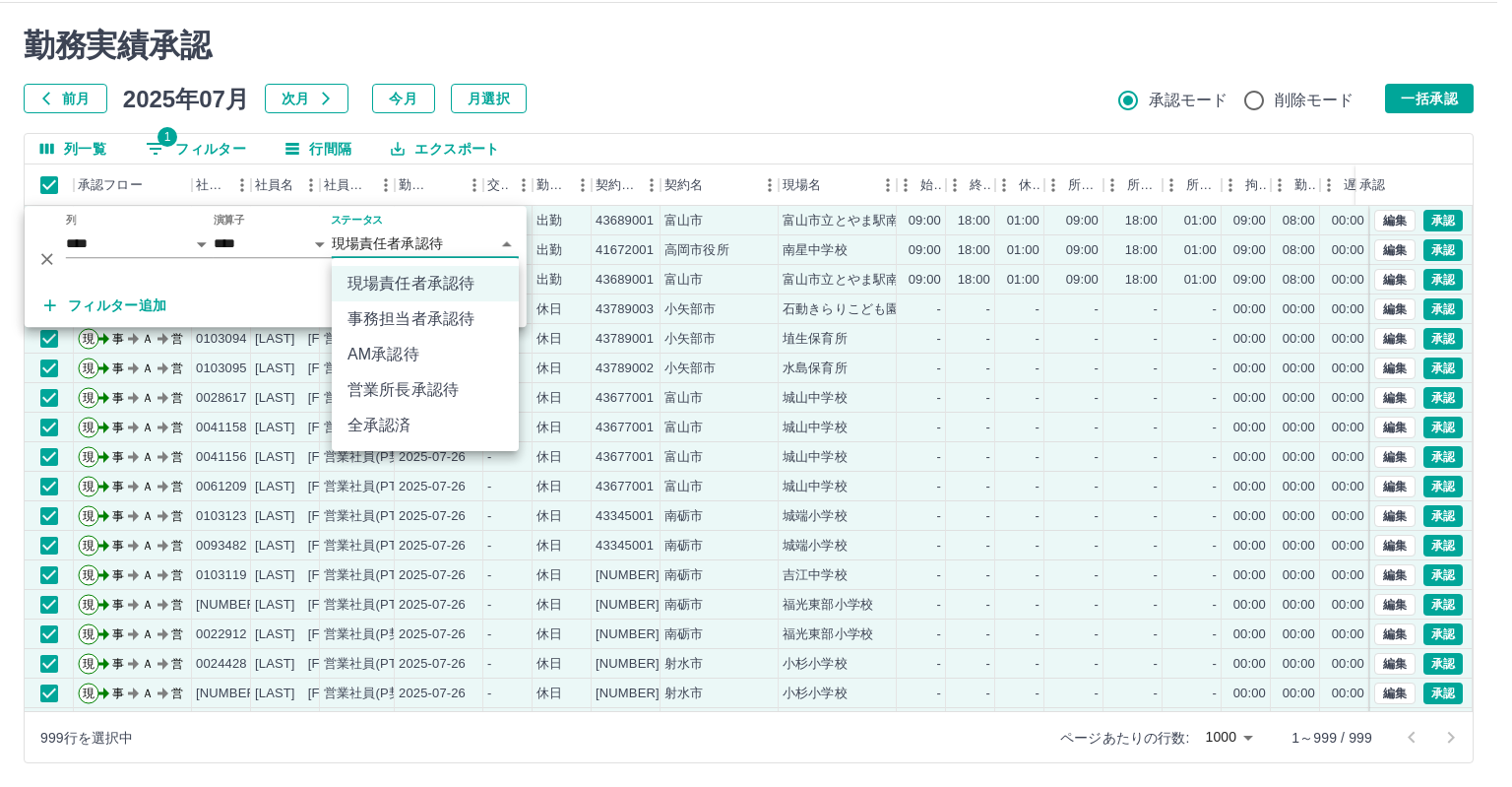click on "SDH勤怠 草薙　修康 勤務実績承認 前月 2025年07月 次月 今月 月選択 承認モード 削除モード 一括承認 列一覧 1 フィルター 行間隔 エクスポート 承認フロー 社員番号 社員名 社員区分 勤務日 交通費 勤務区分 契約コード 契約名 現場名 始業 終業 休憩 所定開始 所定終業 所定休憩 拘束 勤務 遅刻等 コメント ステータス 承認 現 事 Ａ 営 0101194 吉田　朱凛 営業社員(P契約) 2025-07-31 往復 出勤 43689001 富山市 富山市立とやま駅南図書館・こども図書館 09:00 18:00 01:00 09:00 18:00 01:00 09:00 08:00 00:00 現場責任者承認待 現 事 Ａ 営 0066626 前花　典子 営業社員(P契約) 2025-07-30 往復 出勤 41672001 高岡市役所 南星中学校 09:00 18:00 01:00 09:00 18:00 01:00 09:00 08:00 00:00 現場責任者承認待 現 事 Ａ 営 0101194 吉田　朱凛 営業社員(P契約) 2025-07-30 往復 出勤 43689001 富山市 09:00 18:00 01:00 09:00 18:00 01:00" at bounding box center [756, 370] 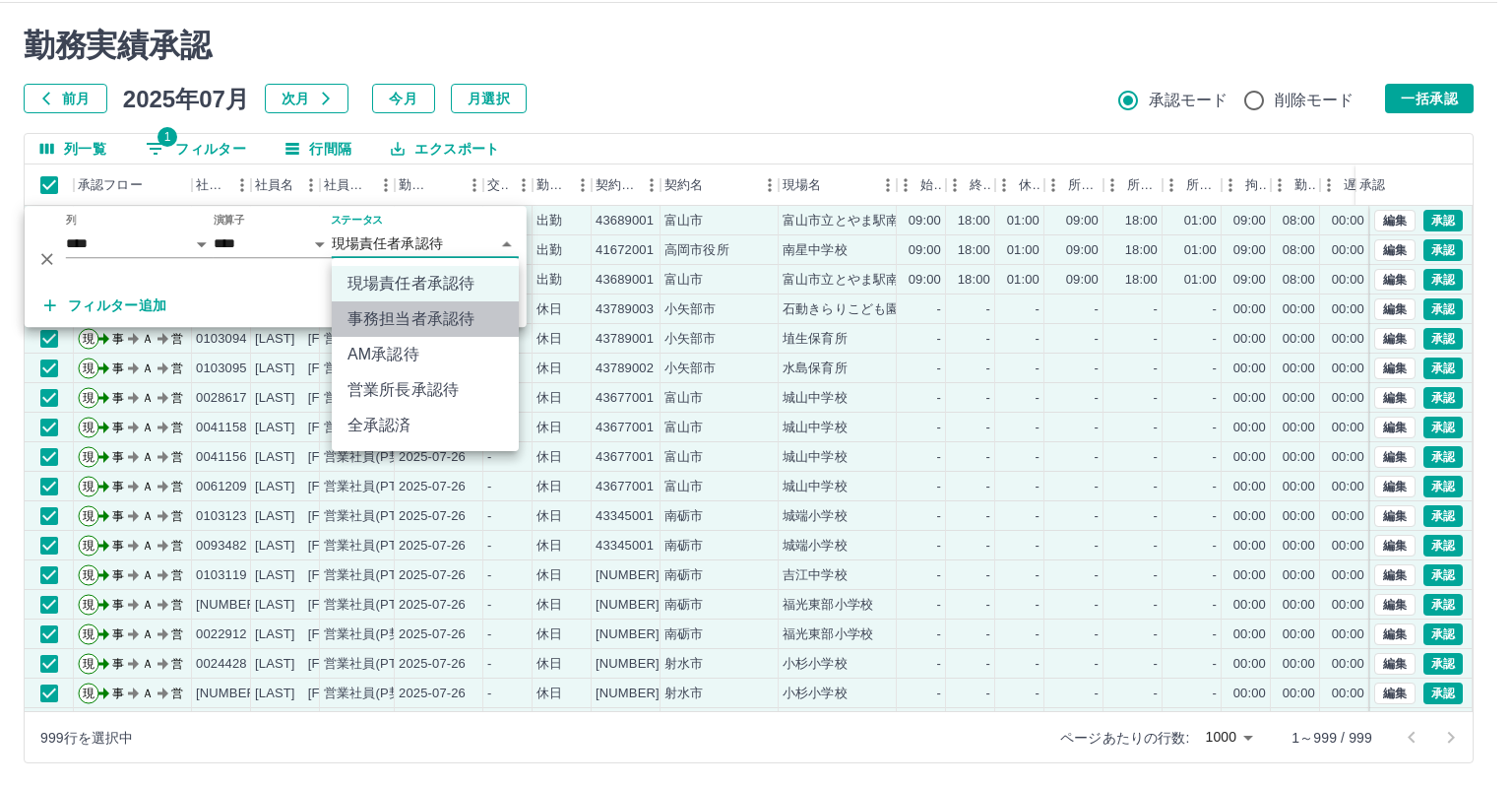 click on "事務担当者承認待" at bounding box center [425, 319] 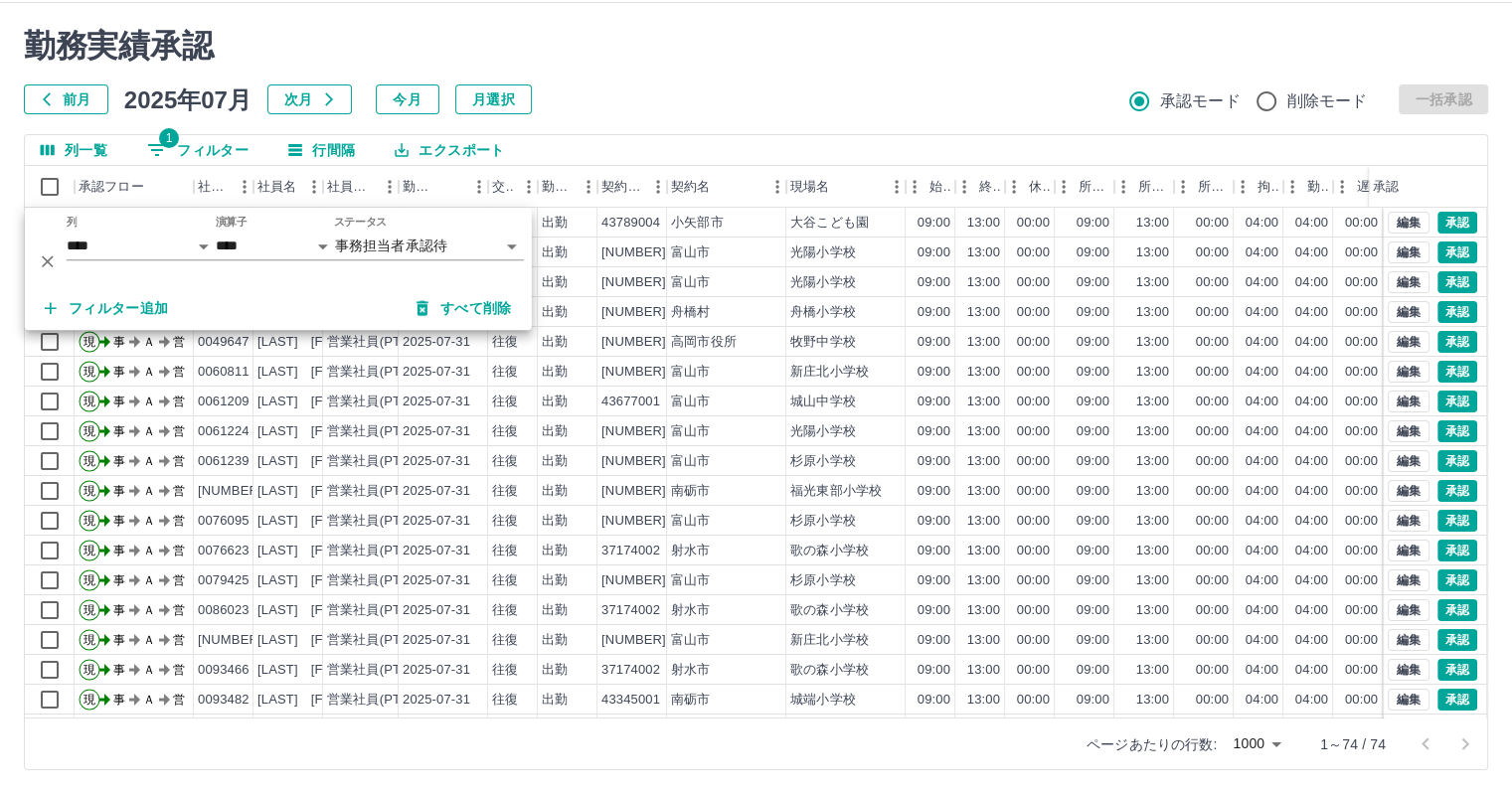 click on "勤務実績承認 前月 2025年07月 次月 今月 月選択 承認モード 削除モード 一括承認" at bounding box center [756, 71] 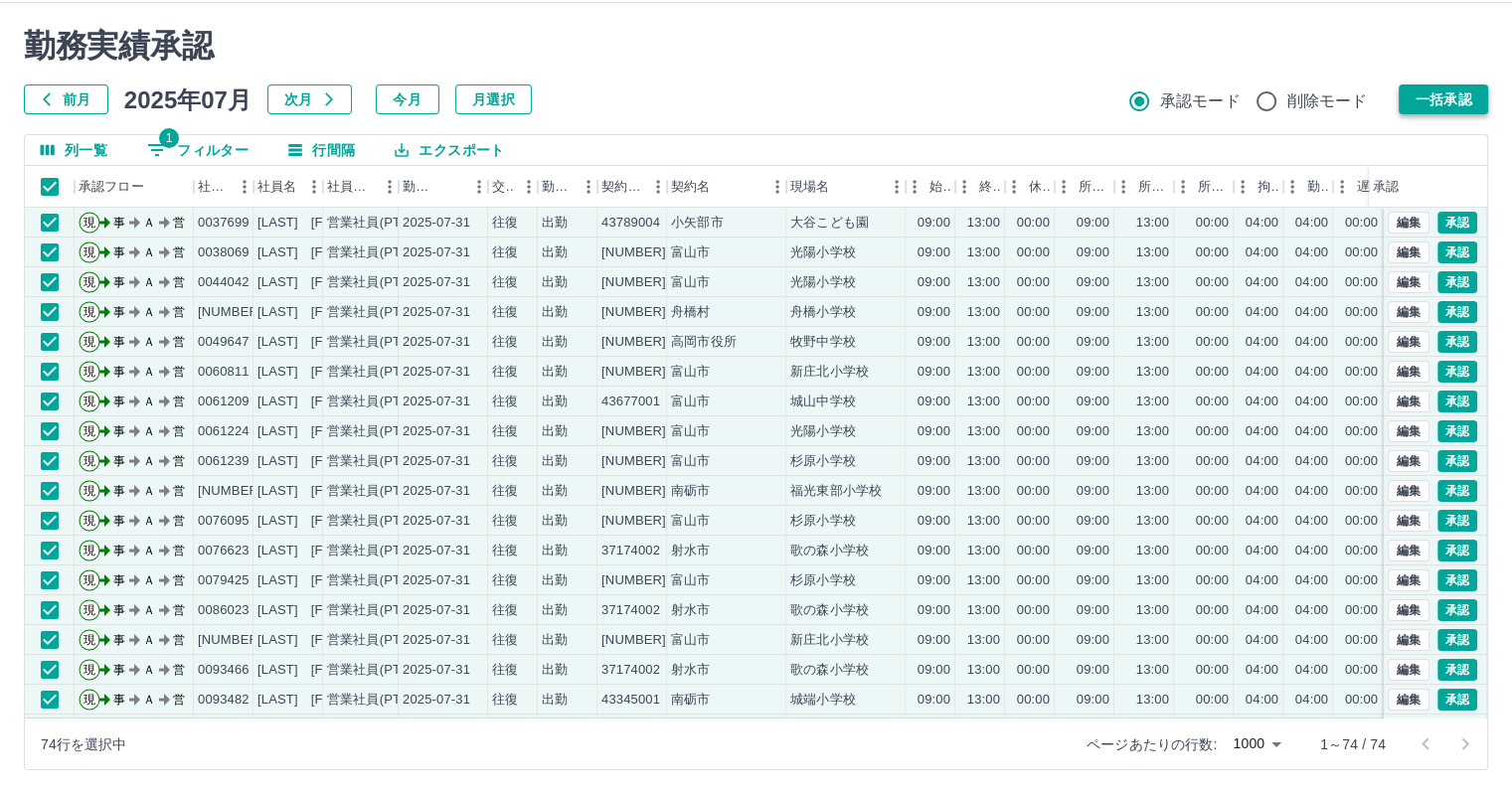 click on "一括承認" at bounding box center [1443, 99] 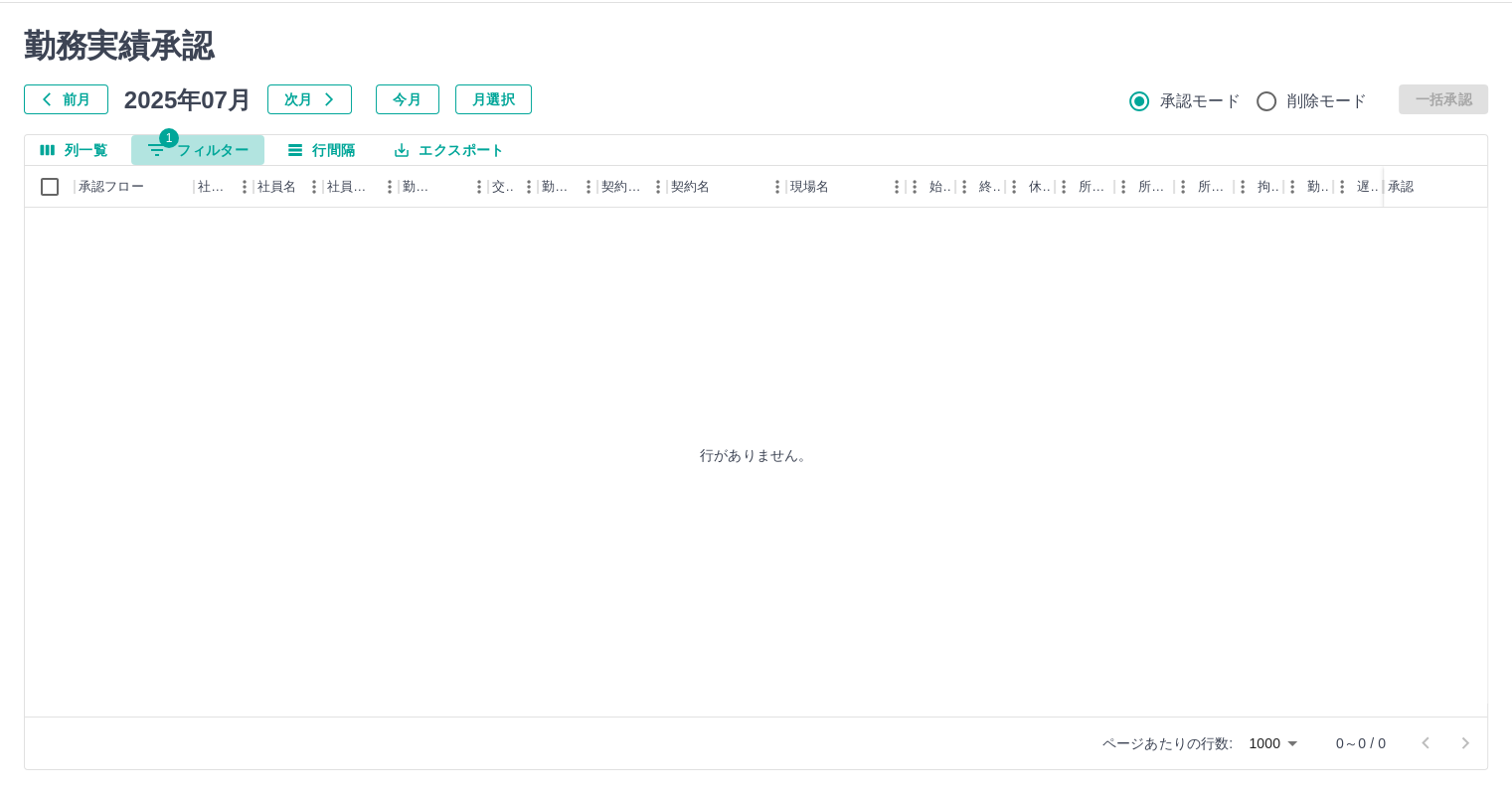 click on "1 フィルター" at bounding box center [198, 150] 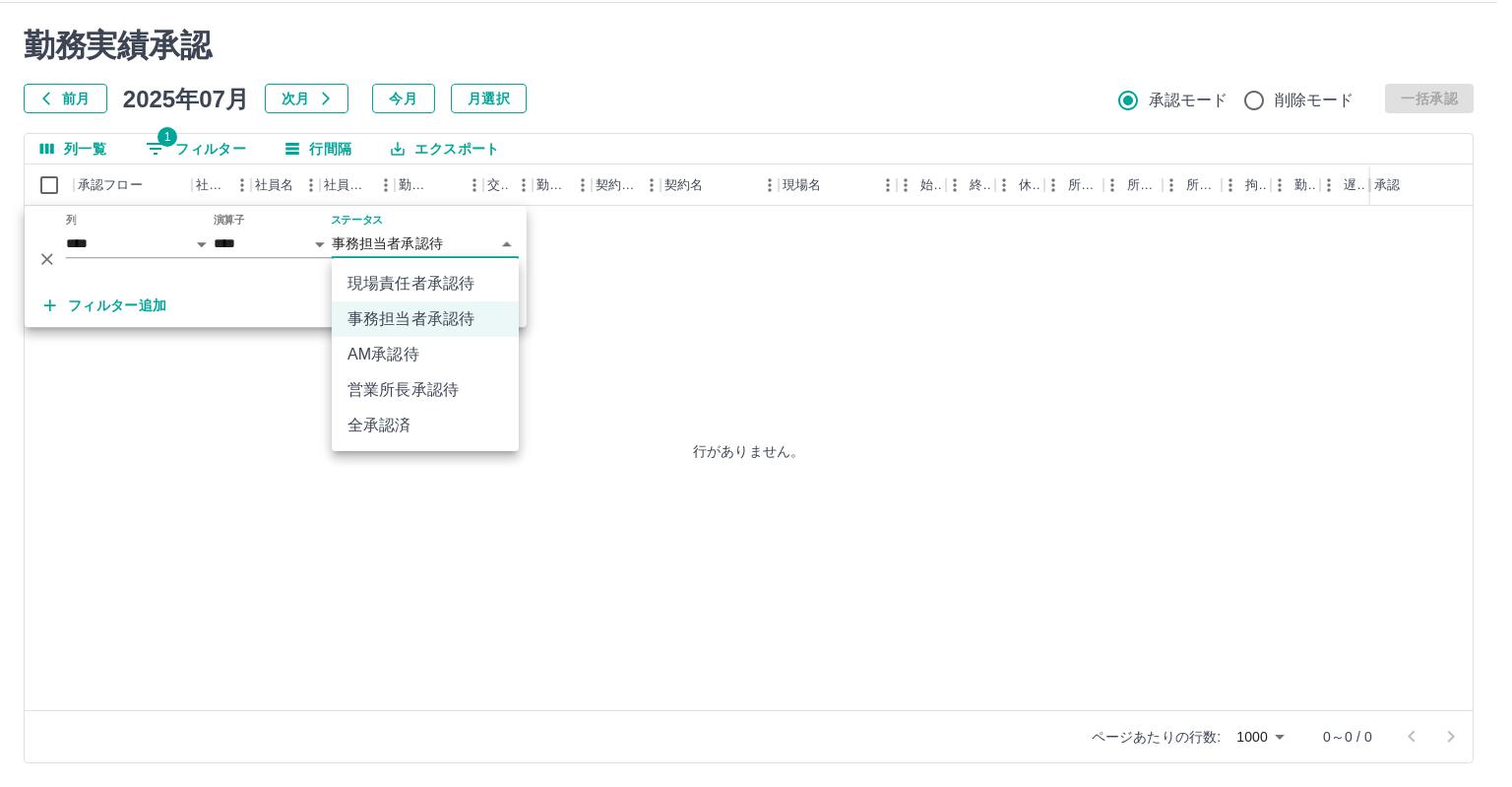 click on "**********" at bounding box center (756, 370) 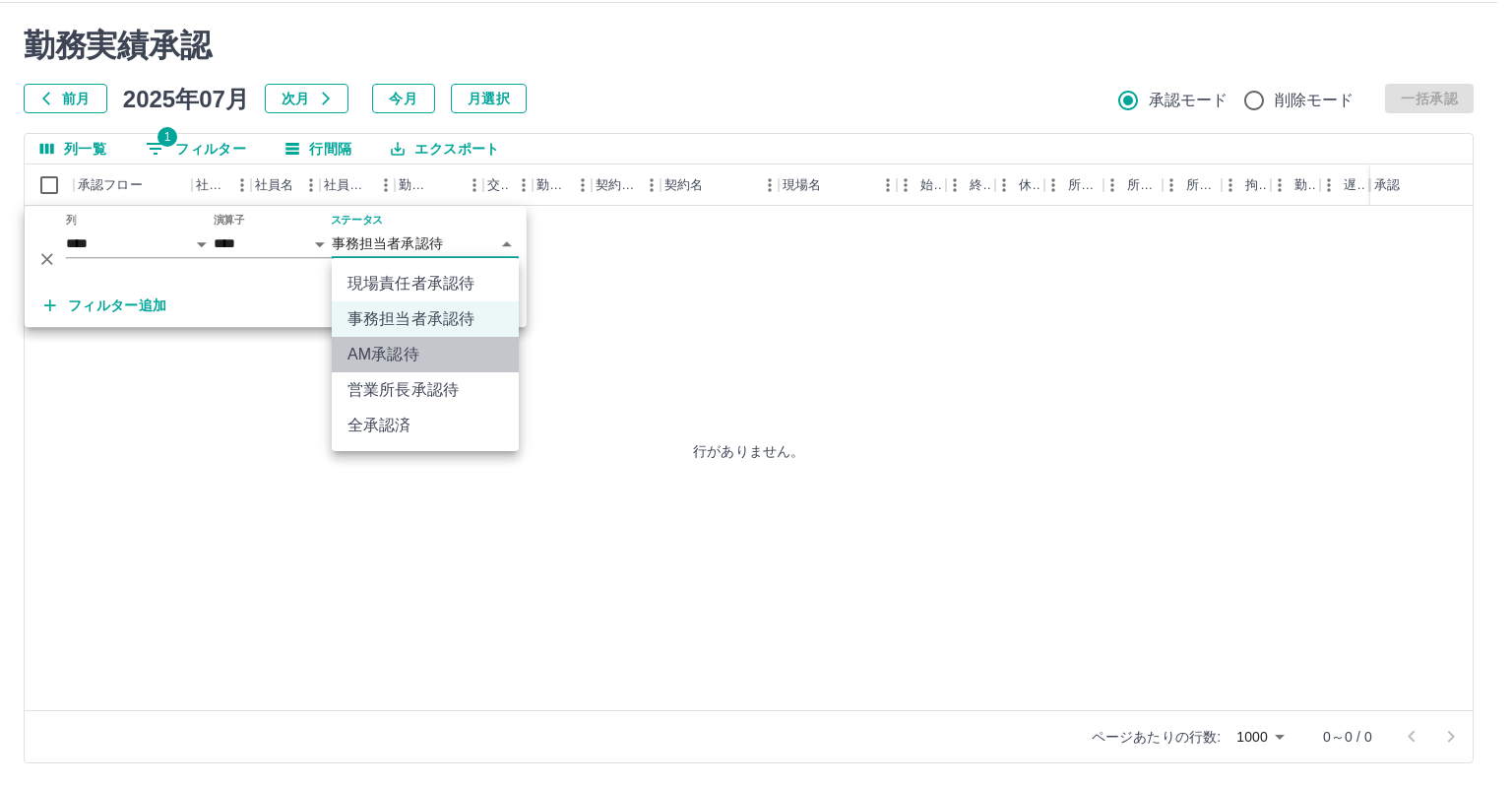click on "AM承認待" at bounding box center (425, 355) 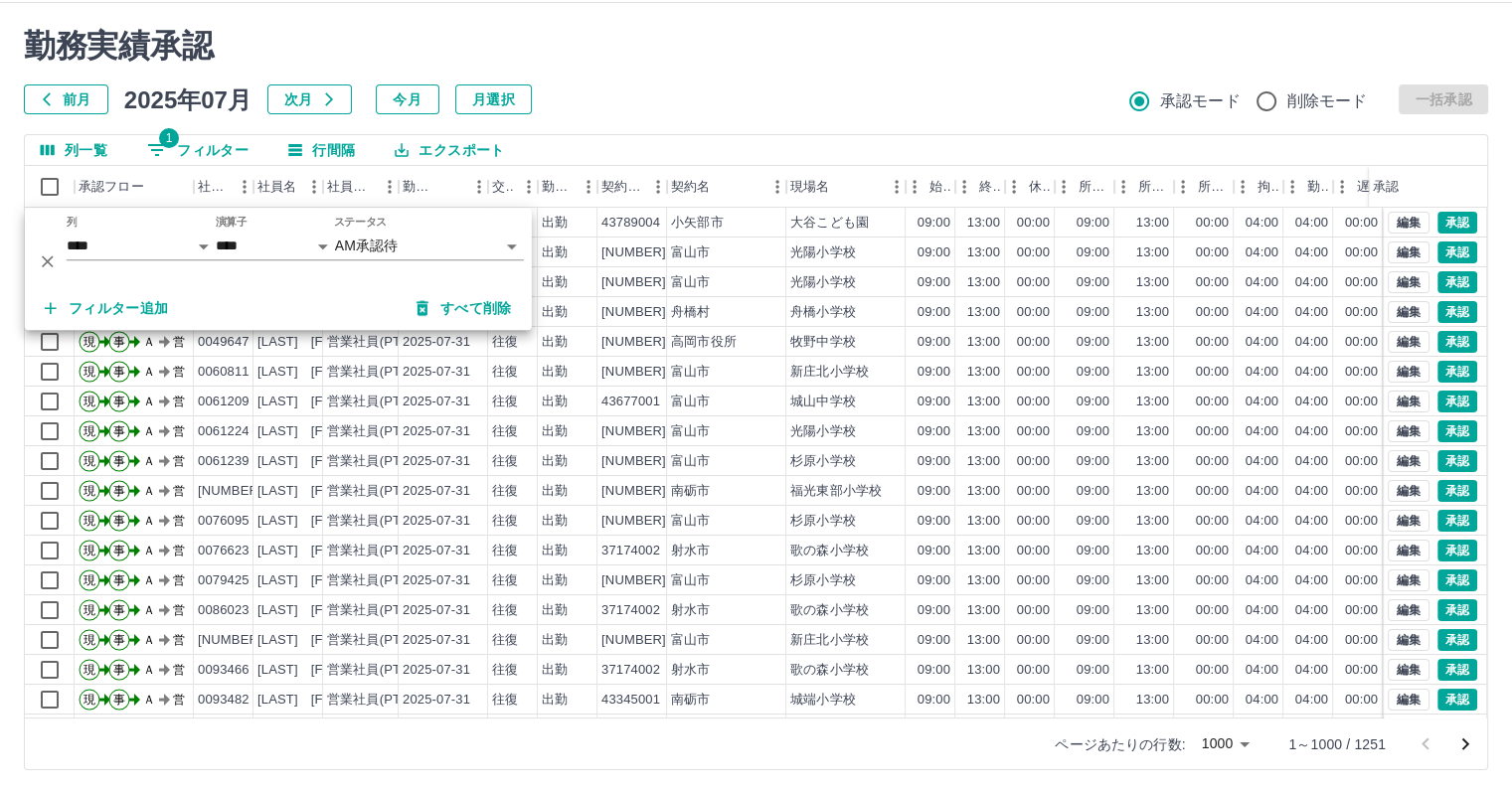 click on "一括承認" at bounding box center (1443, 99) 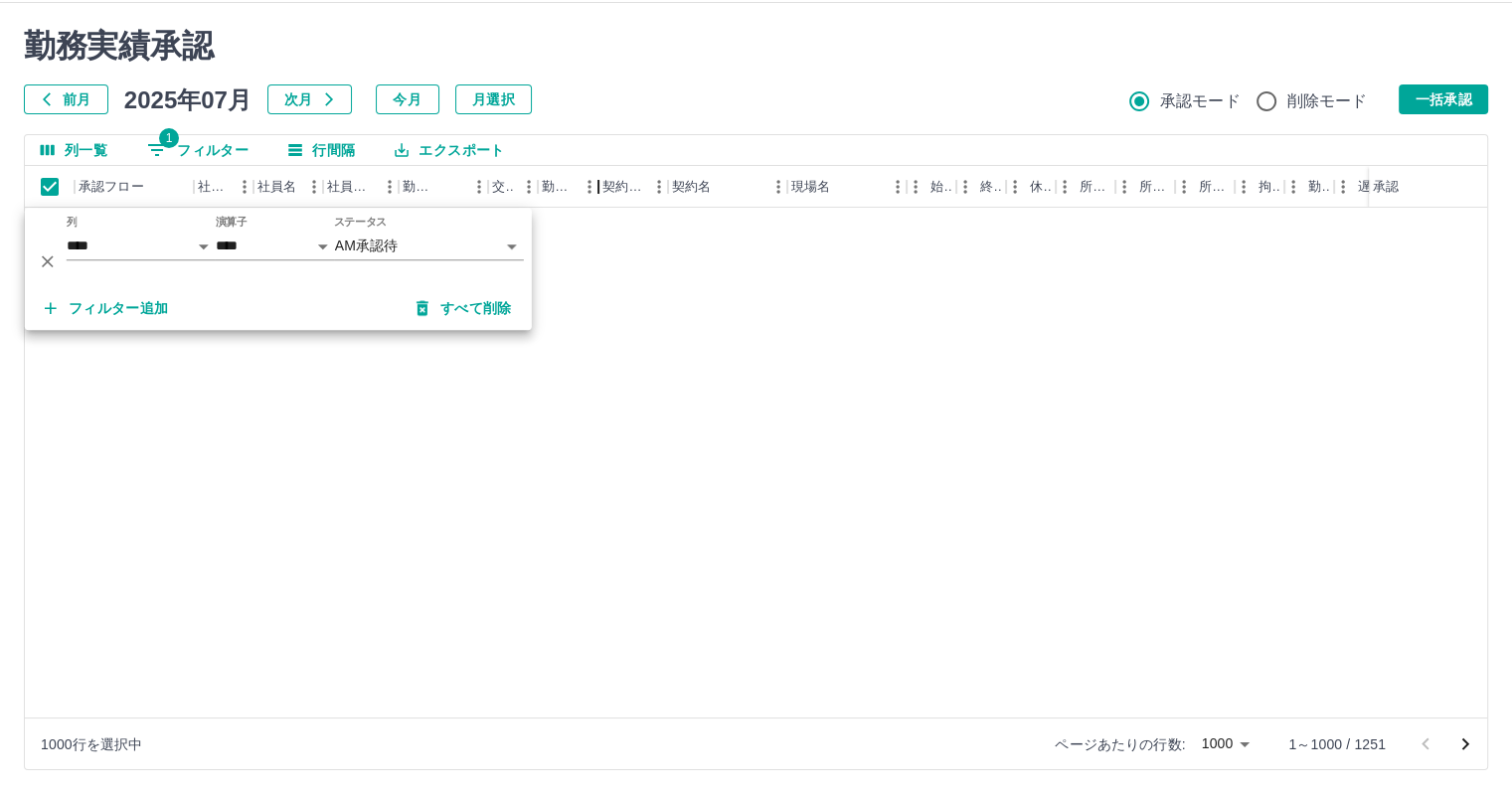 click at bounding box center [756, 397] 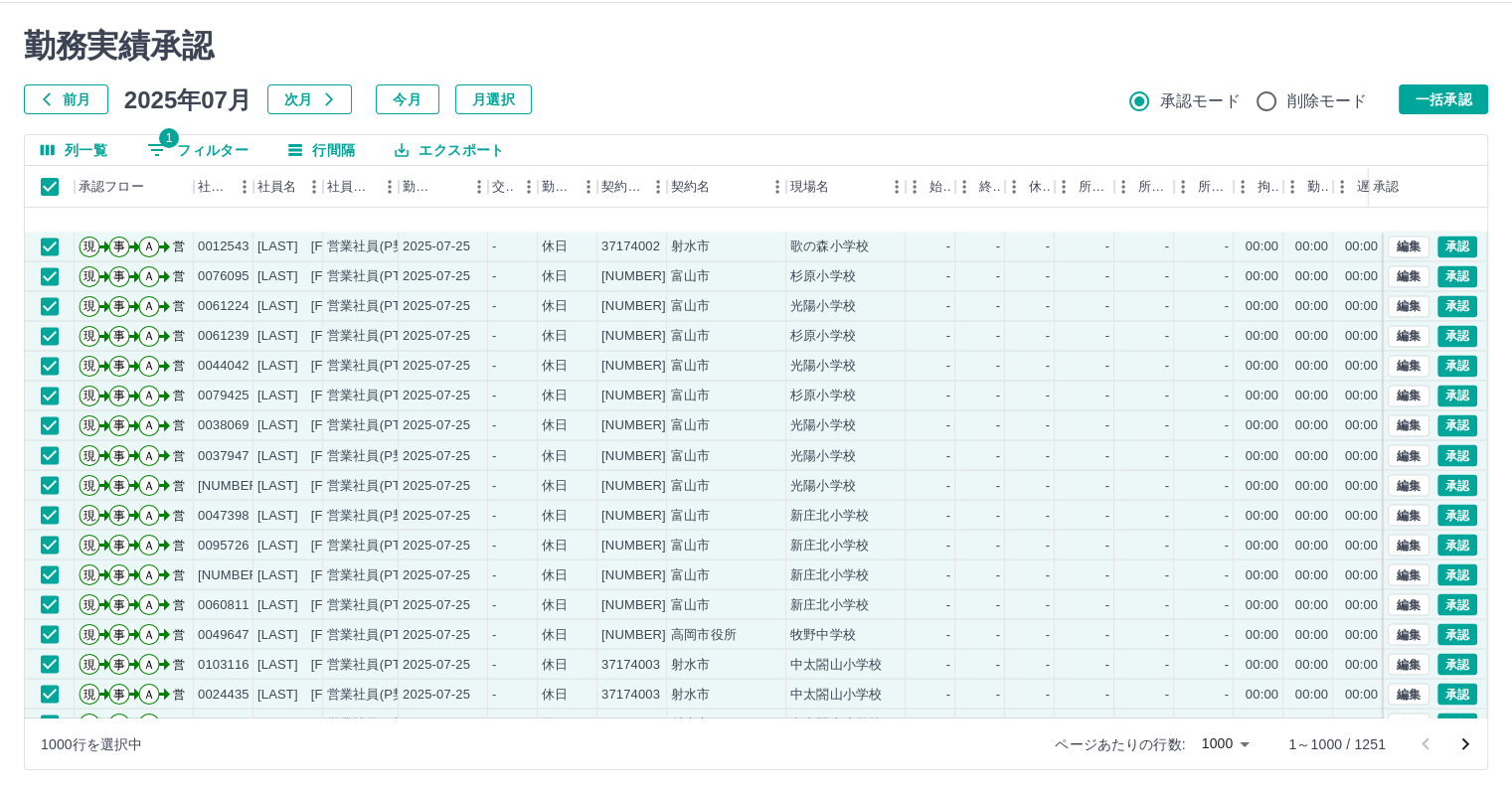 scroll, scrollTop: 3695, scrollLeft: 0, axis: vertical 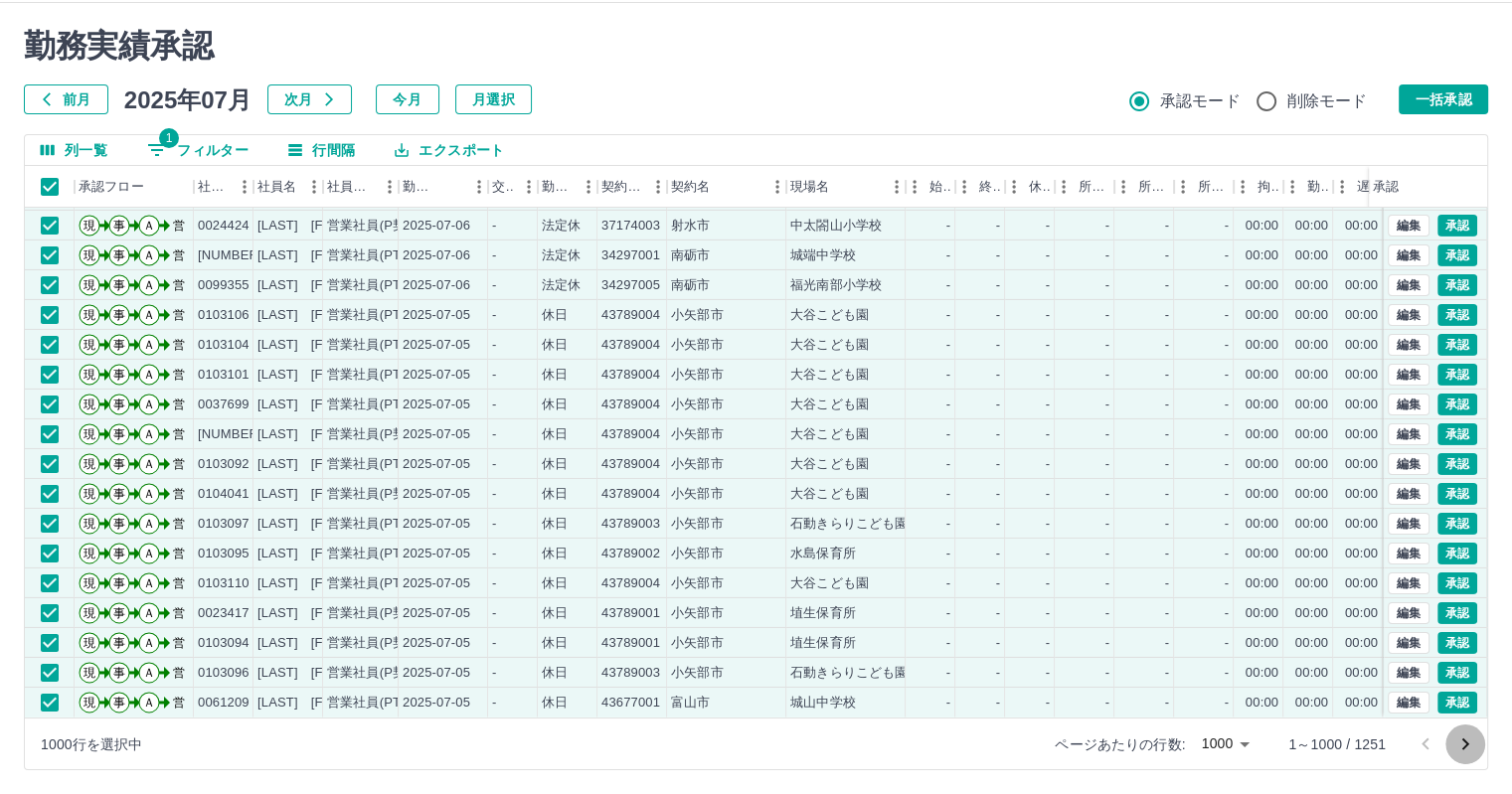 click 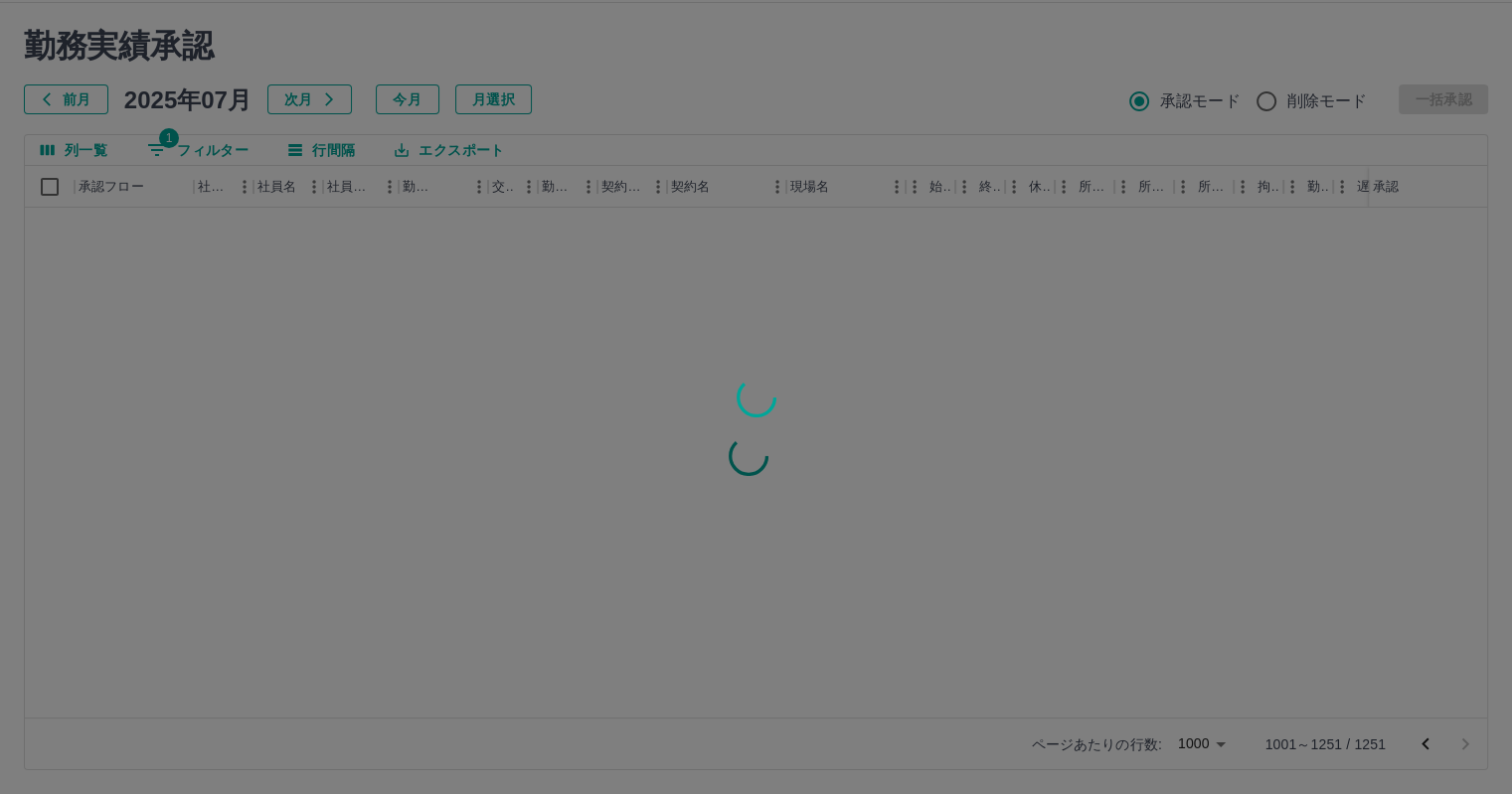 scroll, scrollTop: 0, scrollLeft: 0, axis: both 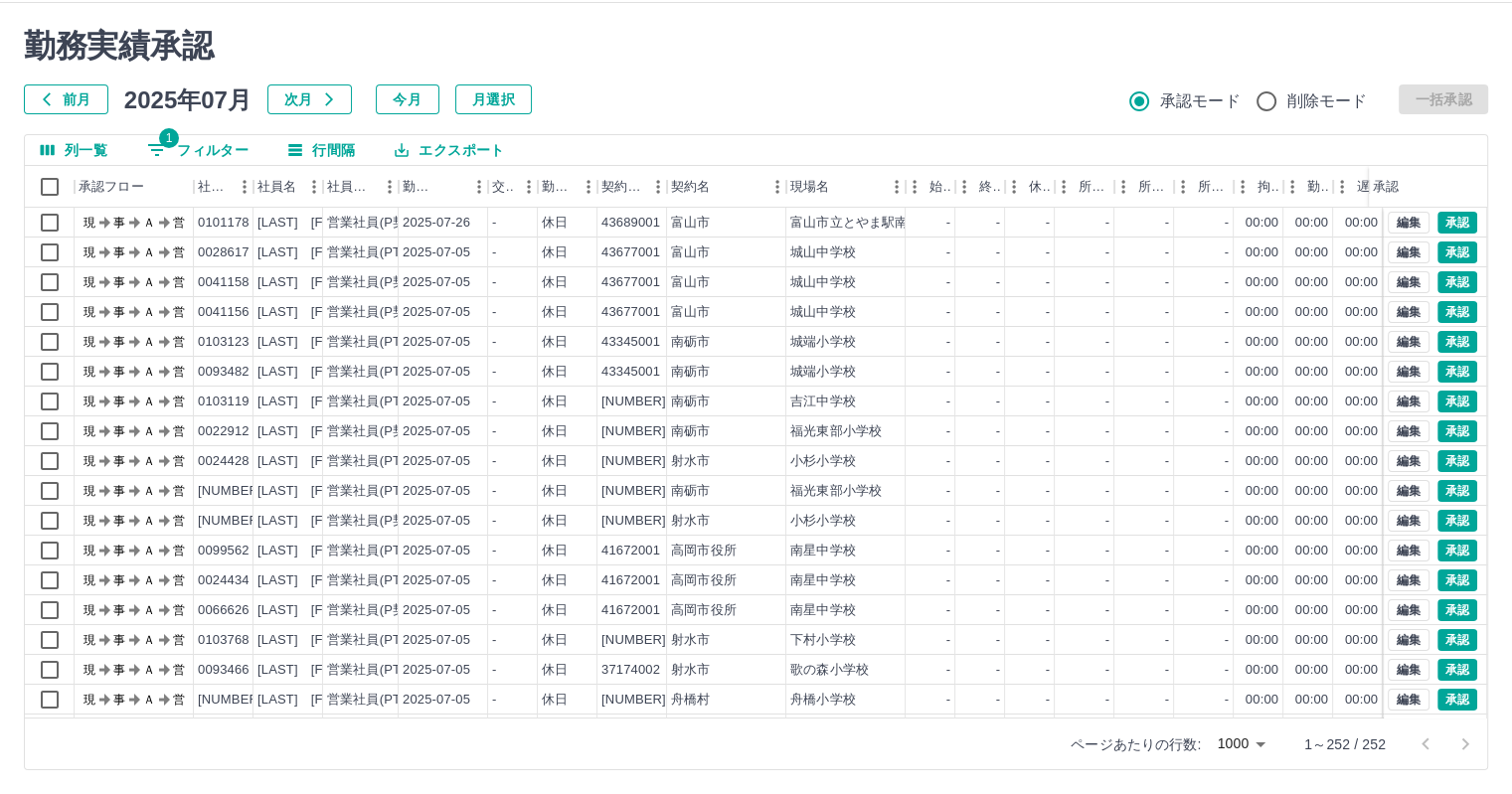 click at bounding box center [756, 397] 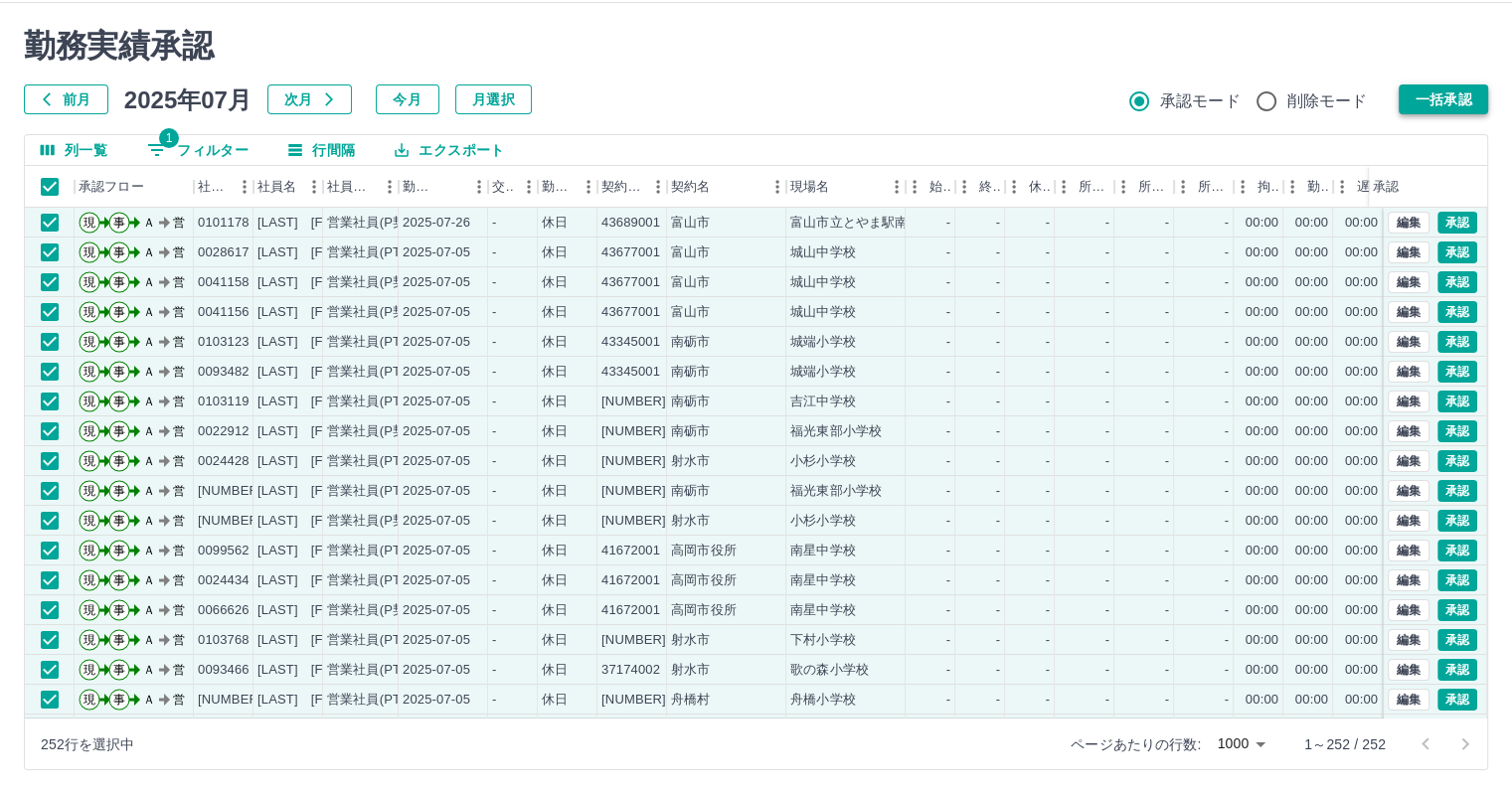 click on "一括承認" at bounding box center [1443, 99] 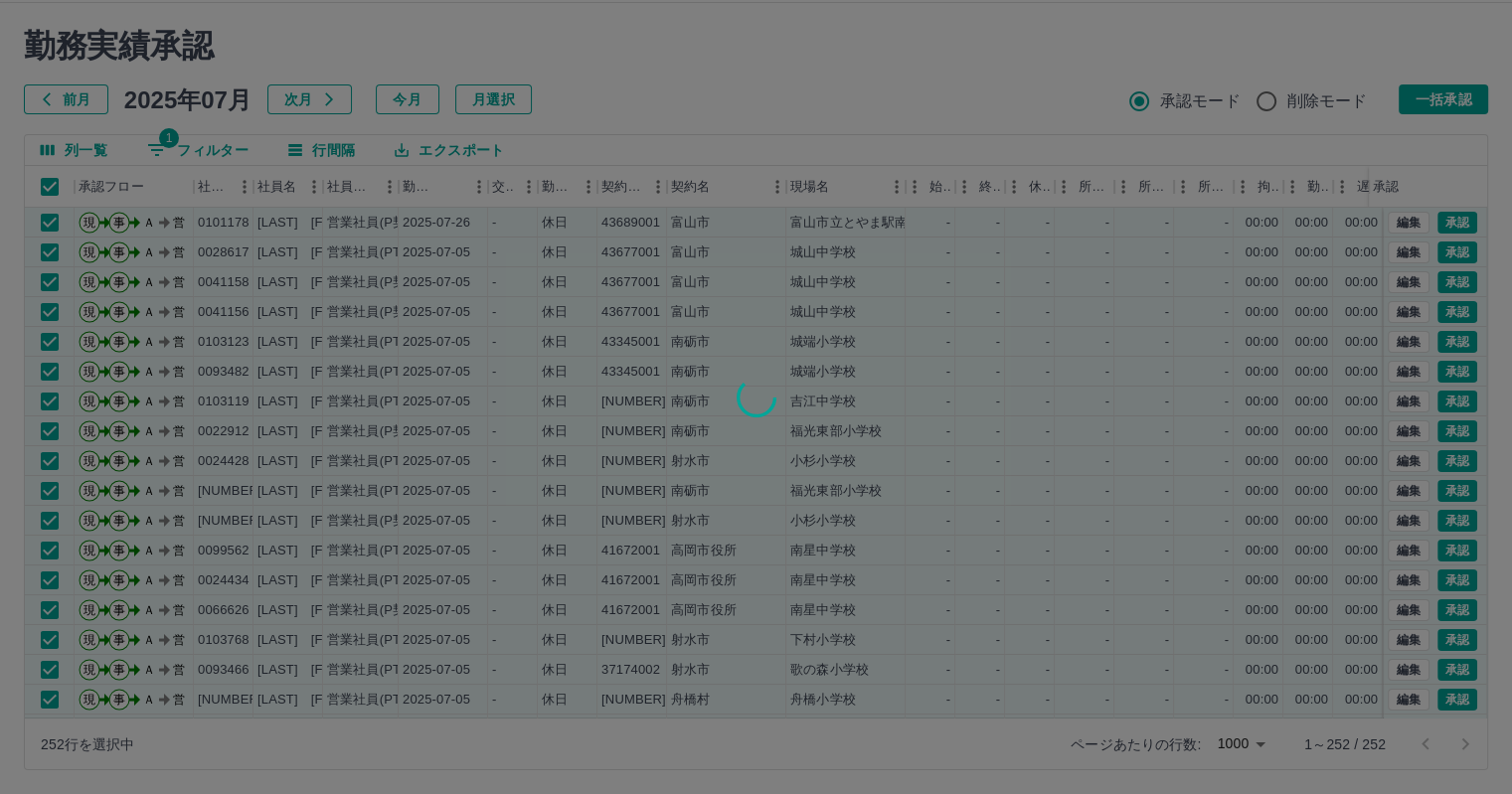 click at bounding box center (756, 397) 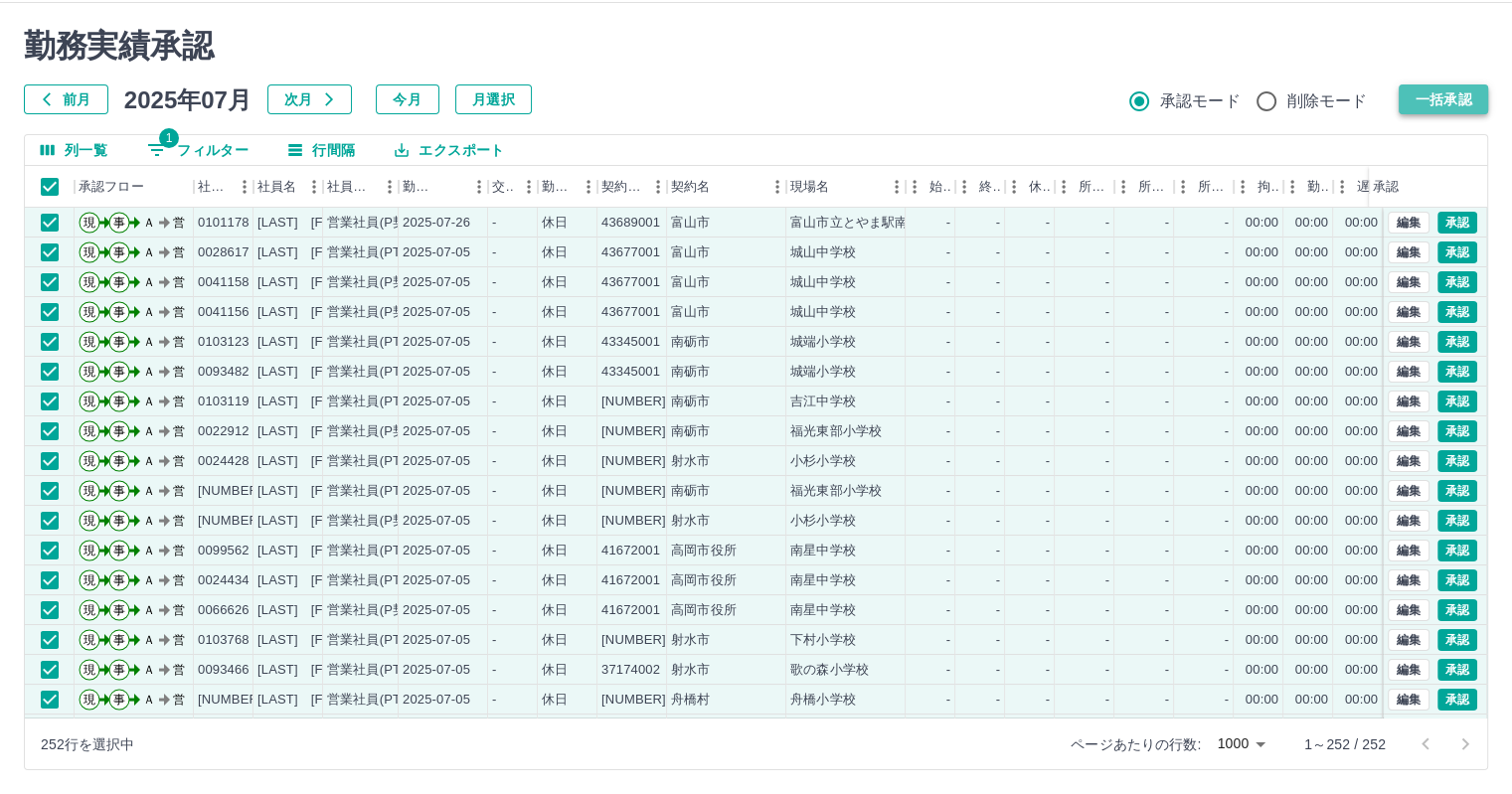 click on "一括承認" at bounding box center [1443, 99] 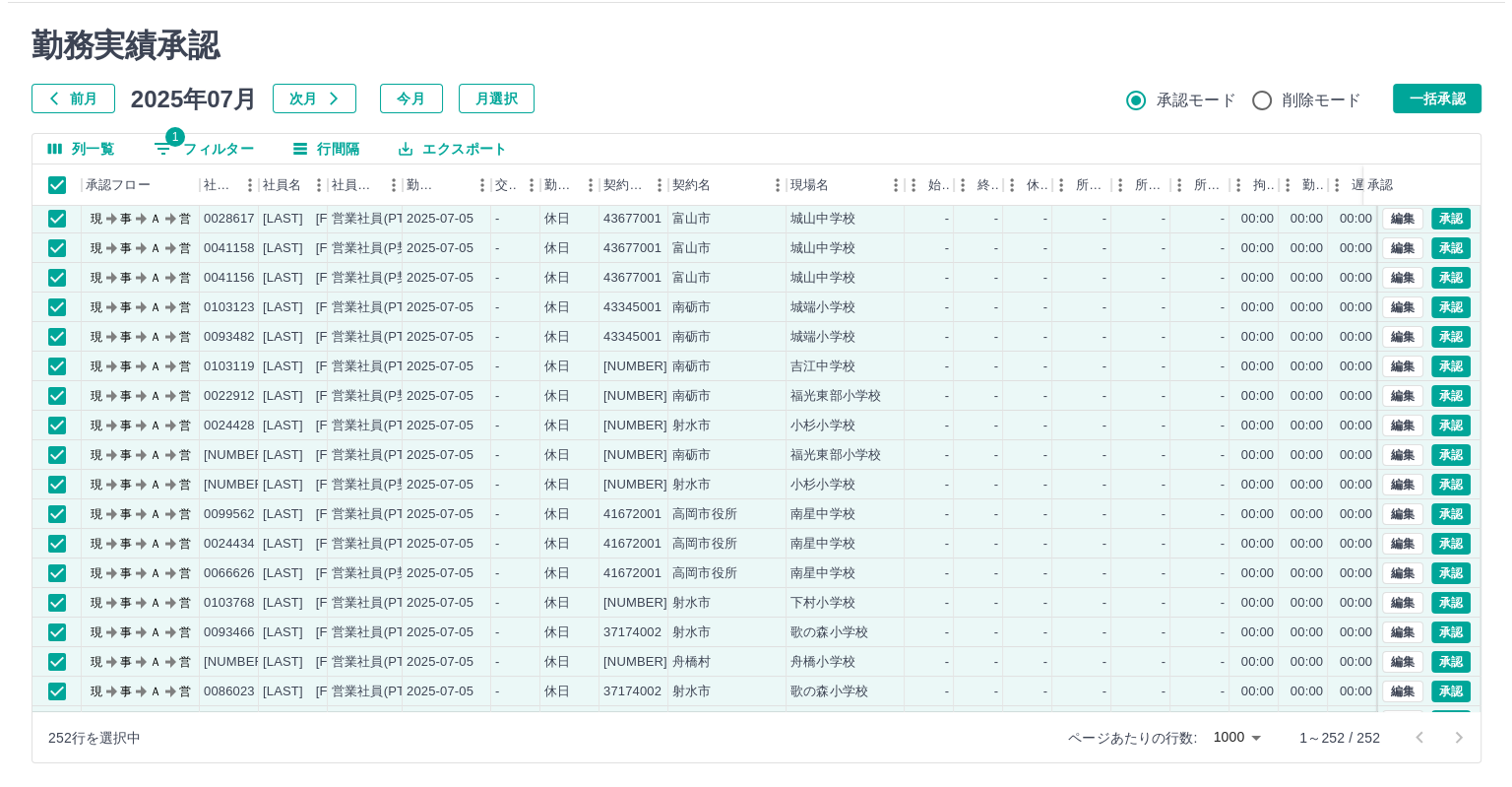 scroll, scrollTop: 0, scrollLeft: 0, axis: both 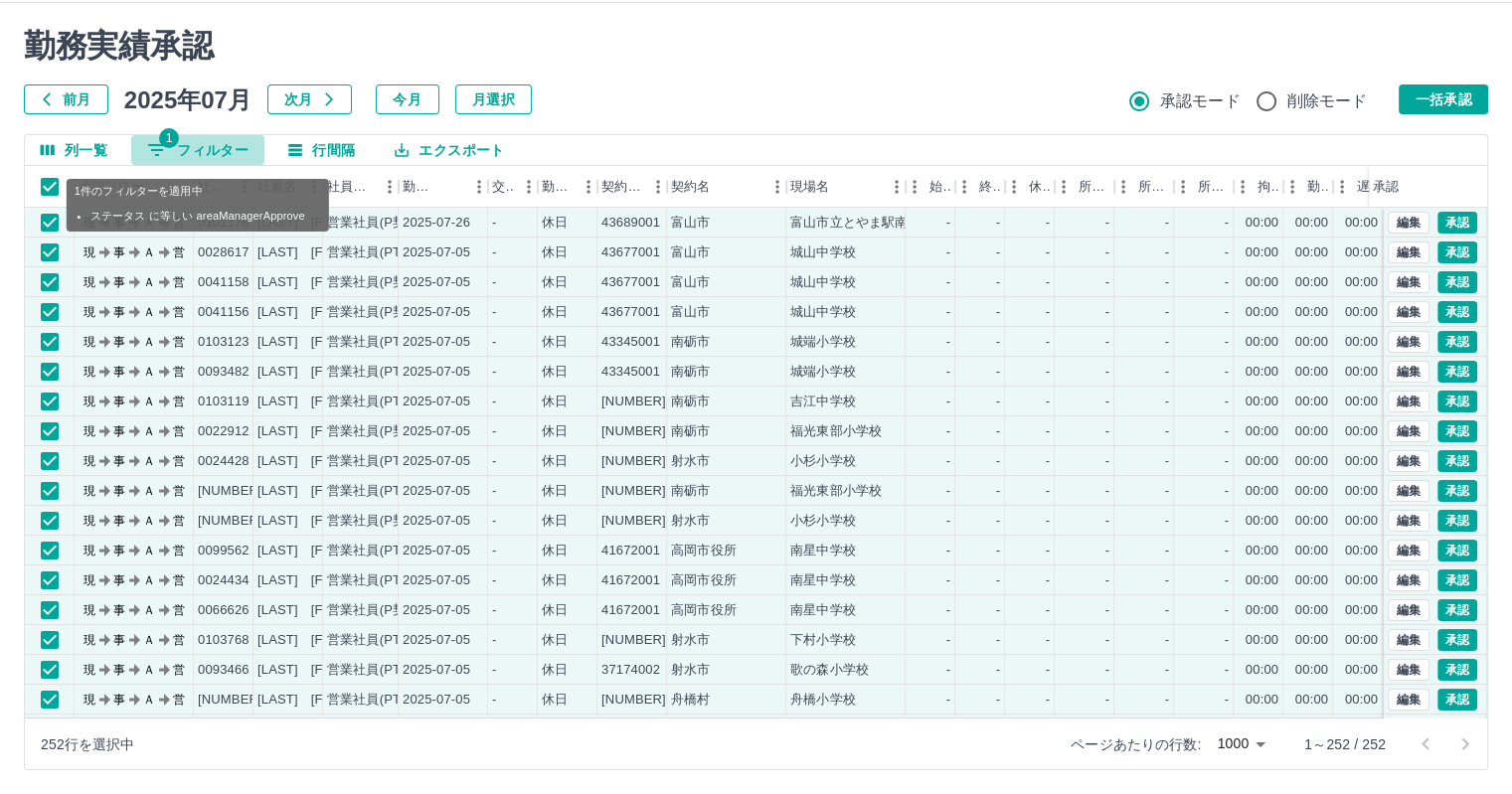 click on "1 フィルター" at bounding box center (198, 150) 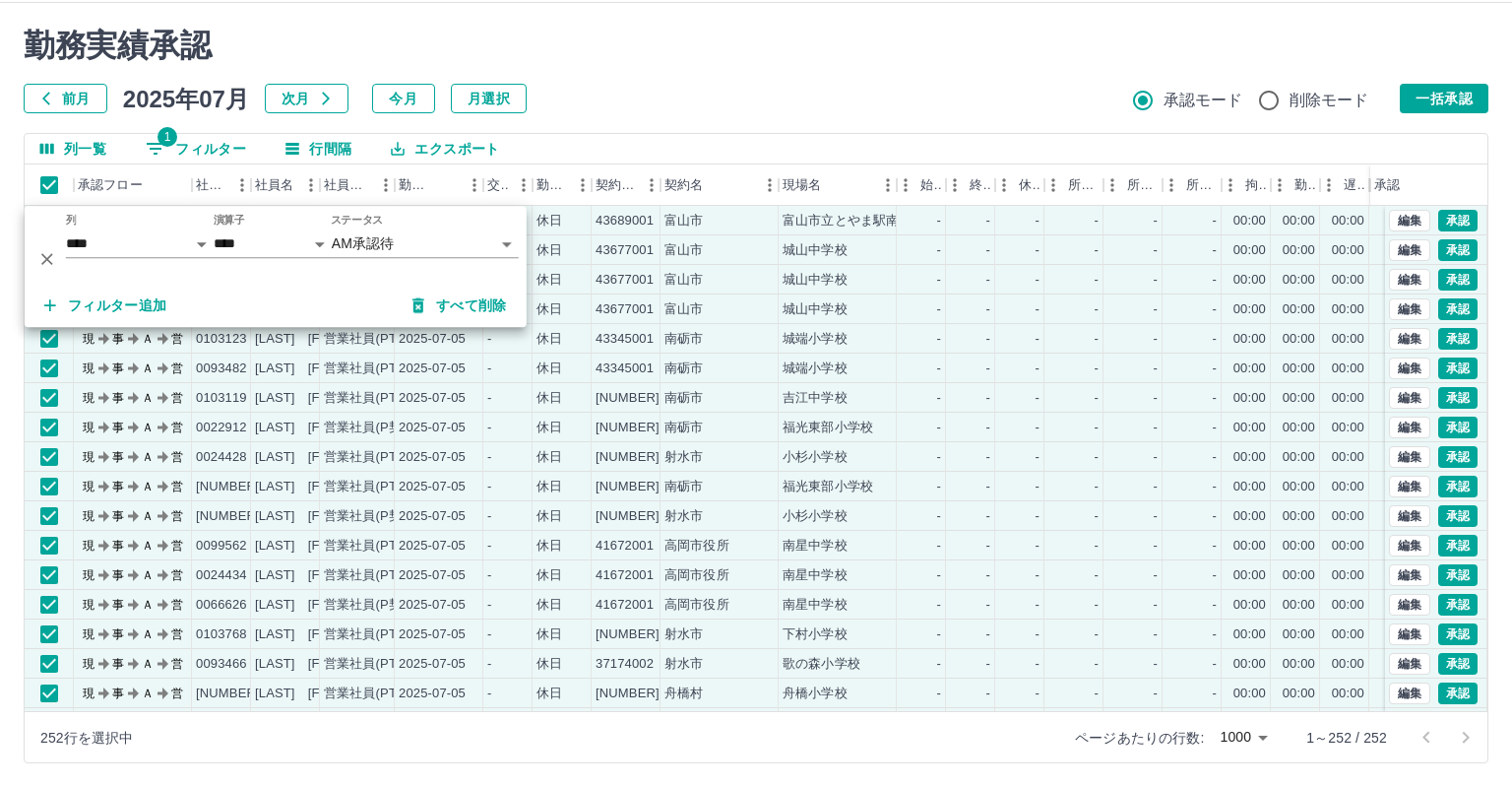 click on "SDH勤怠 草薙　修康 勤務実績承認 前月 2025年07月 次月 今月 月選択 承認モード 削除モード 一括承認 列一覧 1 フィルター 行間隔 エクスポート 承認フロー 社員番号 社員名 社員区分 勤務日 交通費 勤務区分 契約コード 契約名 現場名 始業 終業 休憩 所定開始 所定終業 所定休憩 拘束 勤務 遅刻等 コメント ステータス 承認 現 事 Ａ 営 0101178 谷川　京香 営業社員(P契約) 2025-07-26  -  休日 43689001 富山市 富山市立とやま駅南図書館・こども図書館 - - - - - - 00:00 00:00 00:00 AM承認待 現 事 Ａ 営 0028617 大居　晴美 営業社員(PT契約) 2025-07-05  -  休日 43677001 富山市 城山中学校 - - - - - - 00:00 00:00 00:00 AM承認待 現 事 Ａ 営 0041158 荒井　雅美 営業社員(P契約) 2025-07-05  -  休日 43677001 富山市 城山中学校 - - - - - - 00:00 00:00 00:00 AM承認待 現 事 Ａ 営 0041156 亀山　紅美 営業社員(P契約)  -" at bounding box center [756, 370] 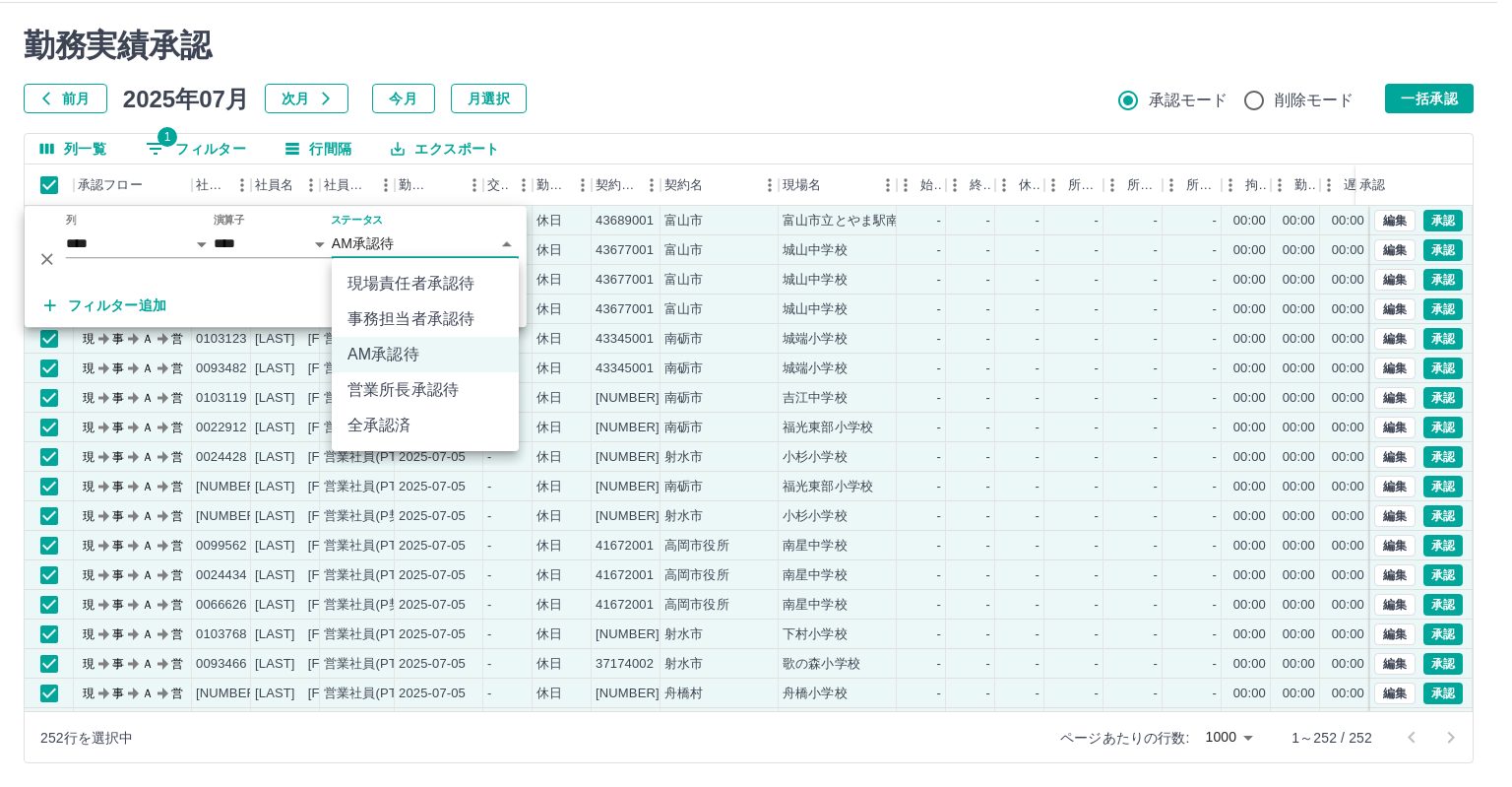 click on "現場責任者承認待" at bounding box center [425, 284] 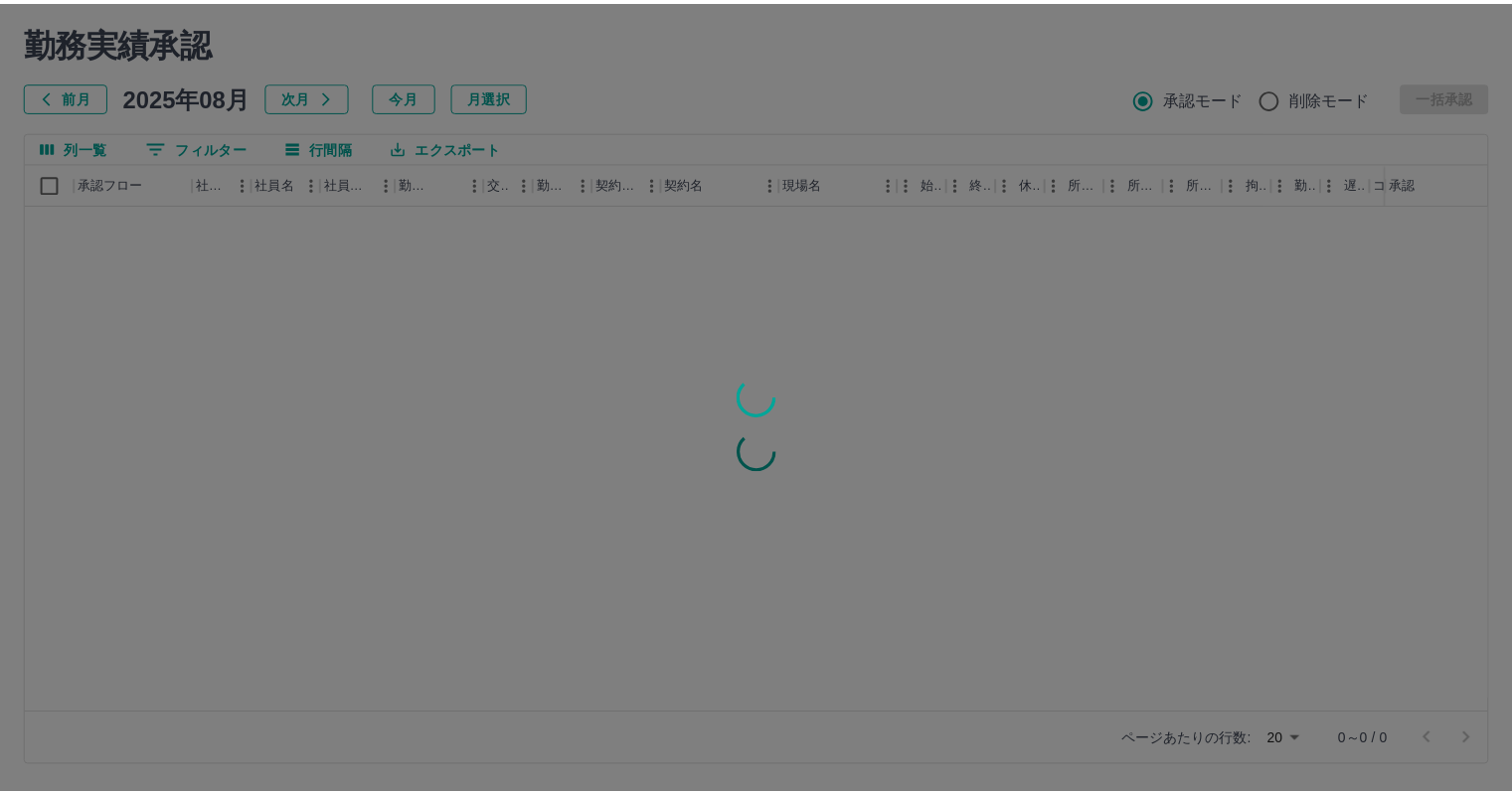scroll, scrollTop: 0, scrollLeft: 0, axis: both 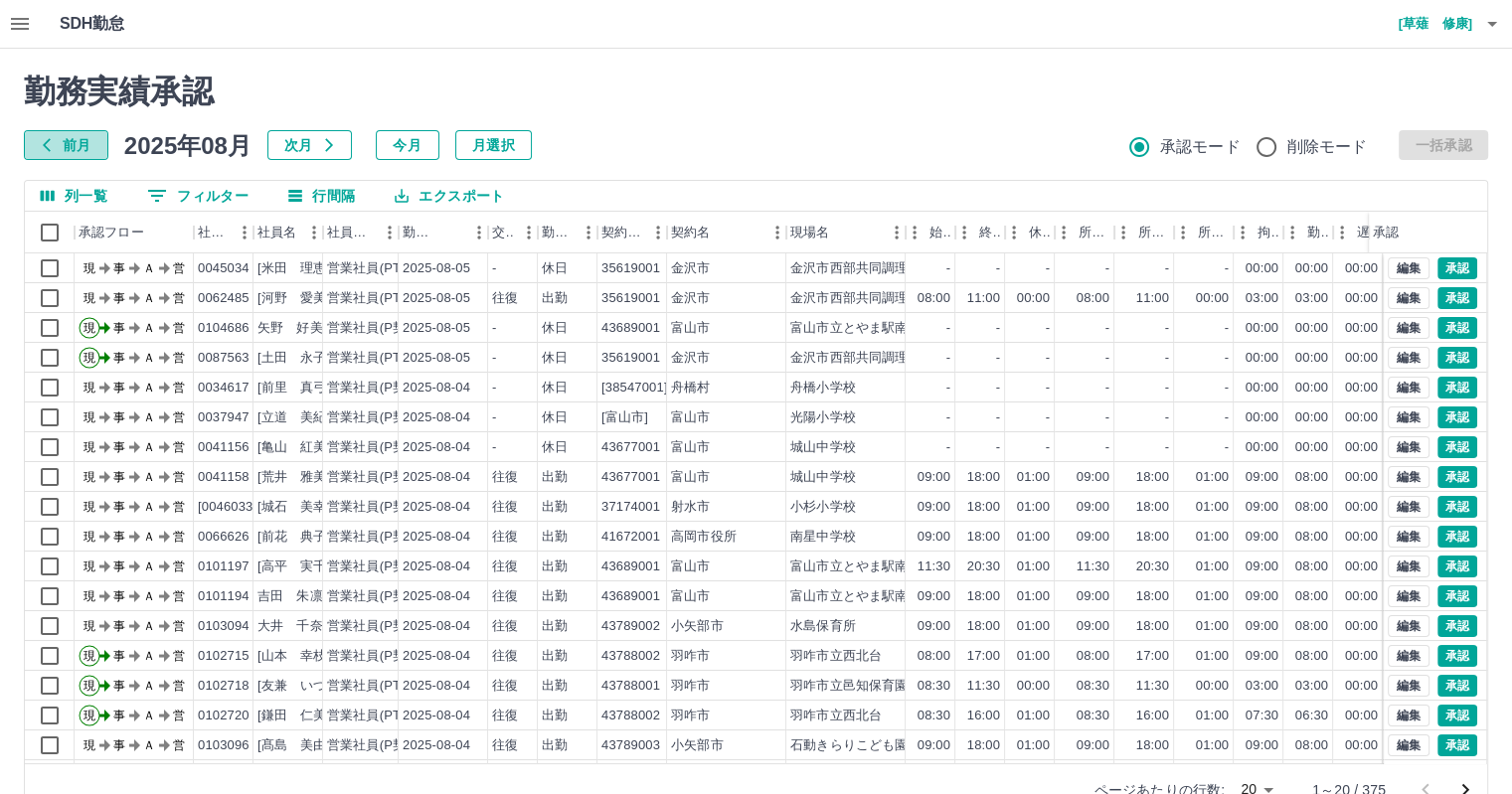 click on "前月" at bounding box center (66, 145) 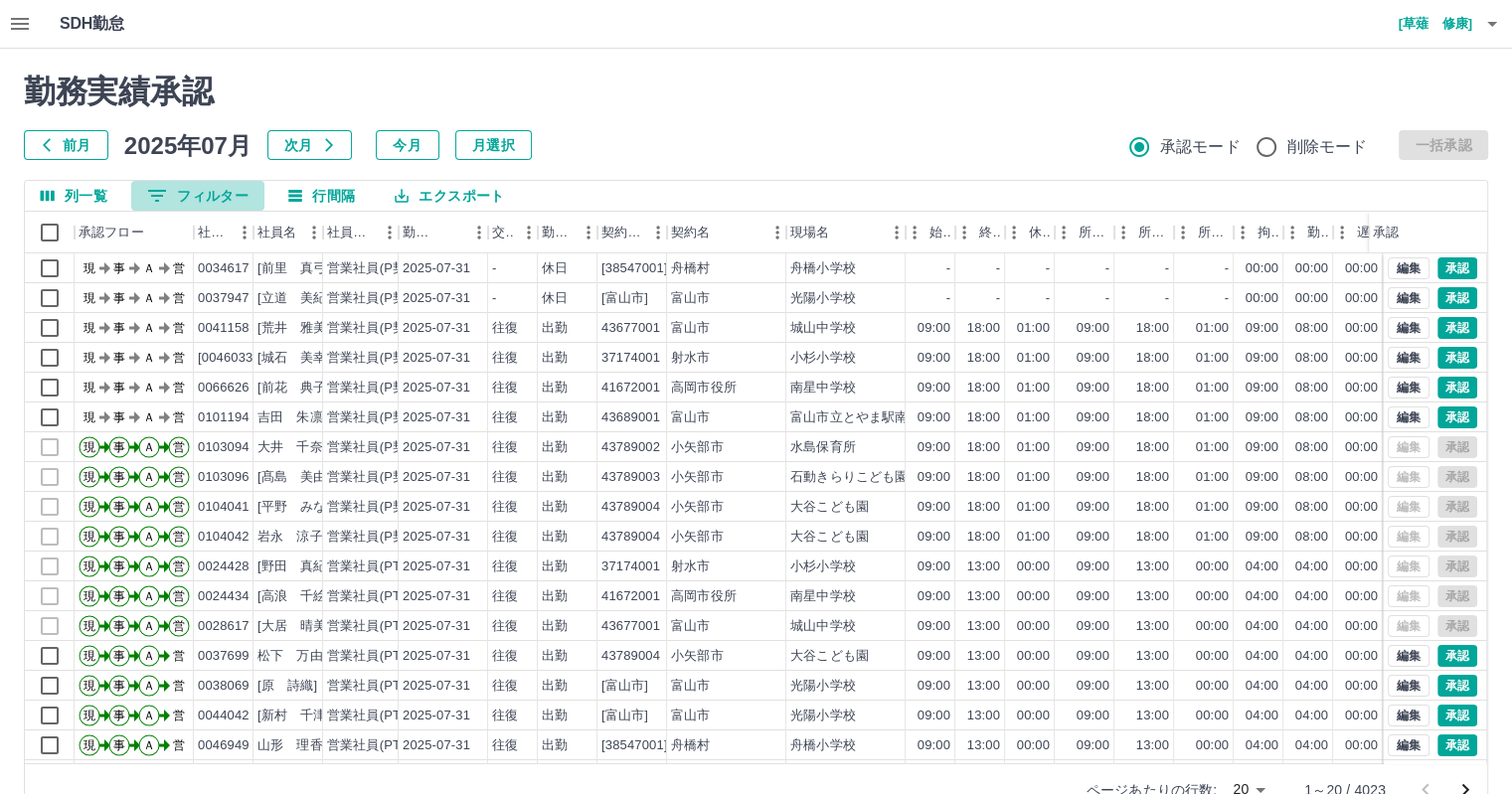 click on "0 フィルター" at bounding box center (198, 196) 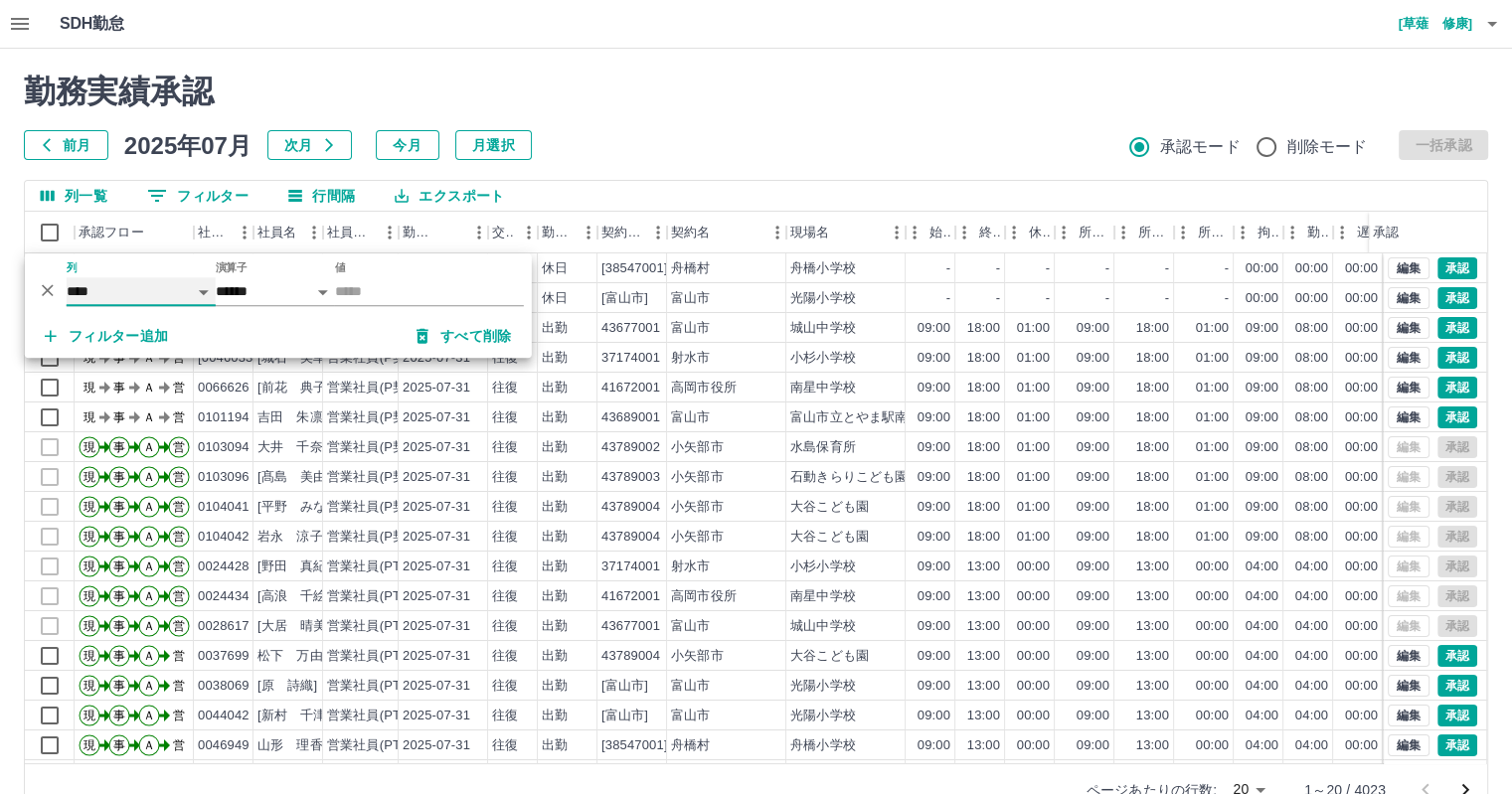 click on "**** *** **** *** *** **** ***** *** *** ** ** ** **** **** **** ** ** *** **** *****" at bounding box center (141, 291) 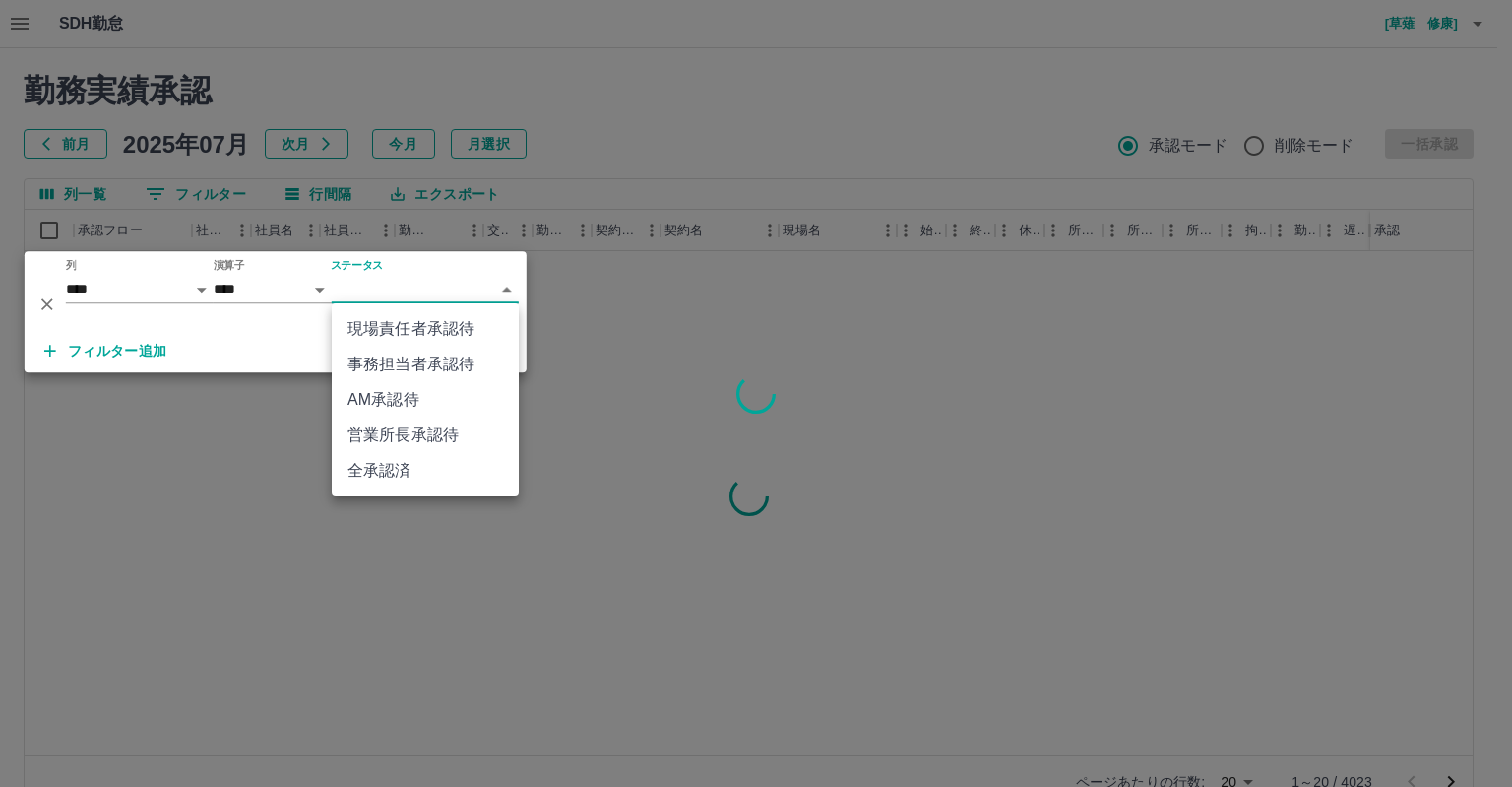click on "SDH勤怠 [草薙　修康] 勤務実績承認 前月 2025年07月 次月 今月 月選択 承認モード 削除モード 一括承認 列一覧 0 フィルター 行間隔 エクスポート 承認フロー 社員番号 社員名 社員区分 勤務日 交通費 勤務区分 契約コード 契約名 現場名 始業 終業 休憩 所定開始 所定終業 所定休憩 拘束 勤務 遅刻等 コメント ステータス 承認 ページあたりの行数: 20 ** 1～20 / 4023 SDH勤怠 *** ** 列 **** *** **** *** *** **** ***** *** *** ** ** ** **** **** **** ** ** *** **** ***** 演算子 **** ****** ステータス ​ ********* フィルター追加 すべて削除 現場責任者承認待 事務担当者承認待 AM承認待 営業所長承認待 全承認済" at bounding box center [756, 416] 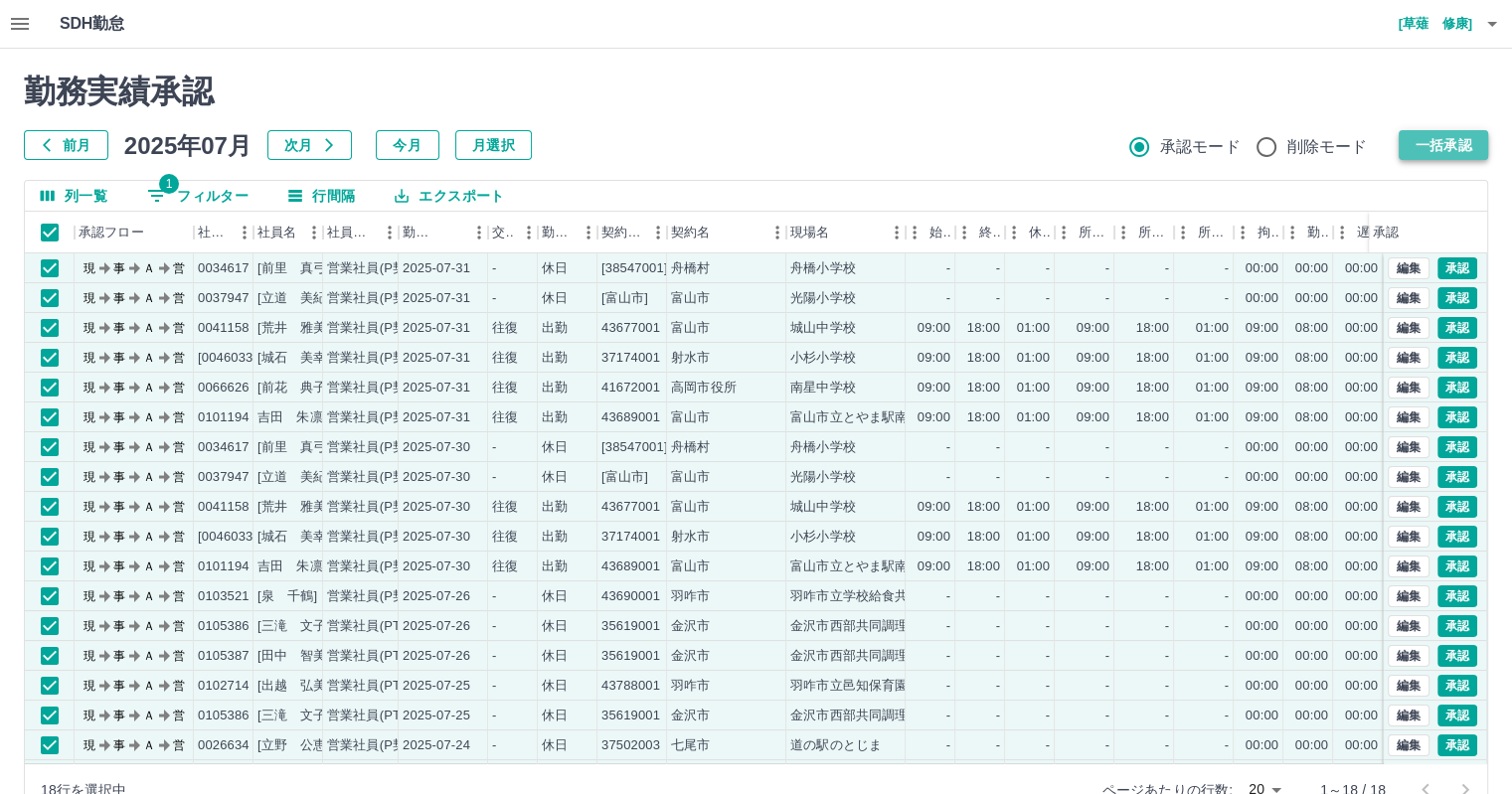 click on "一括承認" at bounding box center (1443, 145) 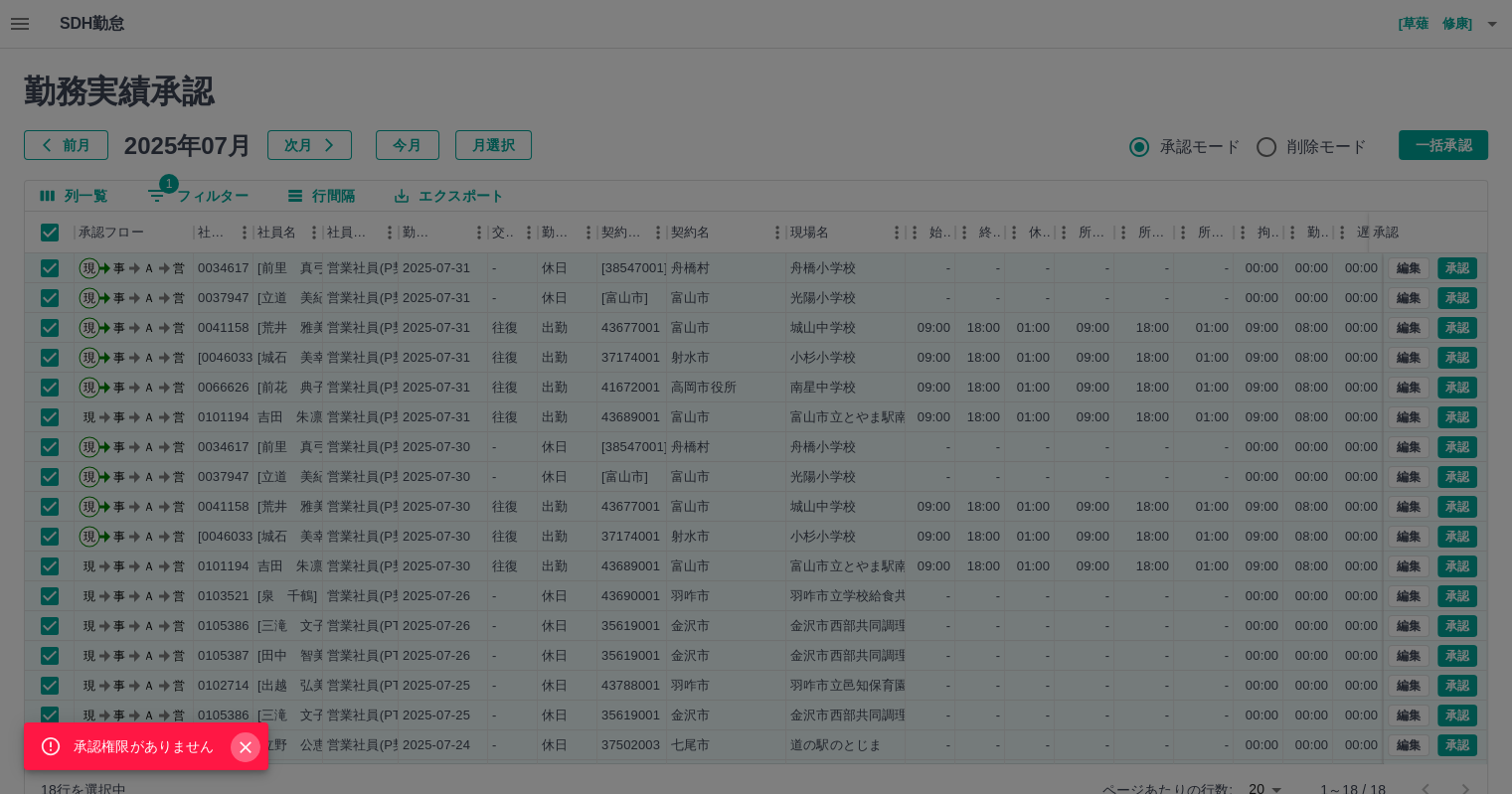 click 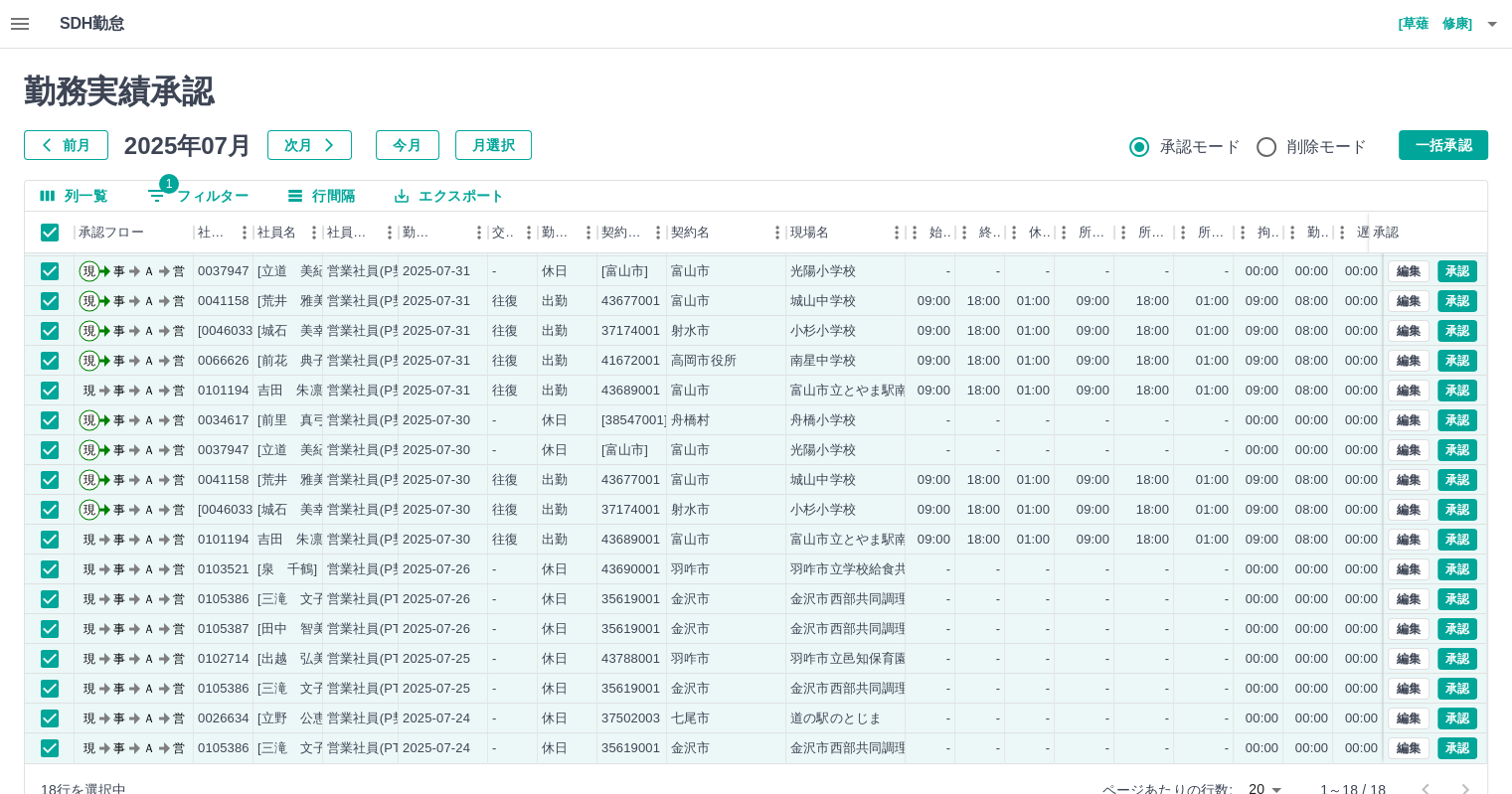 scroll, scrollTop: 0, scrollLeft: 0, axis: both 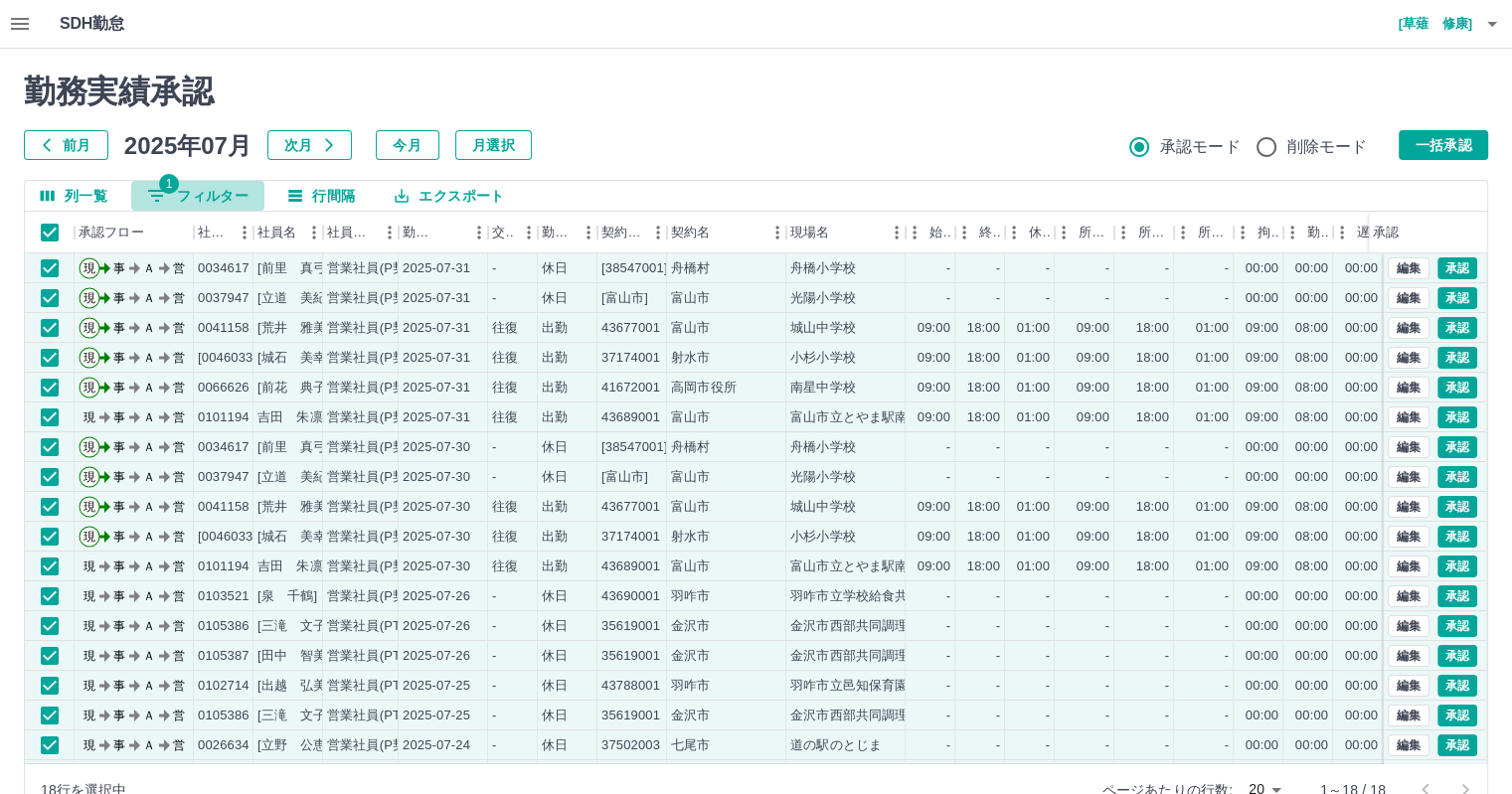 click on "1 フィルター" at bounding box center (198, 196) 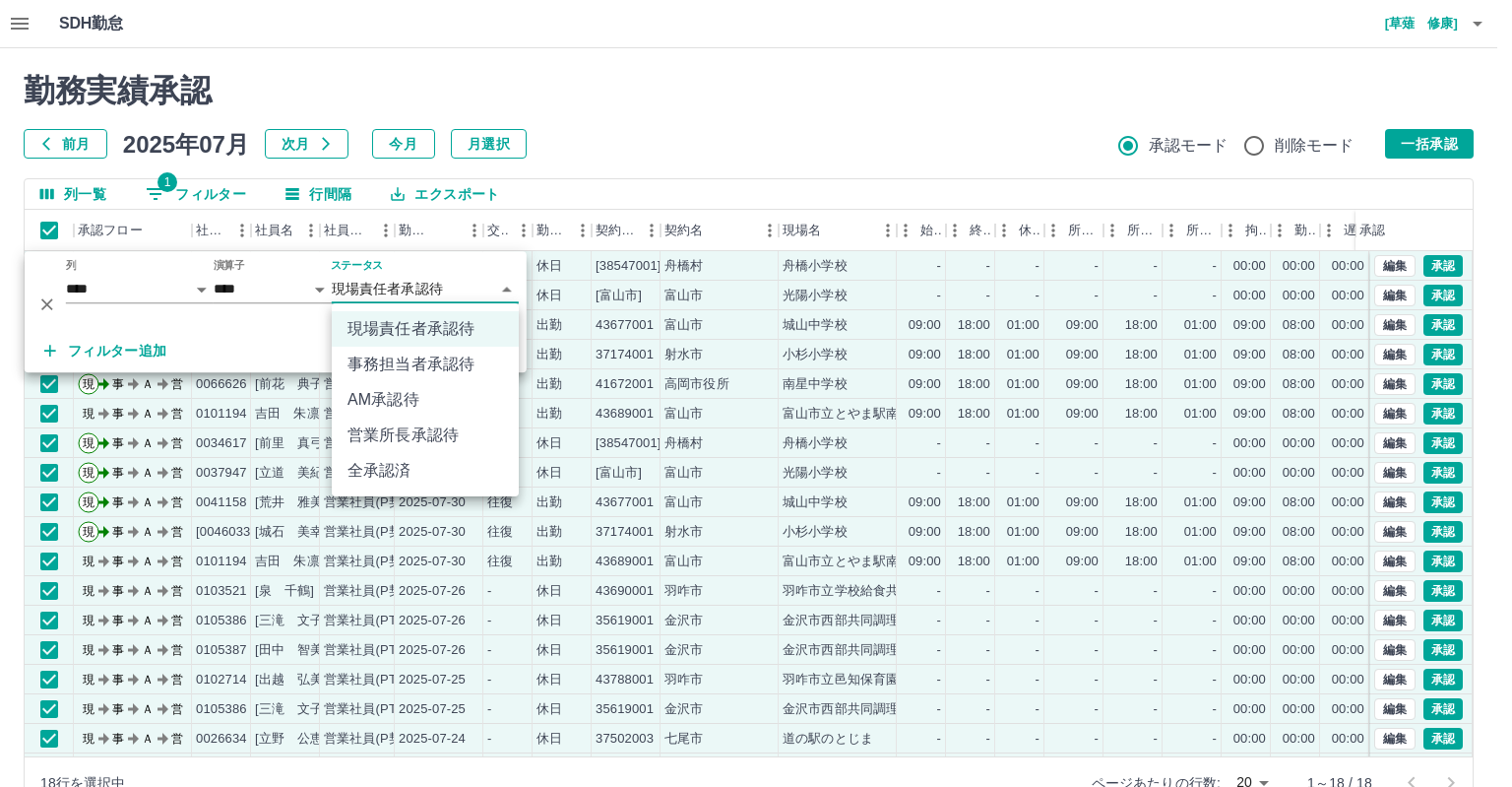 click on "SDH勤怠 [草薙　修康] 承認権限がありません 勤務実績承認 前月 2025年07月 次月 今月 月選択 承認モード 削除モード 一括承認 列一覧 1 フィルター 行間隔 エクスポート 承認フロー 社員番号 社員名 社員区分 勤務日 交通費 勤務区分 契約コード 契約名 現場名 始業 終業 休憩 所定開始 所定終業 所定休憩 拘束 勤務 遅刻等 コメント ステータス 承認 現 事 Ａ 営 0034617 [前里　真弓] 営業社員(P契約) 2025-07-31  -  休日 38547001 [舟橋村] [舟橋小学校] - - - - - - 00:00 00:00 00:00 現場責任者承認待 現 事 Ａ 営 0037947 [立道　美紀] 営業社員(P契約) 2025-07-31  -  休日 38909001 [富山市] [光陽小学校] - - - - - - 00:00 00:00 00:00 現場責任者承認待 現 事 Ａ 営 0041158 [荒井　雅美] 営業社員(P契約) 2025-07-31 往復 出勤 43677001 [富山市] [城山中学校] 09:00 18:00 01:00 09:00 18:00 01:00 09:00 08:00 00:00 現場責任者承認待 現 事 Ａ" at bounding box center (756, 416) 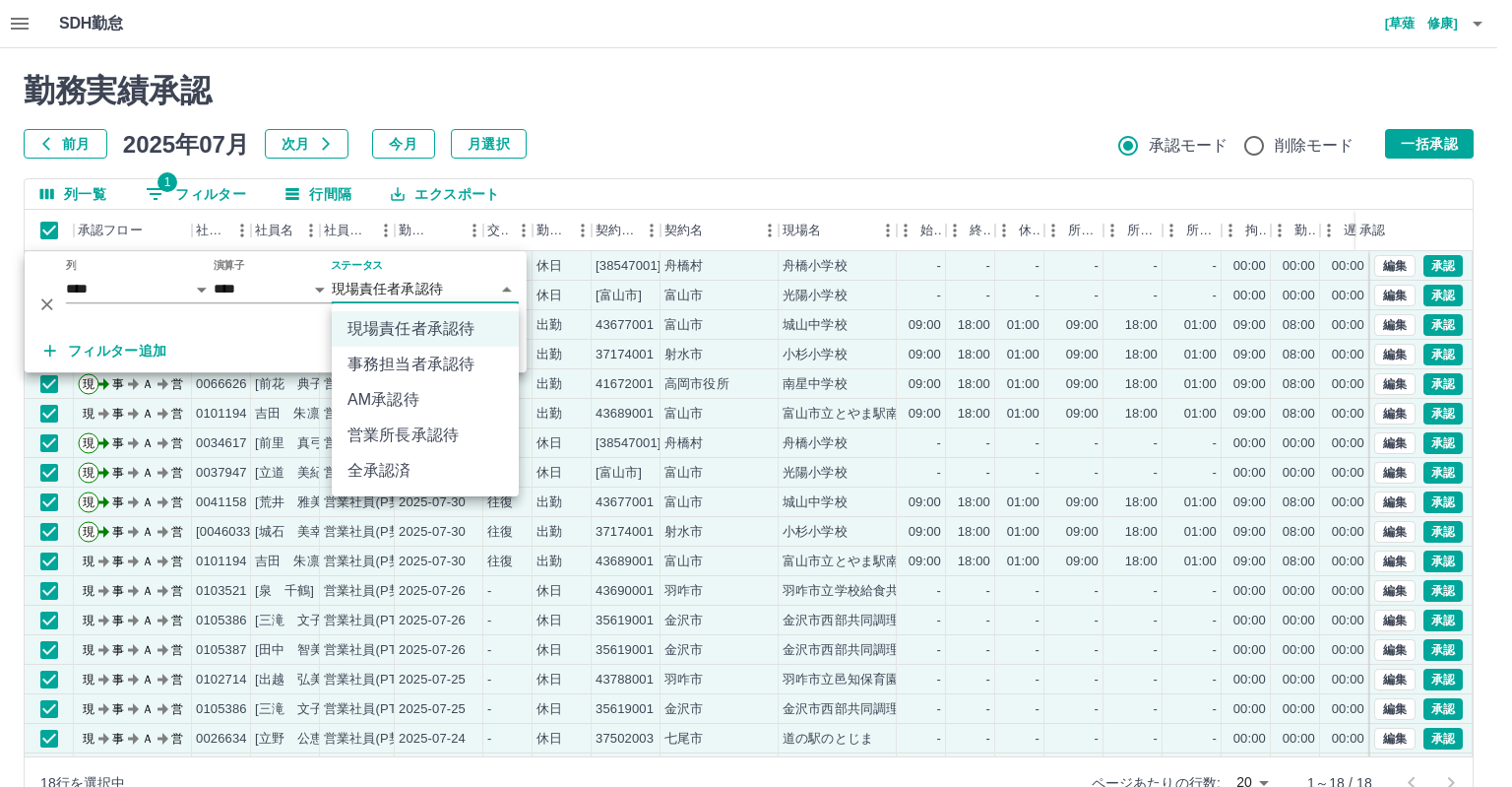 click on "営業所長承認待" at bounding box center [425, 435] 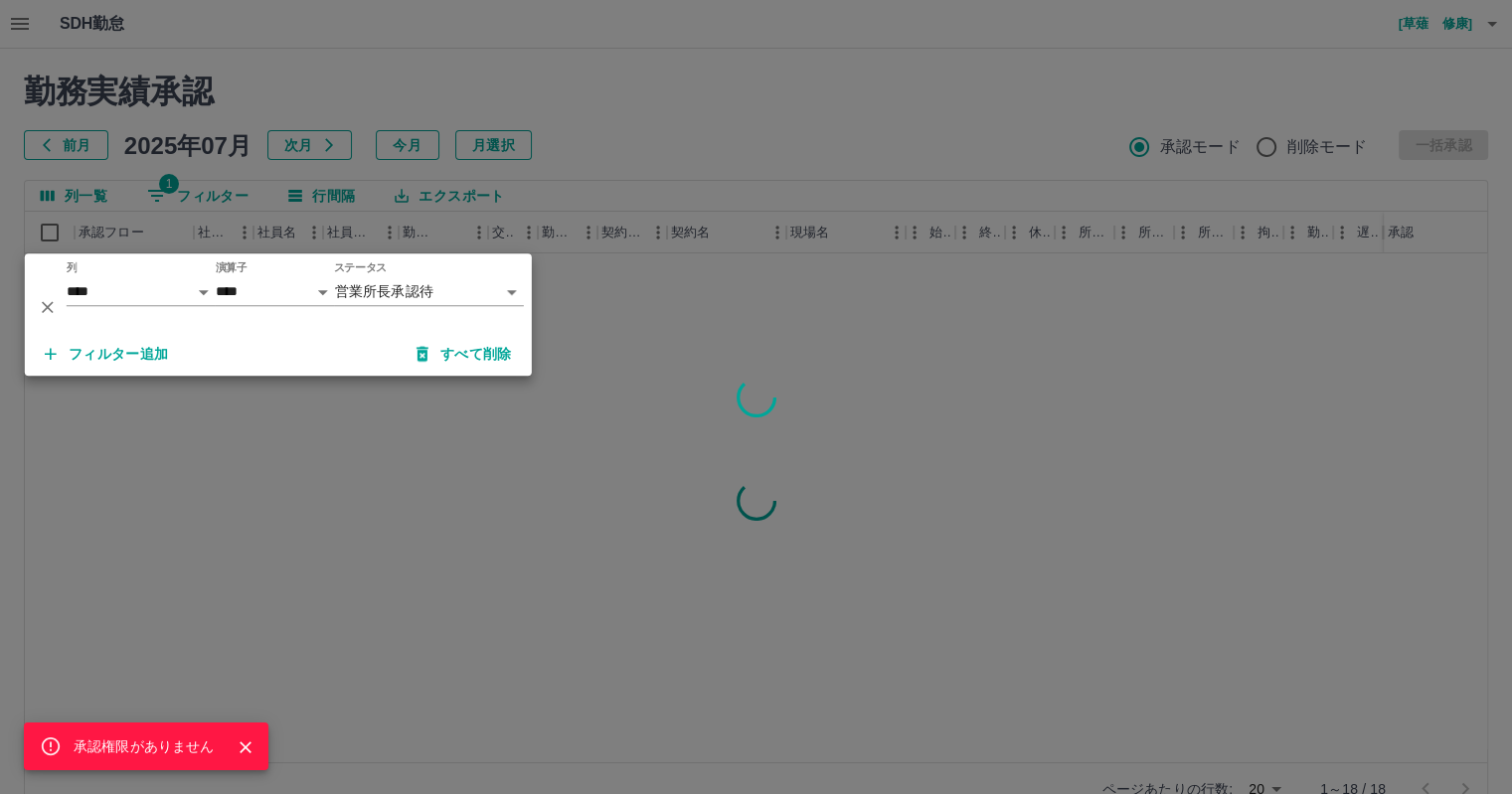 click 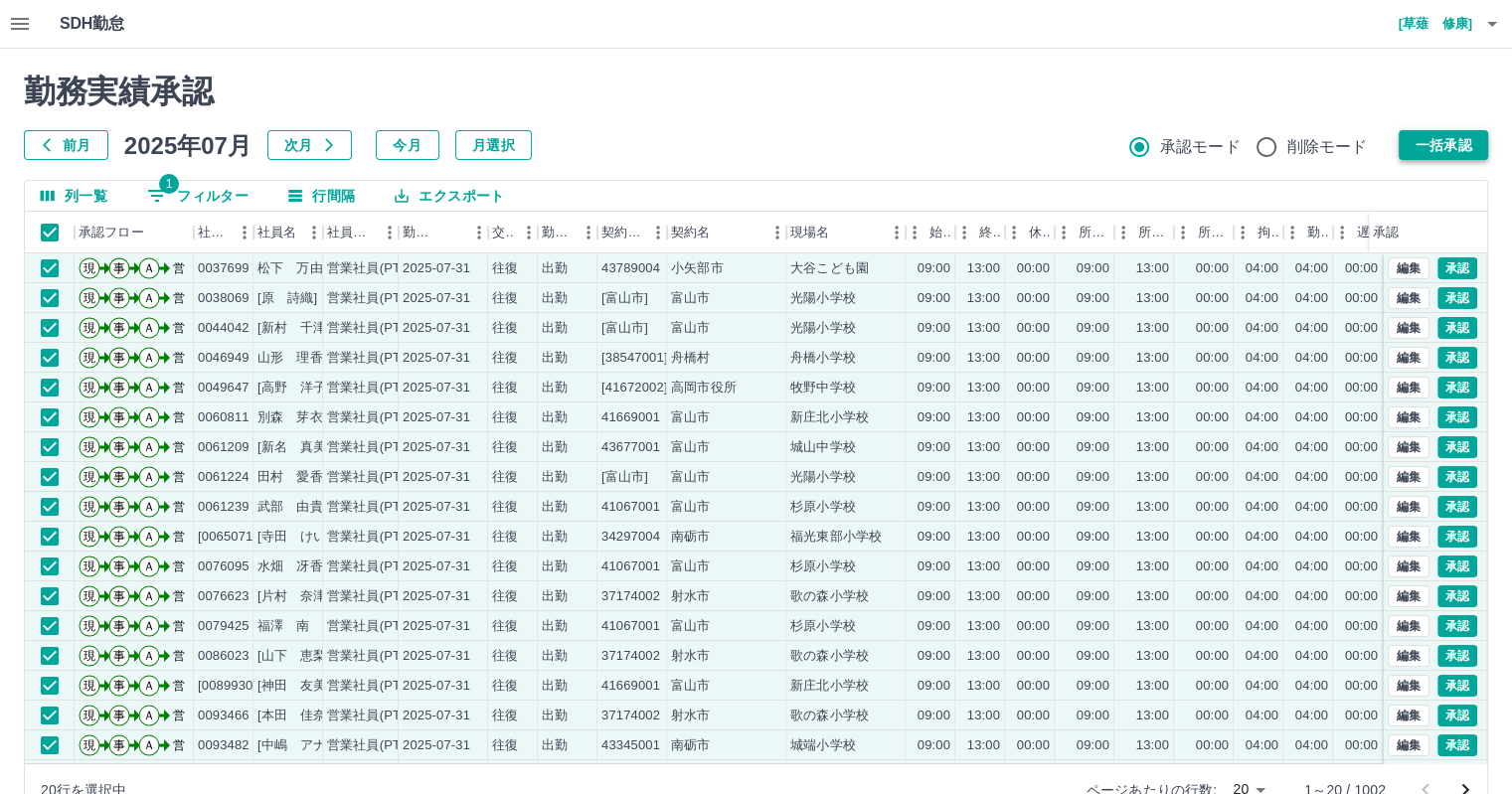 click on "一括承認" at bounding box center [1443, 145] 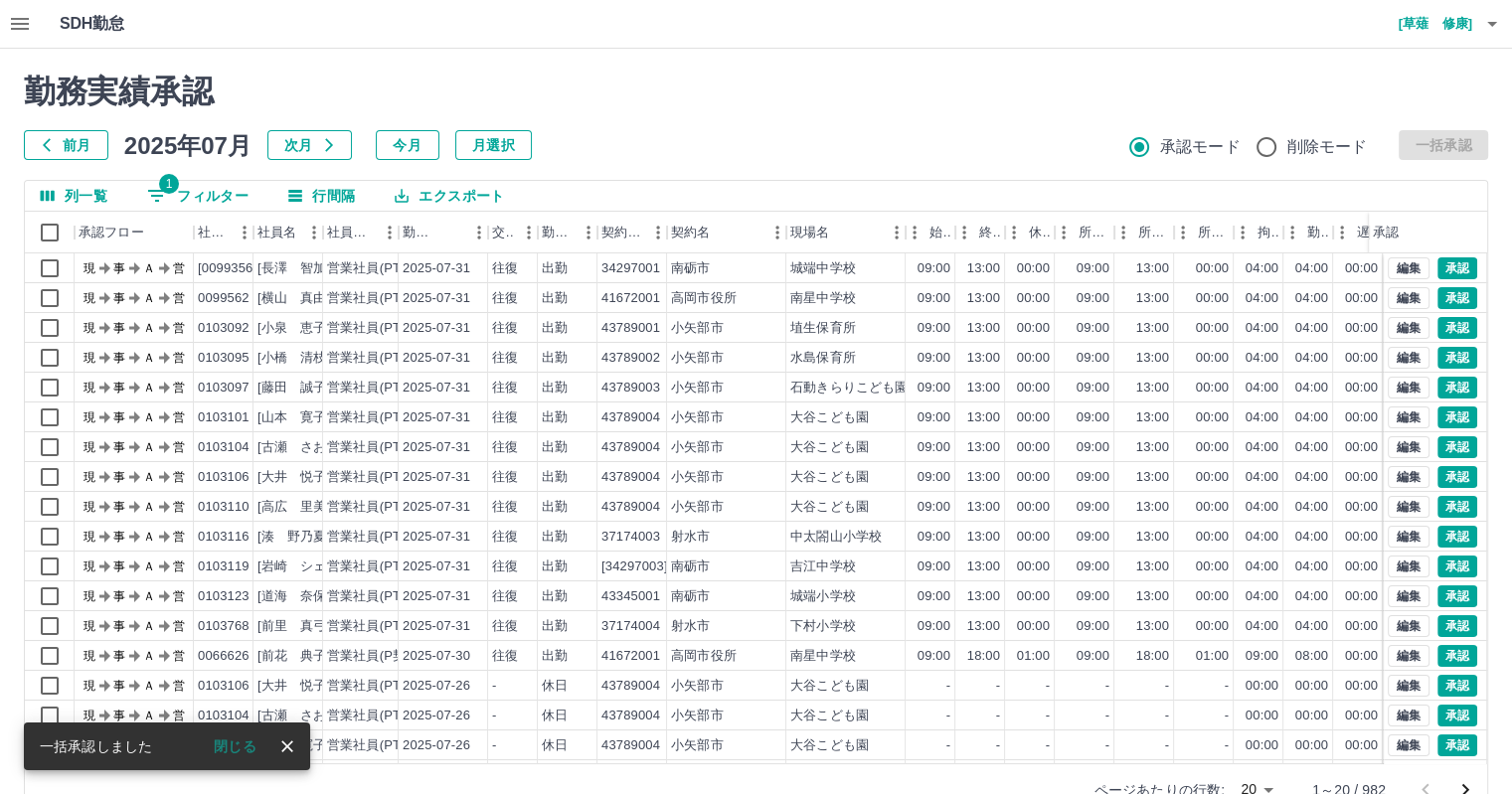 scroll, scrollTop: 46, scrollLeft: 0, axis: vertical 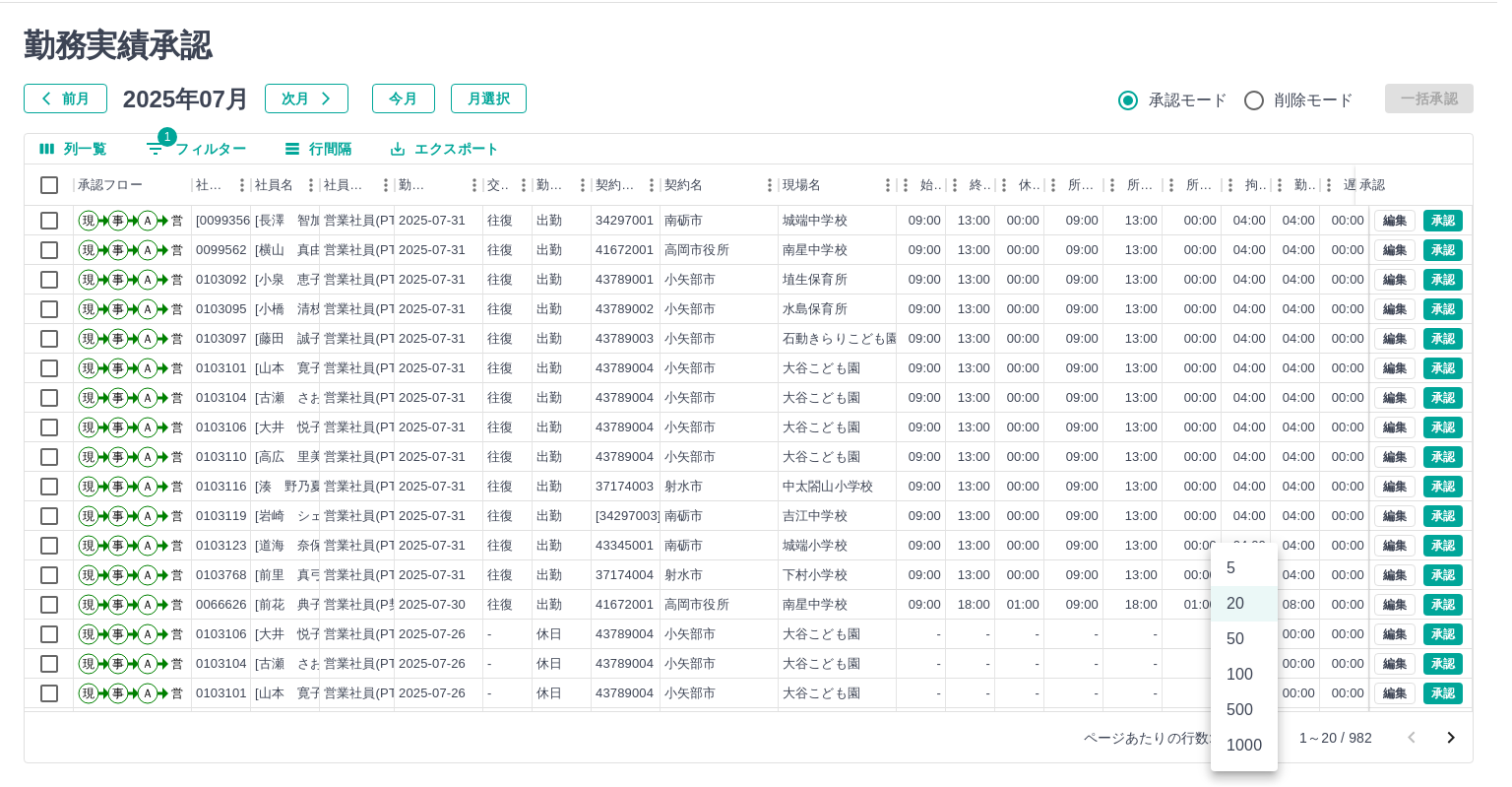 click on "SDH勤怠 [草薙　修康] 勤務実績承認 前月 2025年07月 次月 今月 月選択 承認モード 削除モード 一括承認 列一覧 1 フィルター 行間隔 エクスポート 承認フロー 社員番号 社員名 社員区分 勤務日 交通費 勤務区分 契約コード 契約名 現場名 始業 終業 休憩 所定開始 所定終業 所定休憩 拘束 勤務 遅刻等 コメント ステータス 承認 現 事 Ａ 営 0099356 [長澤　智加子] 営業社員(PT契約) 2025-07-31 往復 出勤 34297001 [南砺市] [城端中学校] 09:00 13:00 00:00 09:00 13:00 00:00 04:00 04:00 00:00 営業所長承認待 現 事 Ａ 営 0099562 [横山　真由美] 営業社員(PT契約) 2025-07-31 往復 出勤 41672001 [高岡市役所] [南星中学校] 09:00 13:00 00:00 09:00 13:00 00:00 04:00 04:00 00:00 営業所長承認待 現 事 Ａ 営 0103092 [小泉　恵子] 営業社員(PT契約) 2025-07-31 往復 出勤 43789001 [小矢部市] [埴生保育所] 09:00 13:00 00:00 09:00 13:00 00:00 04:00 04:00 00:00 -" at bounding box center [756, 370] 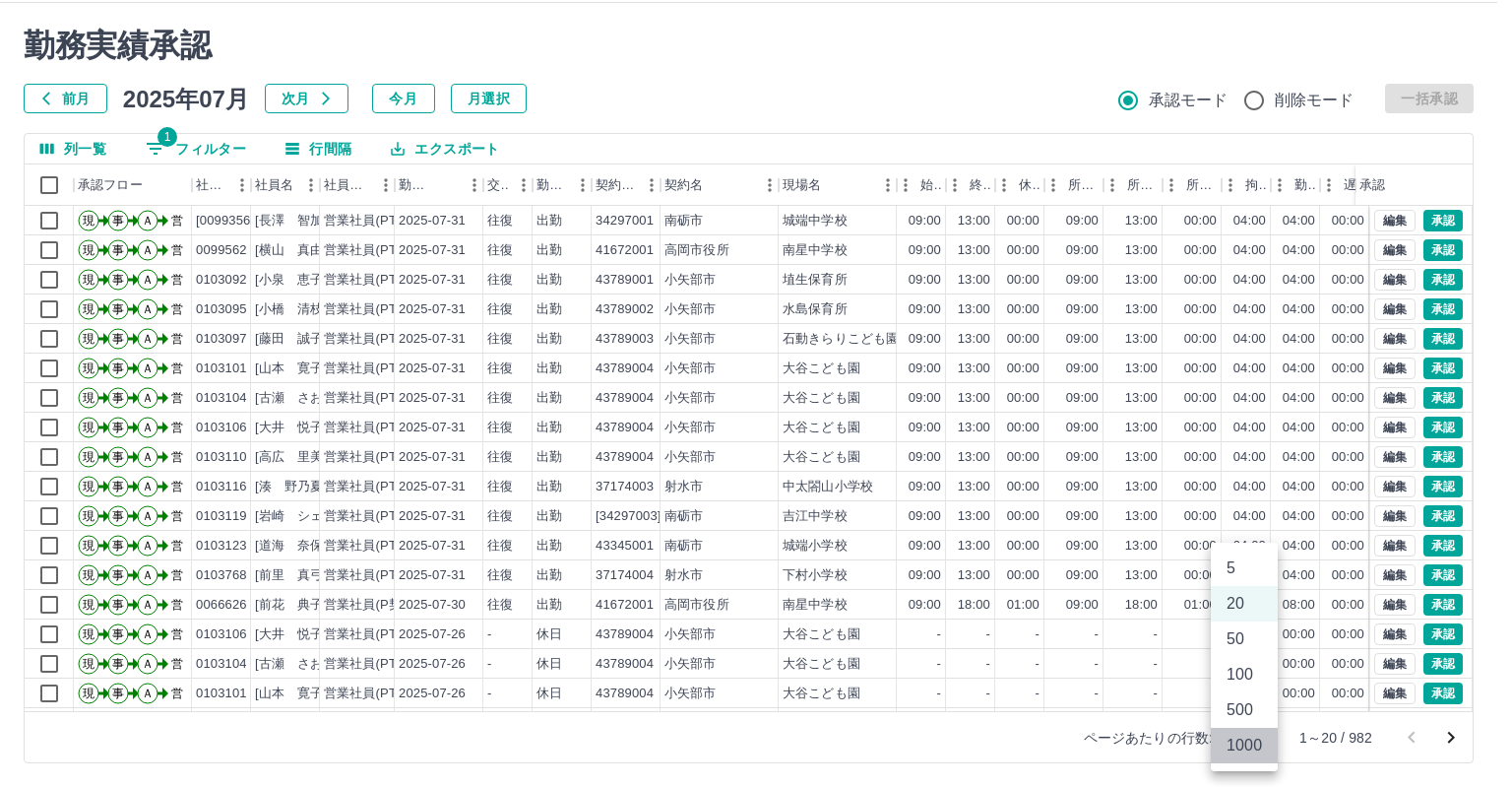 click on "1000" at bounding box center [1244, 746] 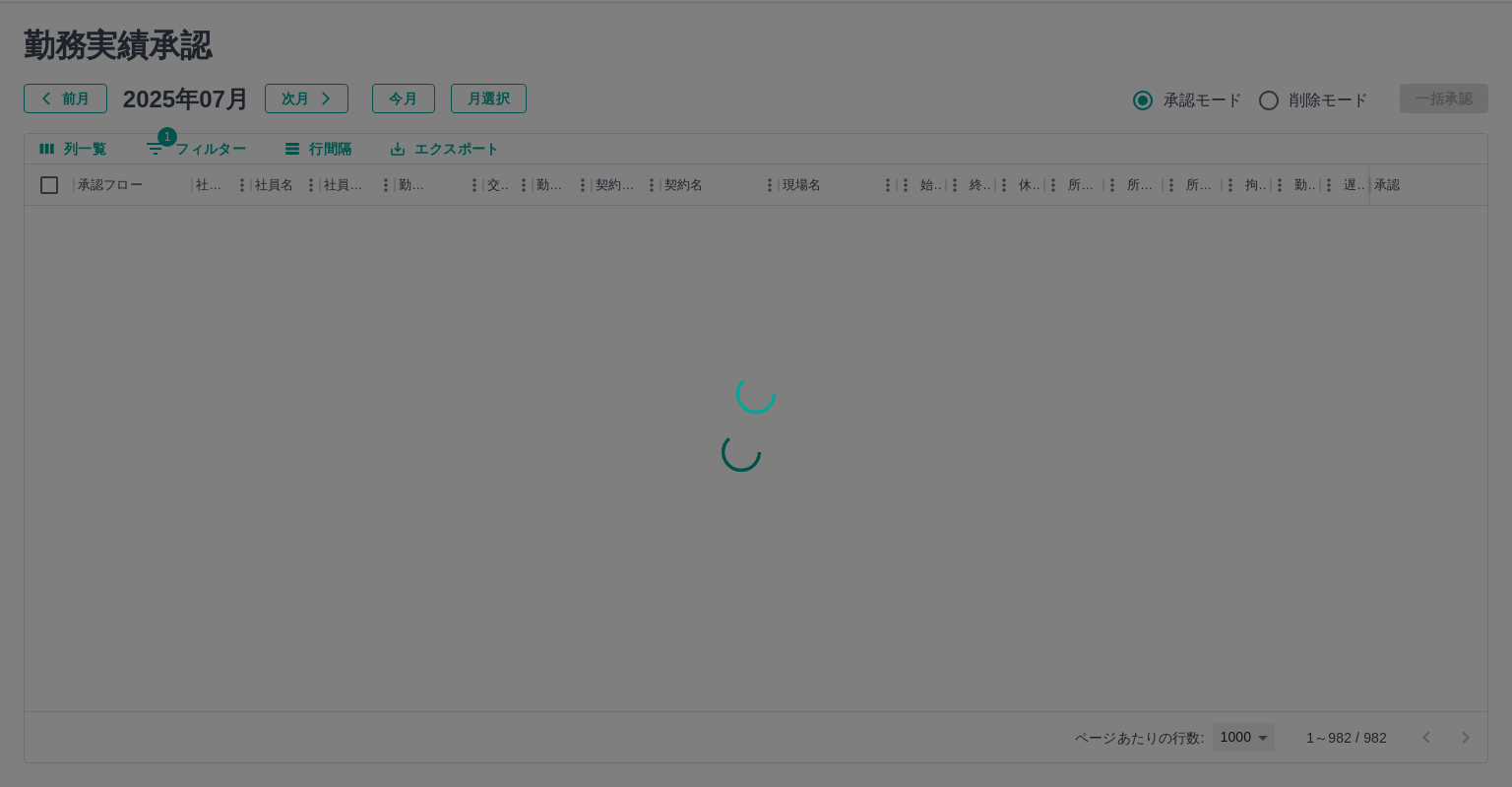 type on "****" 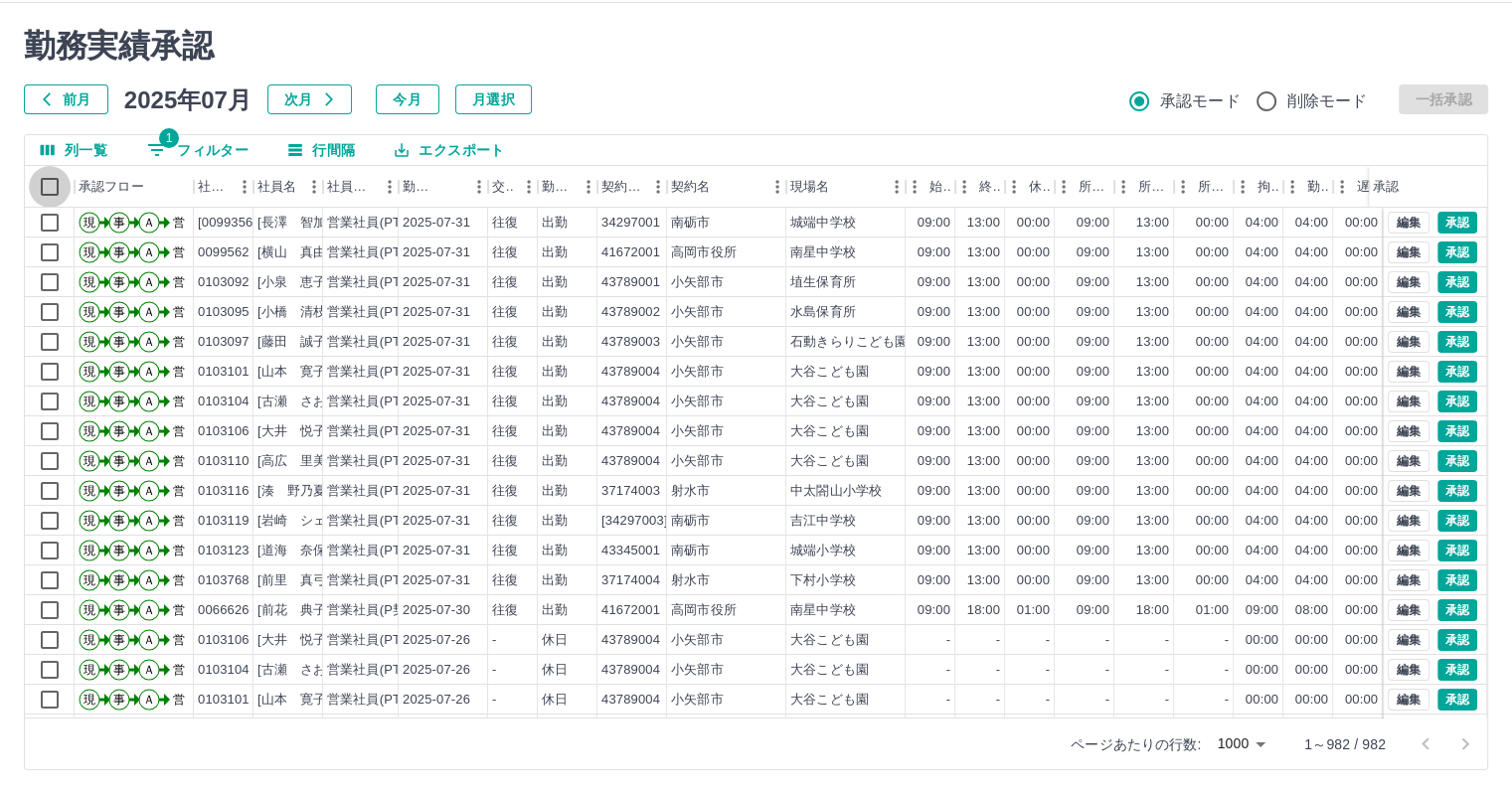 click on "一括承認" at bounding box center (1443, 99) 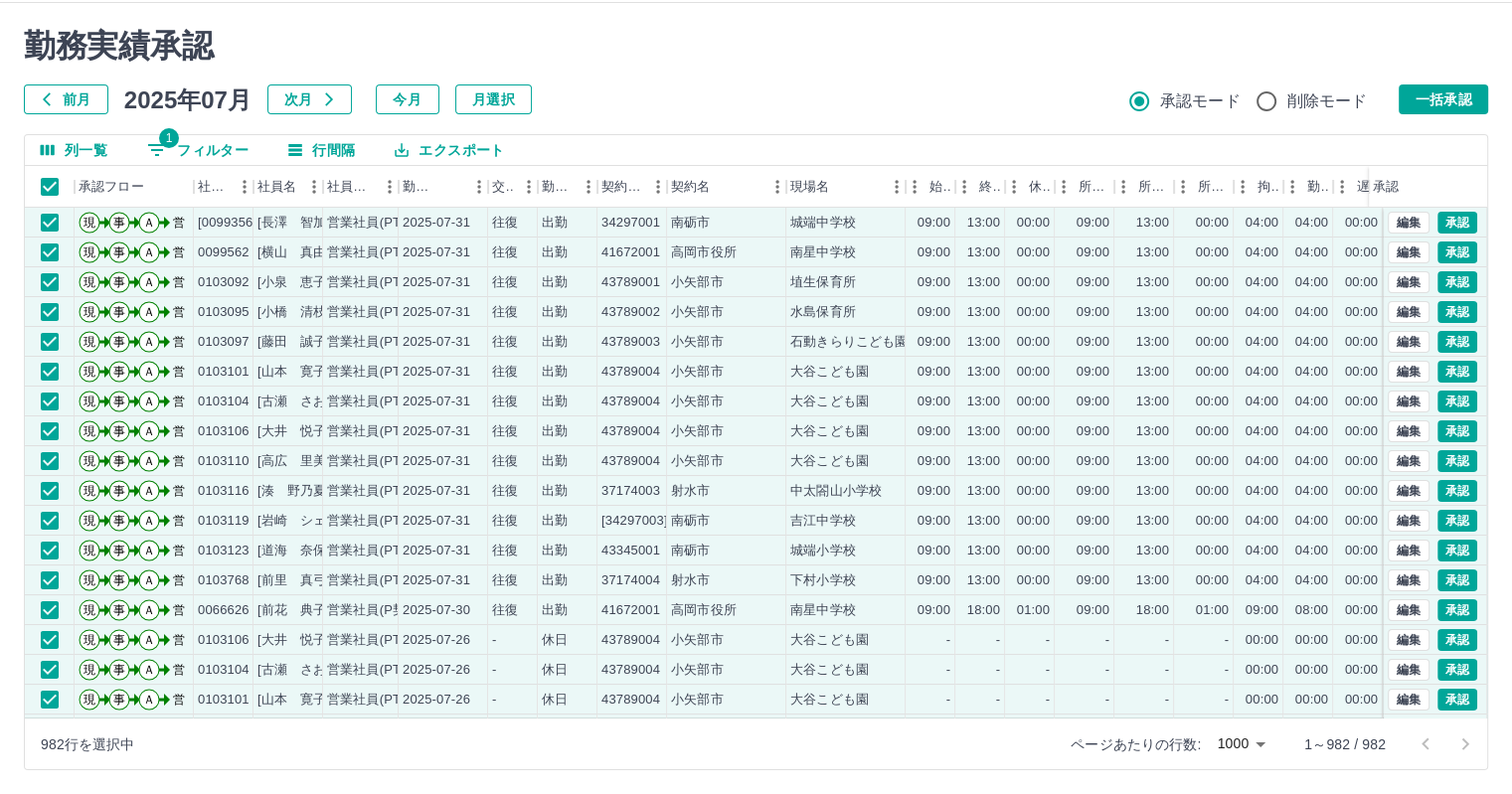 click at bounding box center [756, 397] 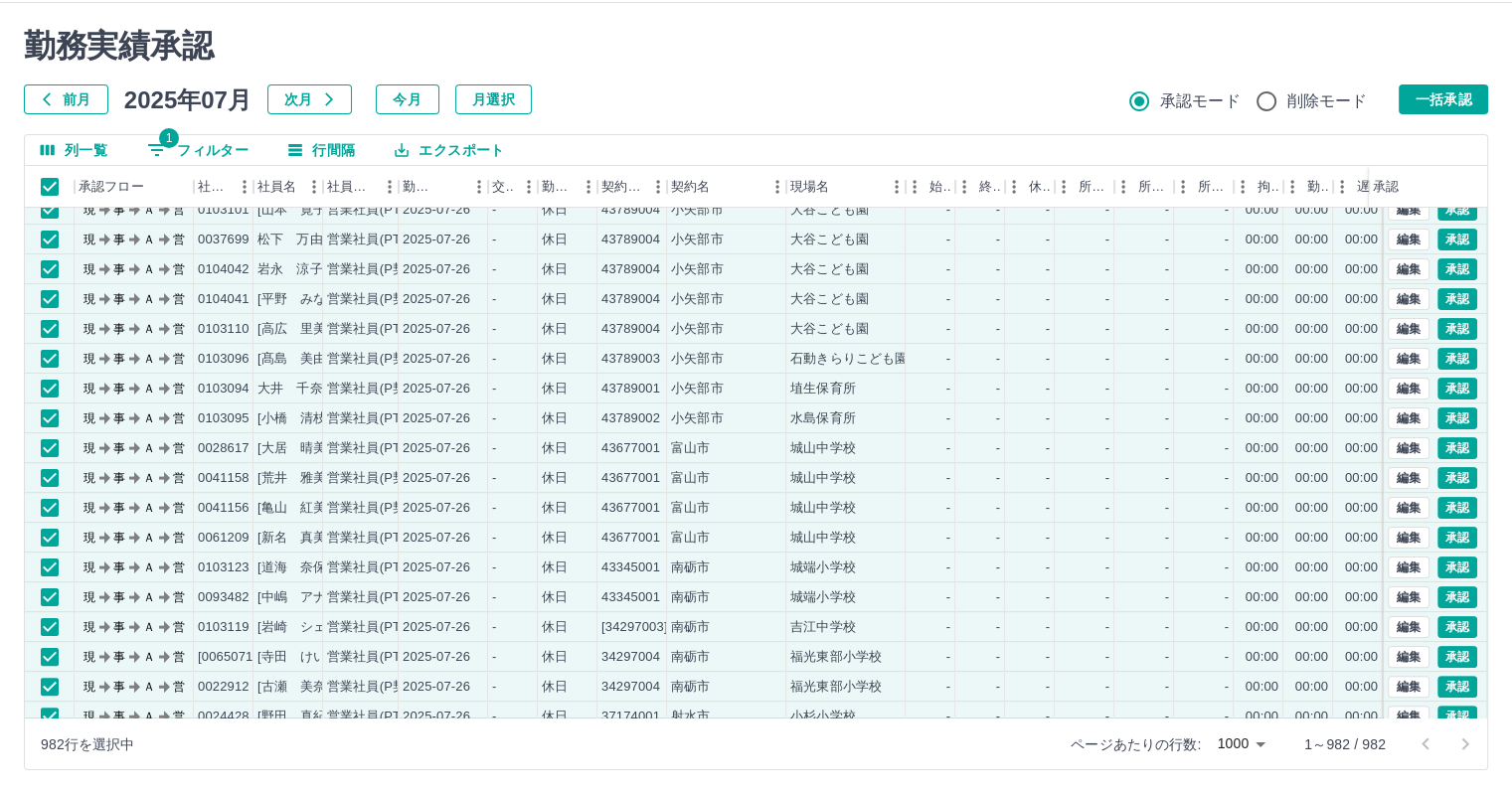 scroll, scrollTop: 0, scrollLeft: 0, axis: both 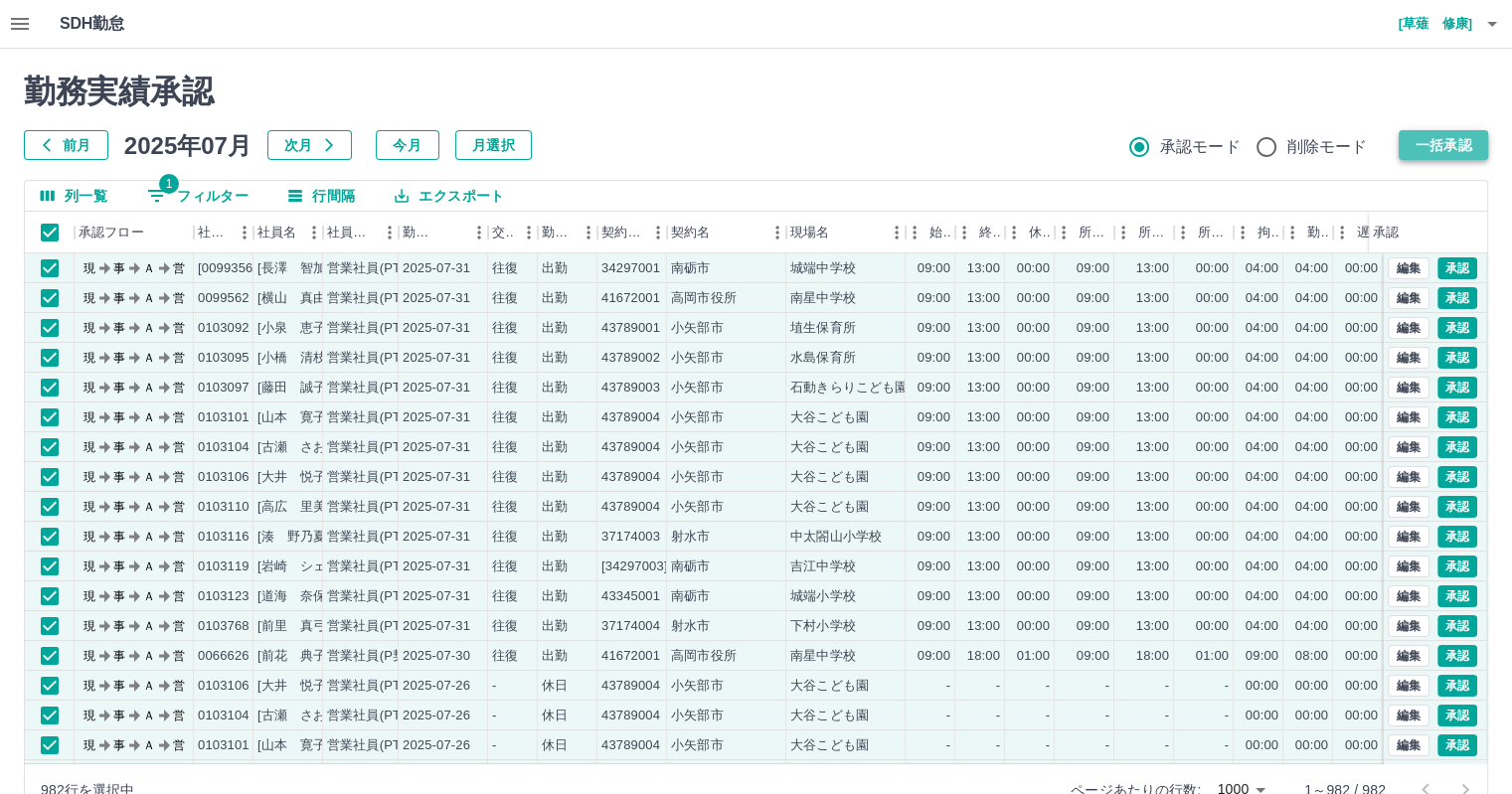 click on "一括承認" at bounding box center (1443, 145) 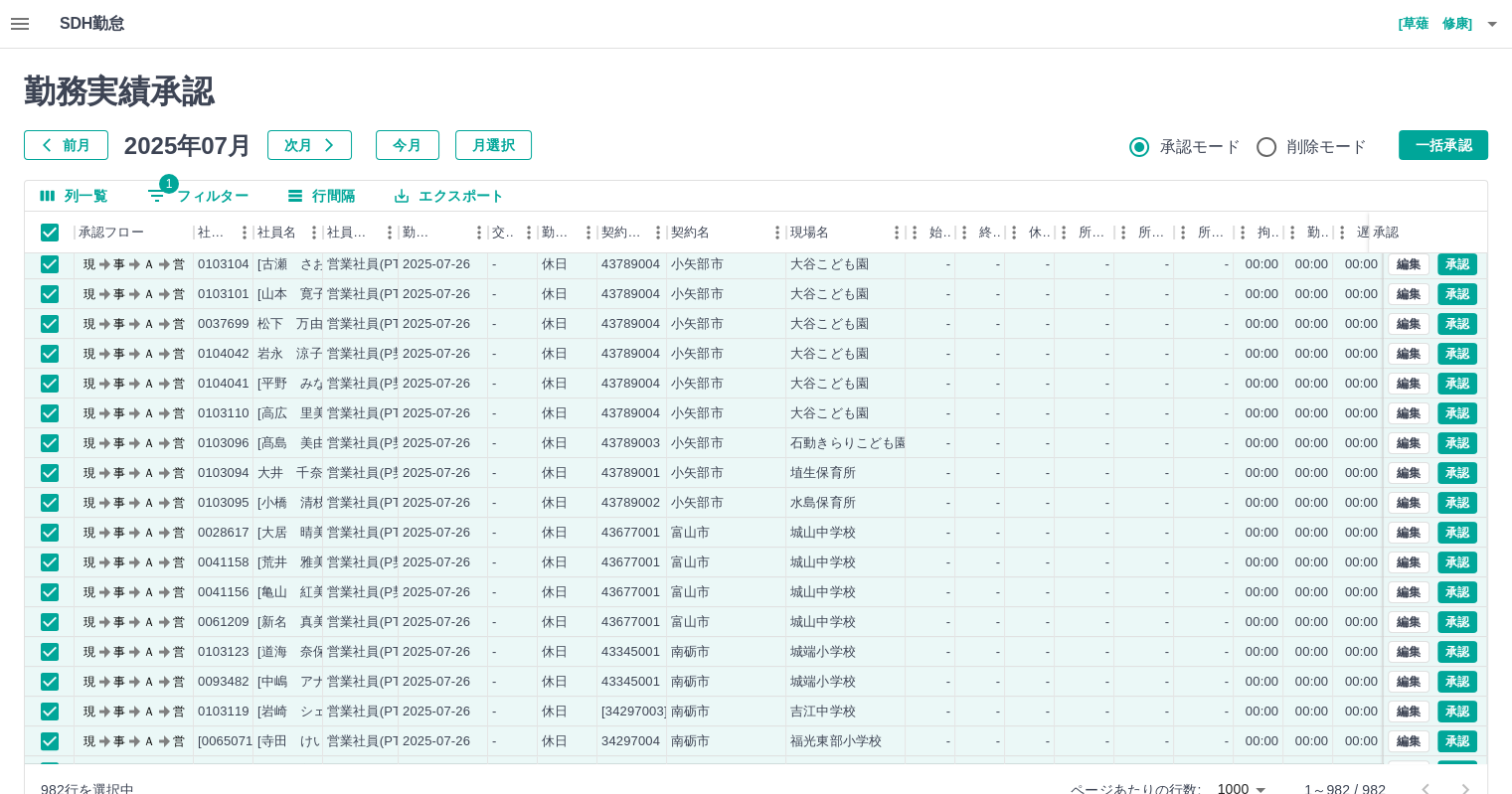 scroll, scrollTop: 497, scrollLeft: 0, axis: vertical 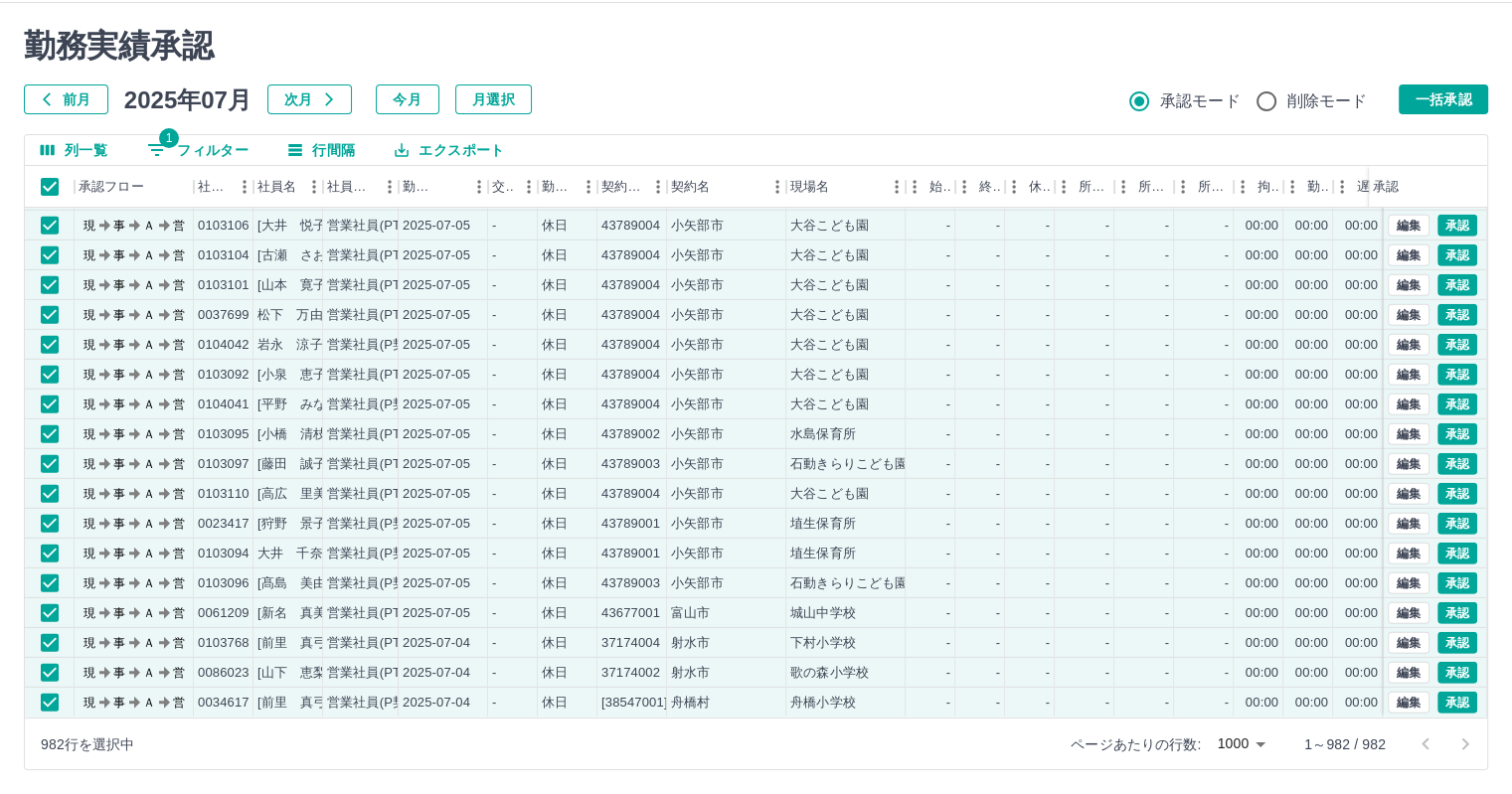 click on "1 フィルター" at bounding box center (198, 150) 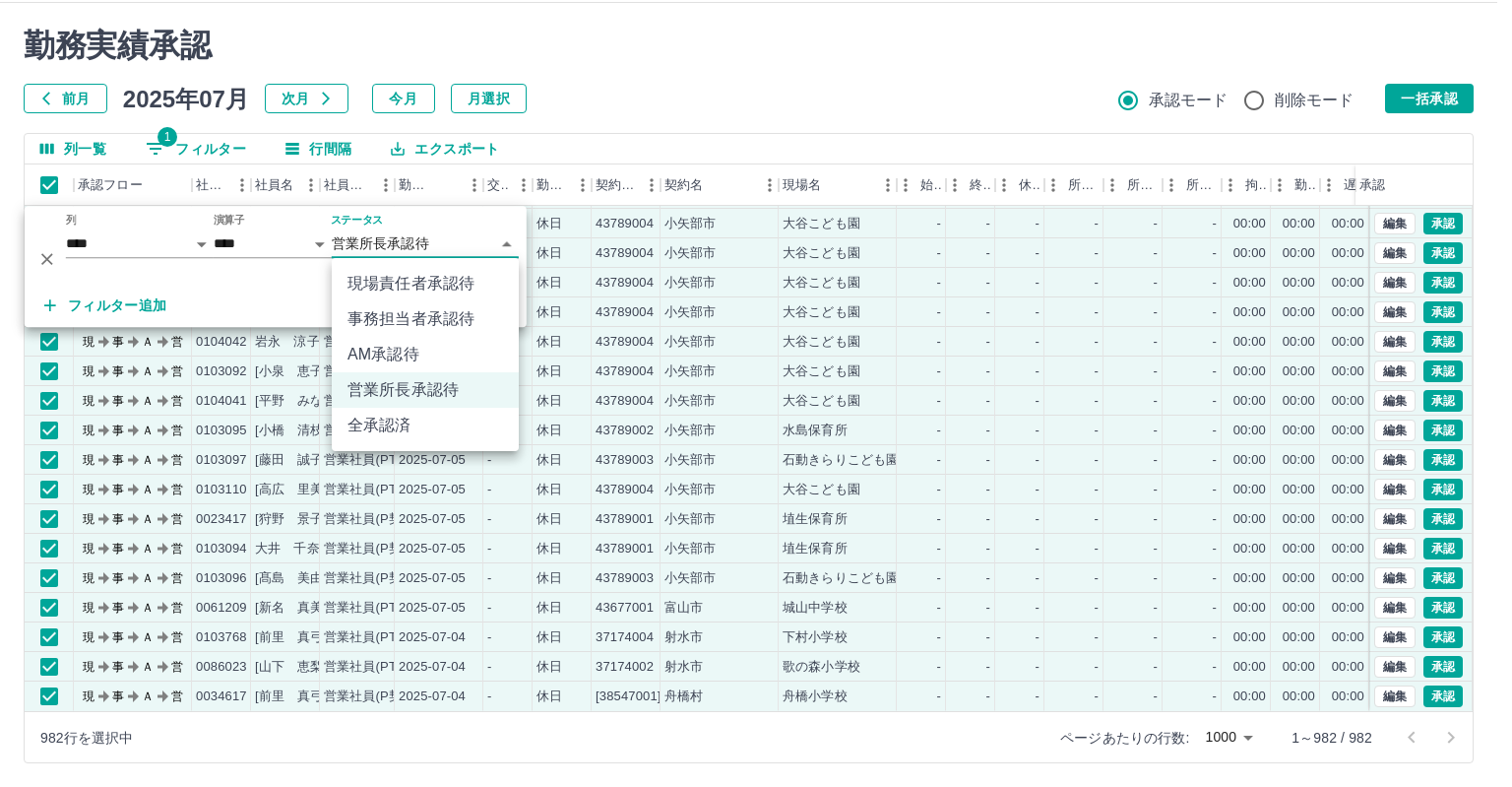 click on "SDH勤怠 [草薙　修康] ネットワークに接続できません( Failed to fetch ) 勤務実績承認 前月 2025年07月 次月 今月 月選択 承認モード 削除モード 一括承認 列一覧 1 フィルター 行間隔 エクスポート 承認フロー 社員番号 社員名 社員区分 勤務日 交通費 勤務区分 契約コード 契約名 現場名 始業 終業 休憩 所定開始 所定終業 所定休憩 拘束 勤務 遅刻等 コメント ステータス 承認 現 事 Ａ 営 0099356 [長澤　智加子] 営業社員(PT契約) 2025-07-06  -  法定休 34297001 [南砺市] [城端中学校] - - - - - - 00:00 00:00 00:00 営業所長承認待 現 事 Ａ 営 0099355 [松本　美枝] 営業社員(PT契約) 2025-07-06  -  法定休 34297005 [南砺市] [福光南部小学校] - - - - - - 00:00 00:00 00:00 営業所長承認待 現 事 Ａ 営 0103106 [大井　悦子] 営業社員(PT契約) 2025-07-05  -  休日 43789004 [小矢部市] [大谷こども園] - - - - - - 00:00 00:00 00:00 現 事 Ａ 営" at bounding box center (756, 370) 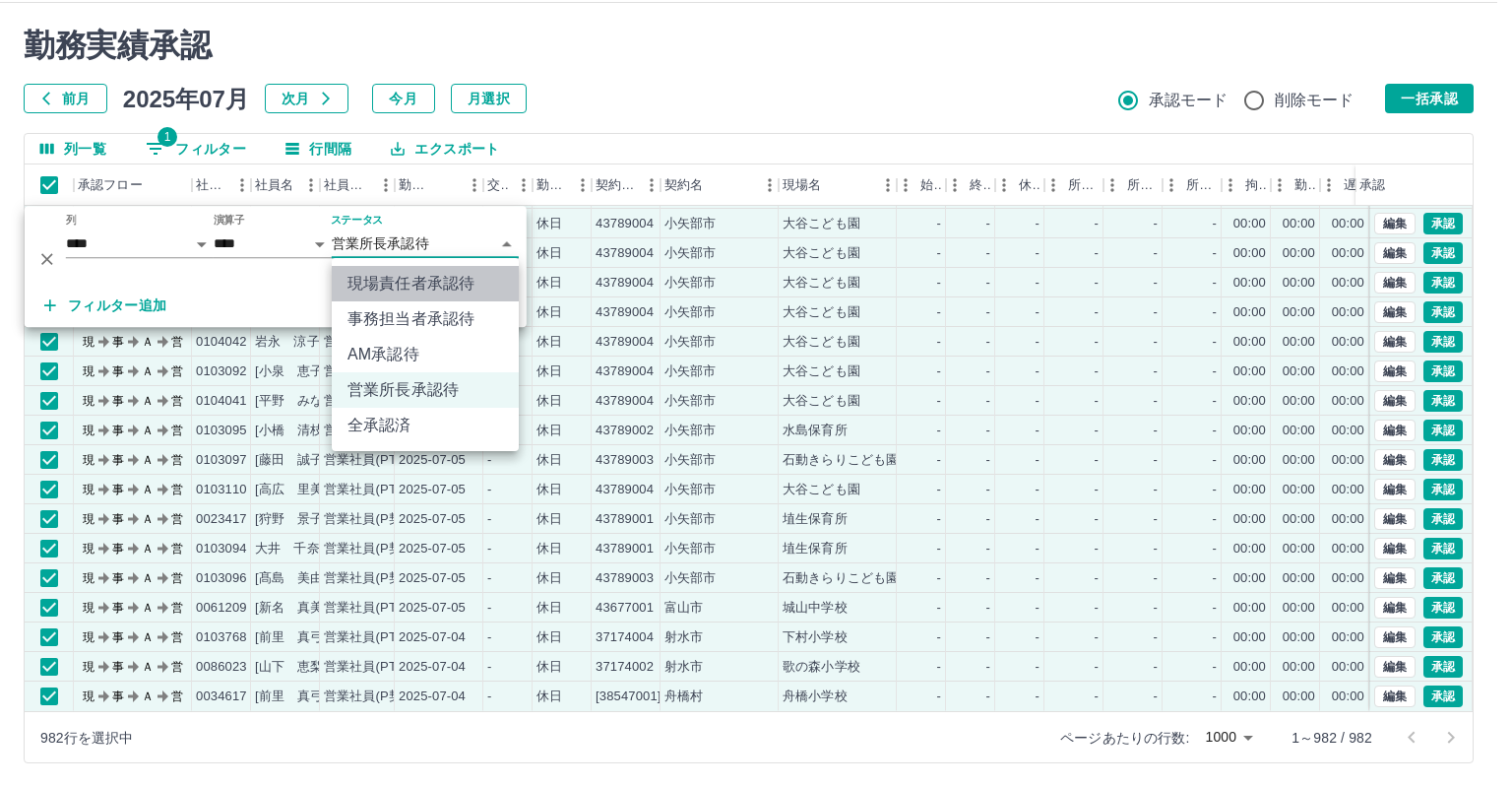 click on "現場責任者承認待" at bounding box center [425, 284] 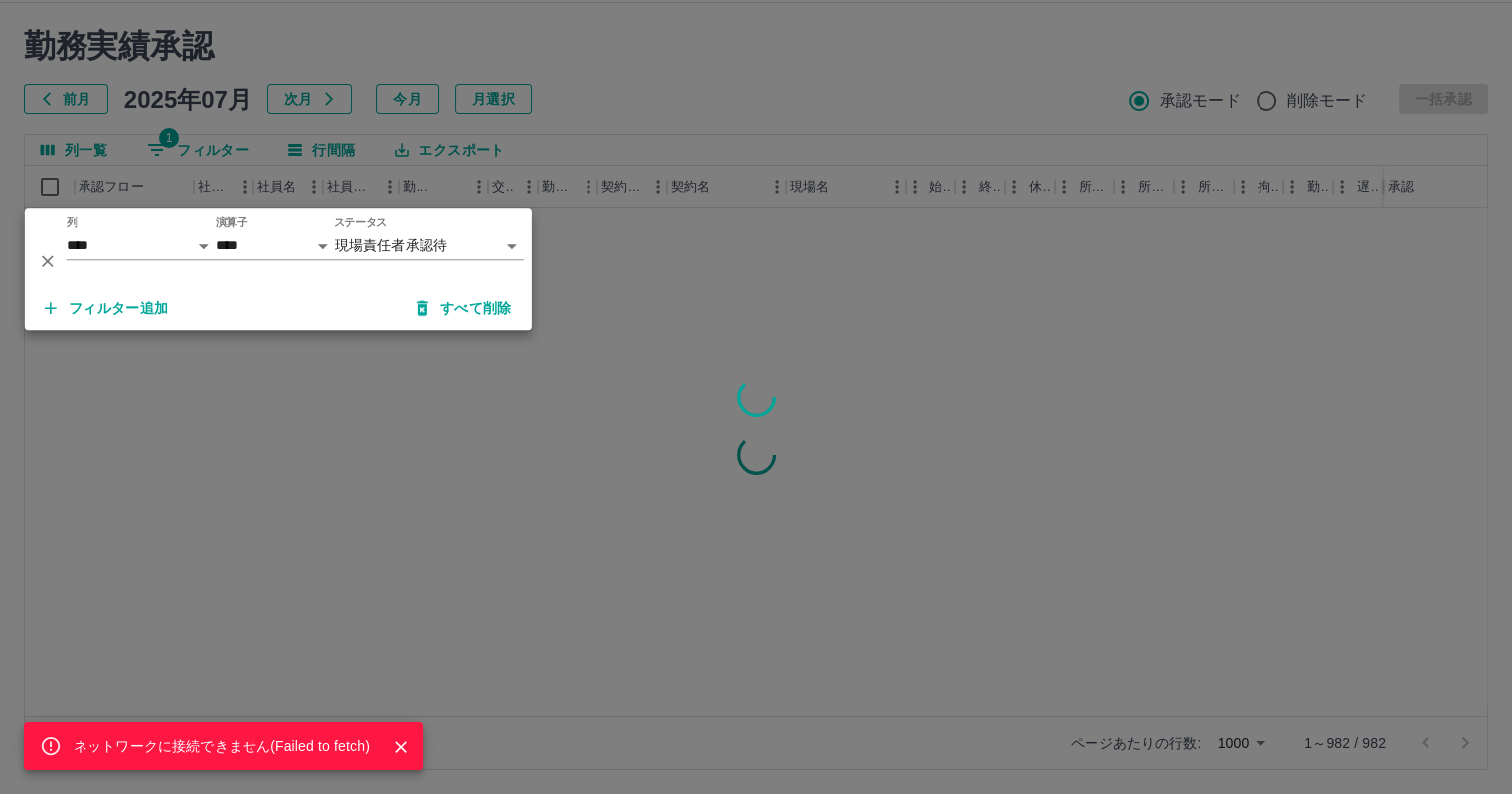 scroll, scrollTop: 0, scrollLeft: 0, axis: both 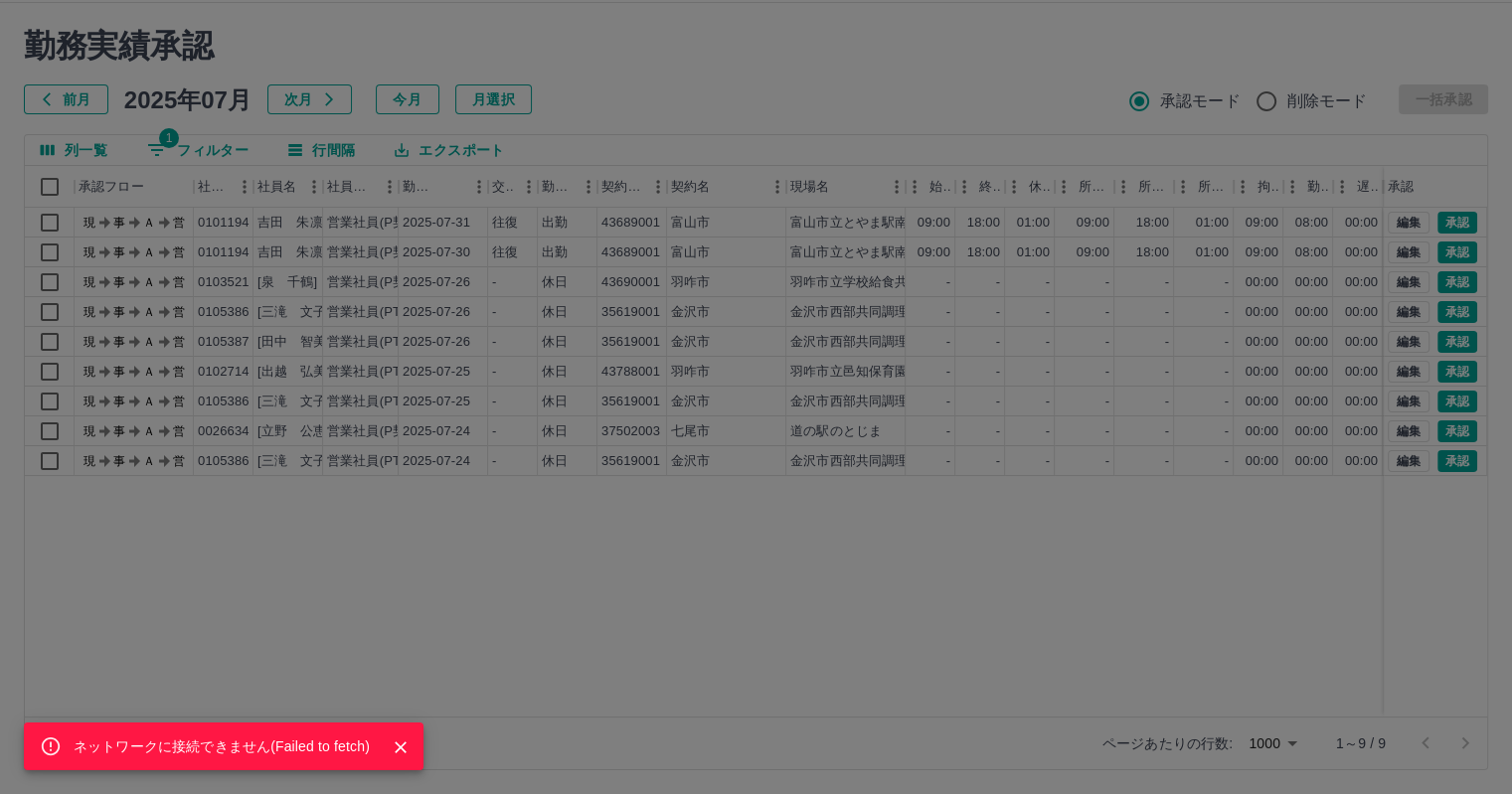 drag, startPoint x: 547, startPoint y: 586, endPoint x: 512, endPoint y: 607, distance: 40.81666 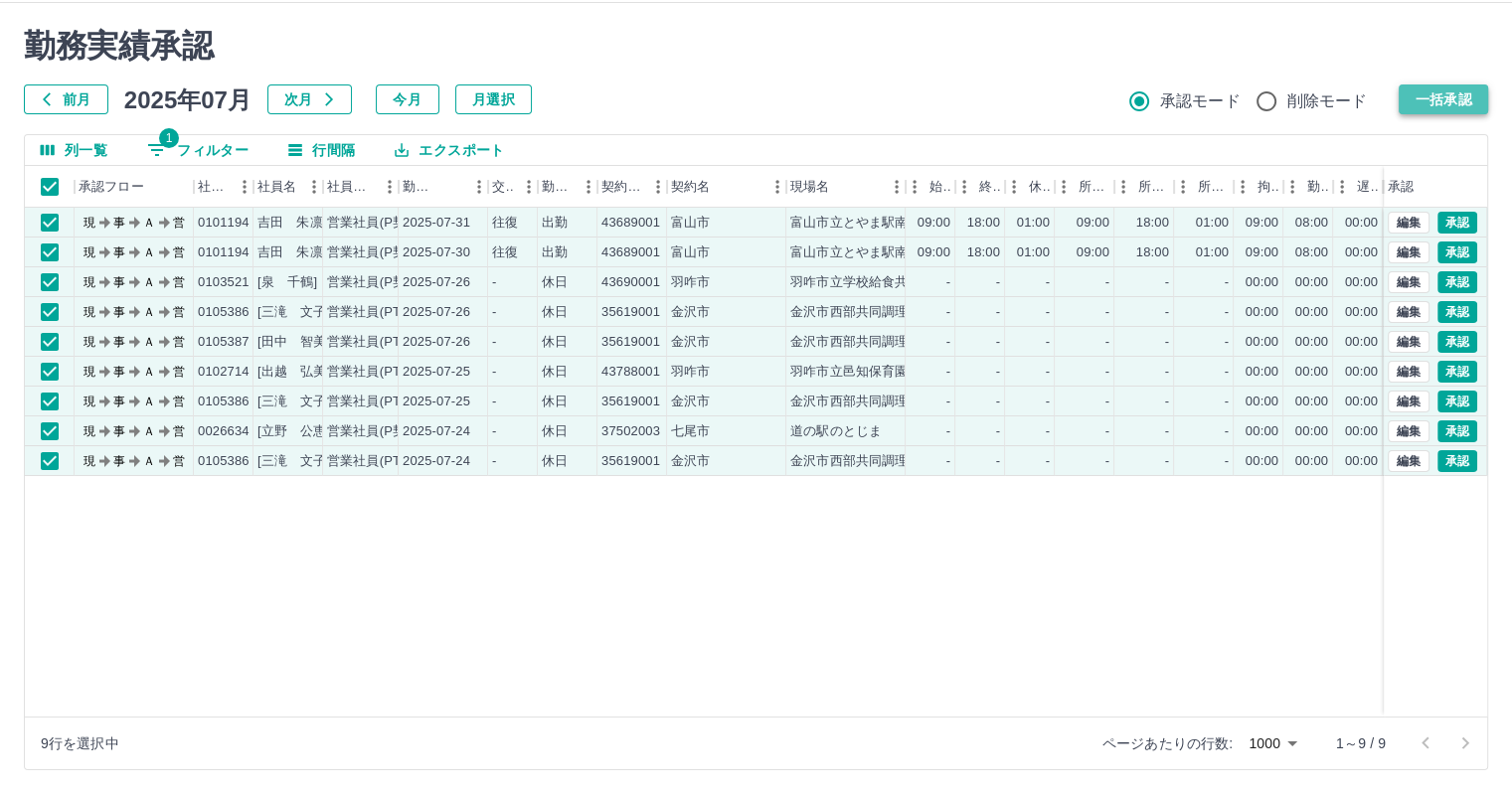 click on "一括承認" at bounding box center [1443, 99] 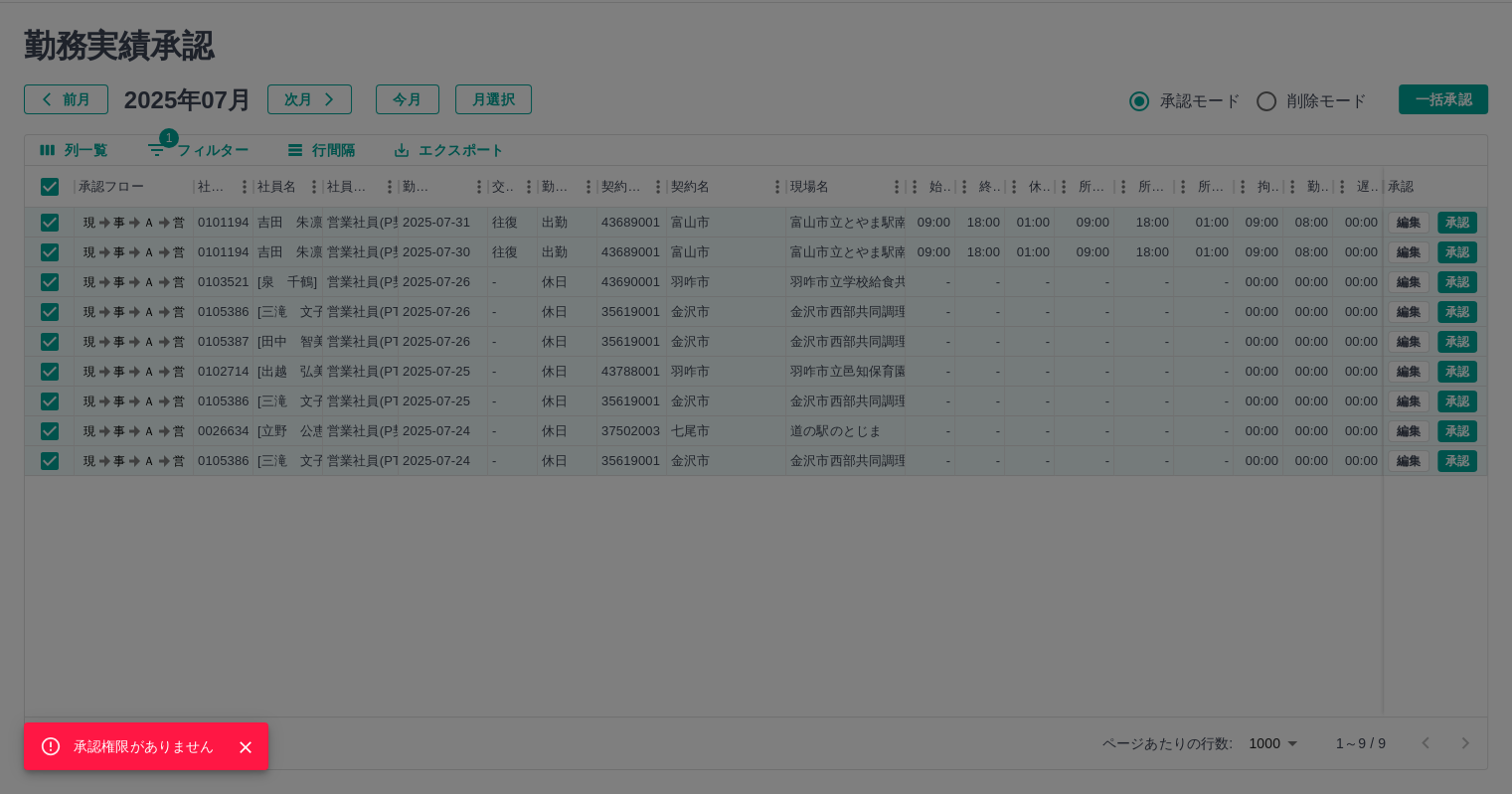 click on "承認権限がありません" at bounding box center [756, 397] 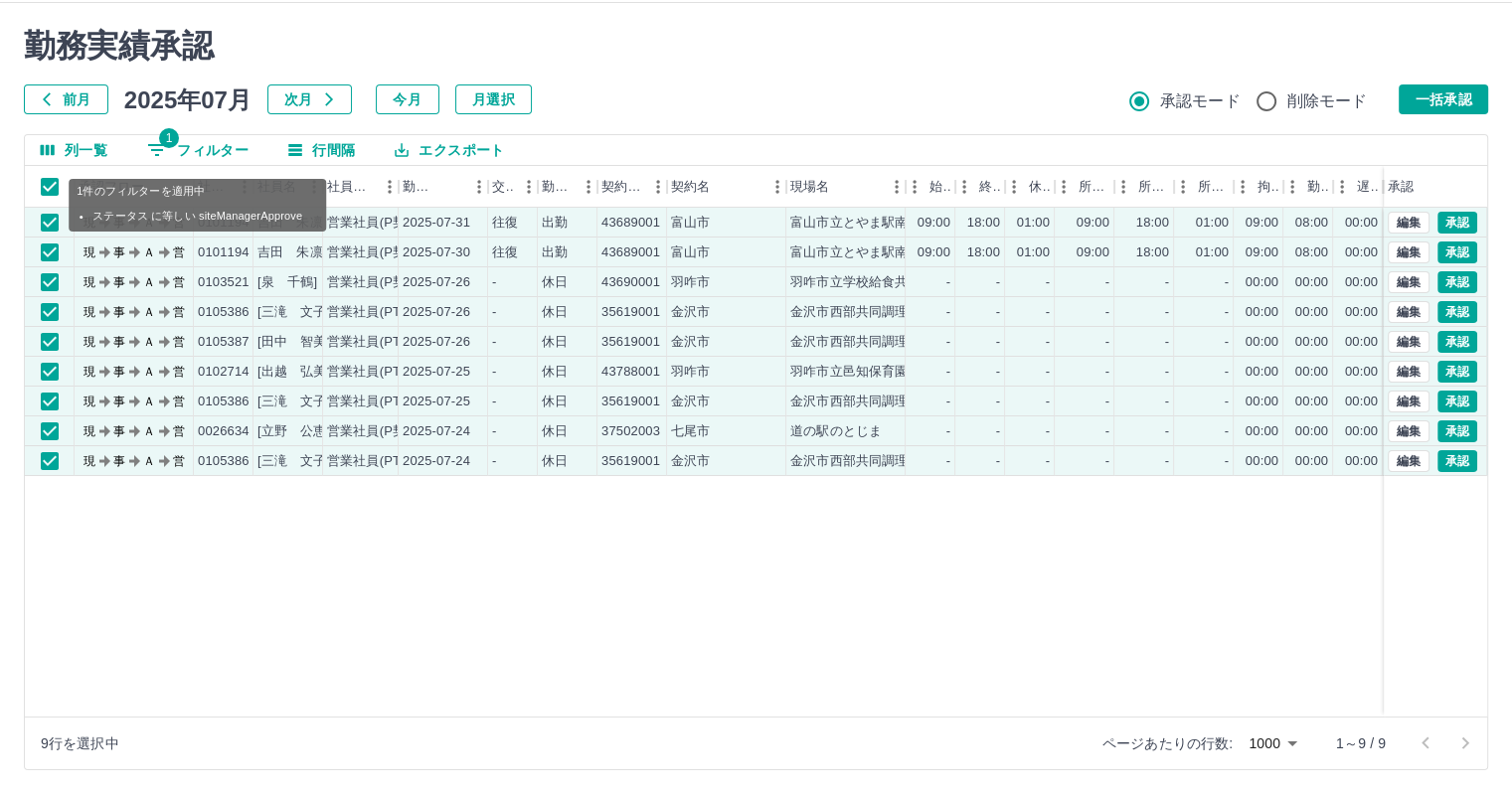 click on "1 フィルター" at bounding box center (198, 150) 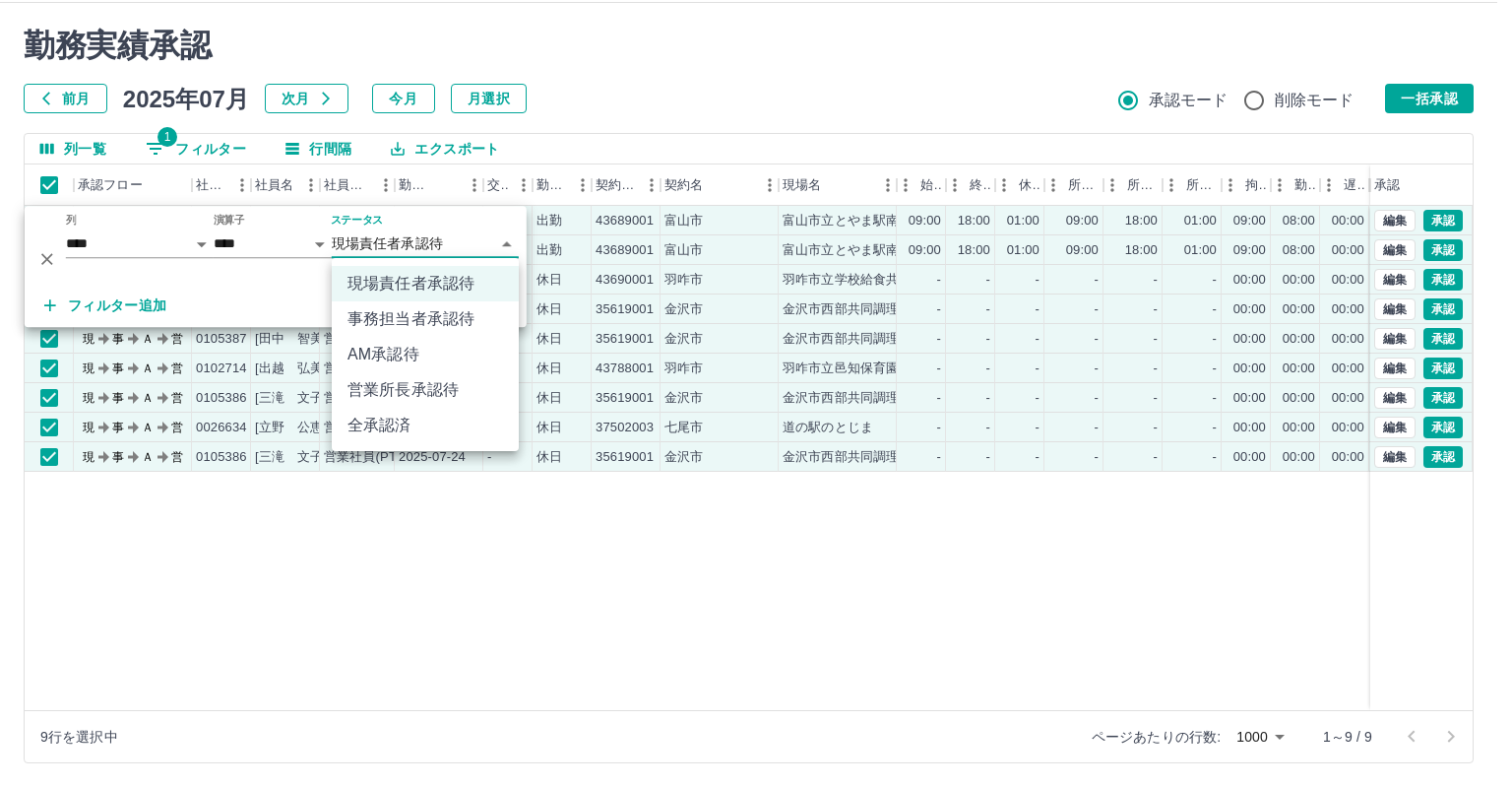 click on "SDH勤怠 [草薙　修康] 承認権限がありません 勤務実績承認 前月 2025年07月 次月 今月 月選択 承認モード 削除モード 一括承認 列一覧 1 フィルター 行間隔 エクスポート 承認フロー 社員番号 社員名 社員区分 勤務日 交通費 勤務区分 契約コード 契約名 現場名 始業 終業 休憩 所定開始 所定終業 所定休憩 拘束 勤務 遅刻等 コメント ステータス 承認 現 事 Ａ 営 0101194 [吉田　朱凛] 営業社員(P契約) 2025-07-31 往復 出勤 43689001 [富山市] [富山市立とやま駅南図書館・こども図書館] 09:00 18:00 01:00 09:00 18:00 01:00 09:00 08:00 00:00 現場責任者承認待 現 事 Ａ 営 0101194 [吉田　朱凛] 営業社員(P契約) 2025-07-30 往復 出勤 43689001 [富山市] [富山市立とやま駅南図書館・こども図書館] 09:00 18:00 01:00 09:00 18:00 01:00 09:00 08:00 00:00 現場責任者承認待 現 事 Ａ 営 0103521 [泉　千鶴] 営業社員(P契約) 2025-07-26  -  -" at bounding box center [756, 370] 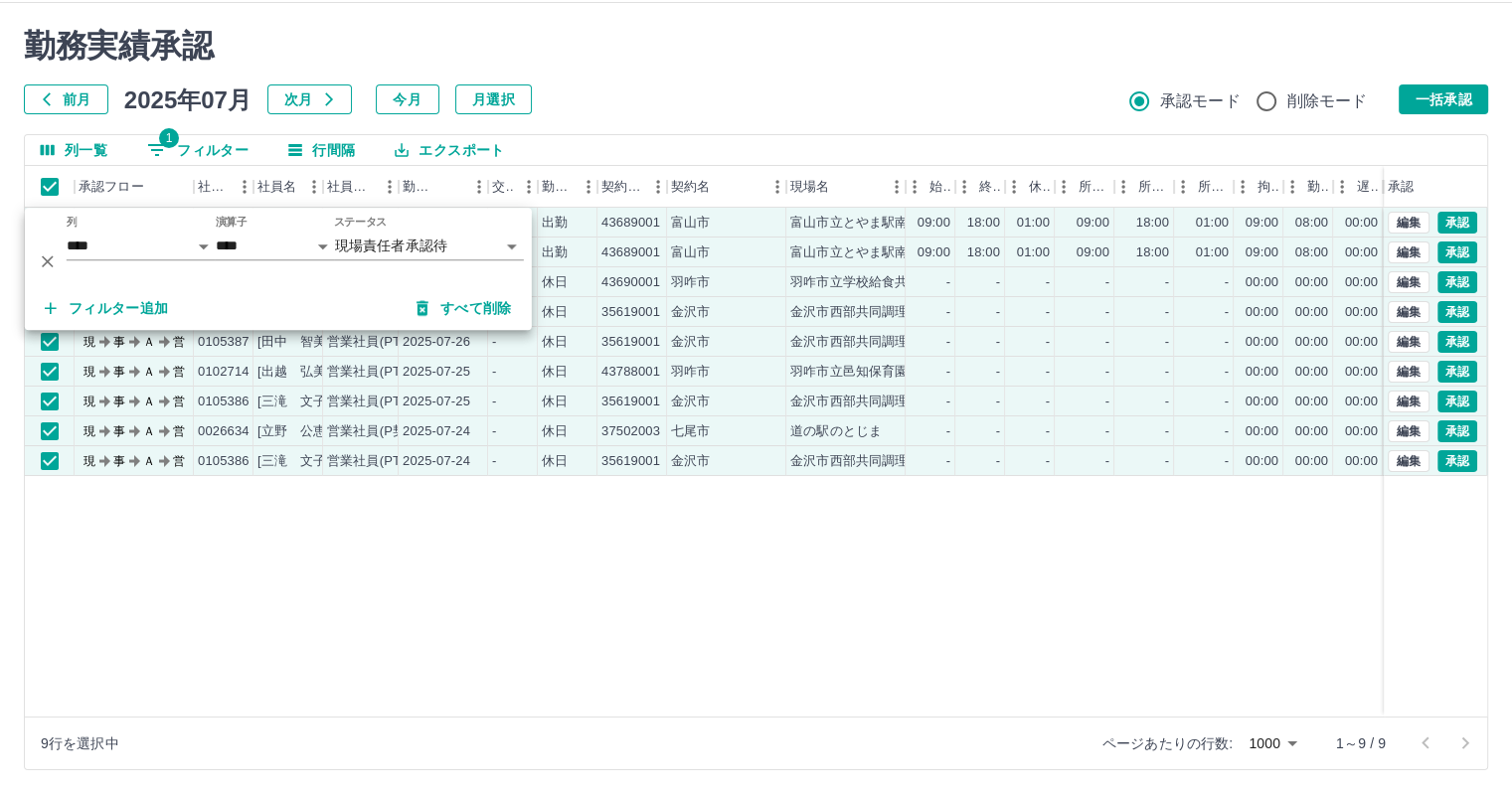 click on "承認権限がありません 勤務実績承認 前月 2025年07月 次月 今月 月選択 承認モード 削除モード 一括承認 列一覧 1 フィルター 行間隔 エクスポート 承認フロー 社員番号 社員名 社員区分 勤務日 交通費 勤務区分 契約コード 契約名 現場名 始業 終業 休憩 所定開始 所定終業 所定休憩 拘束 勤務 遅刻等 コメント ステータス 承認 現 事 Ａ 営 0101194 [吉田　朱凛] 営業社員(P契約) 2025-07-31 往復 出勤 43689001 [富山市] [富山市立とやま駅南図書館・こども図書館] 09:00 18:00 01:00 09:00 18:00 01:00 09:00 08:00 00:00 現場責任者承認待 現 事 Ａ 営 0101194 [吉田　朱凛] 営業社員(P契約) 2025-07-30 往復 出勤 43689001 [富山市] [富山市立とやま駅南図書館・こども図書館] 09:00 18:00 01:00 09:00 18:00 01:00 09:00 08:00 00:00 現場責任者承認待 現 事 Ａ 営 0103521 [泉　千鶴] 営業社員(P契約) 2025-07-26  -  休日 43690001 [羽咋市] -" at bounding box center [756, 398] 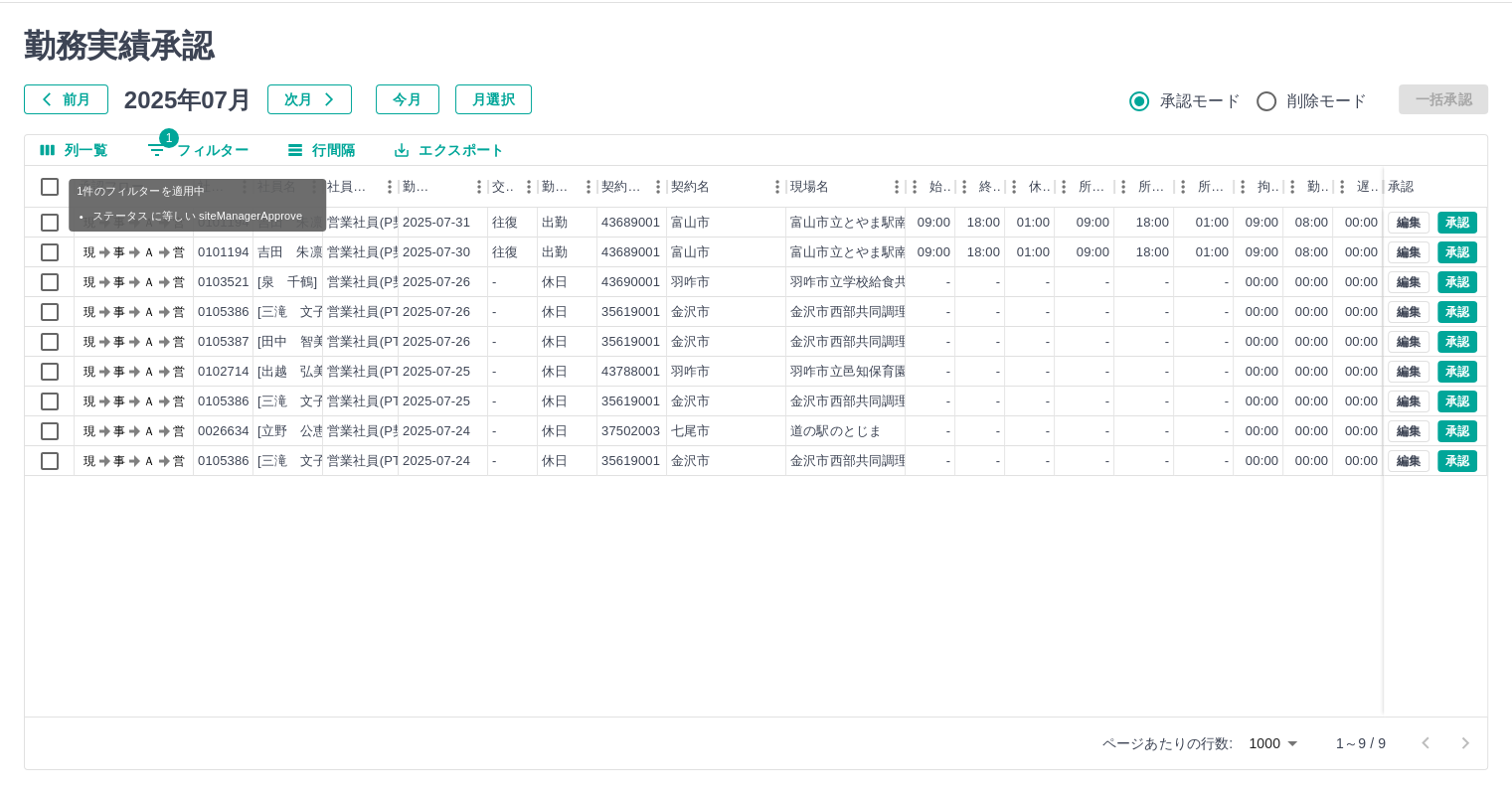 click on "1 フィルター" at bounding box center [198, 150] 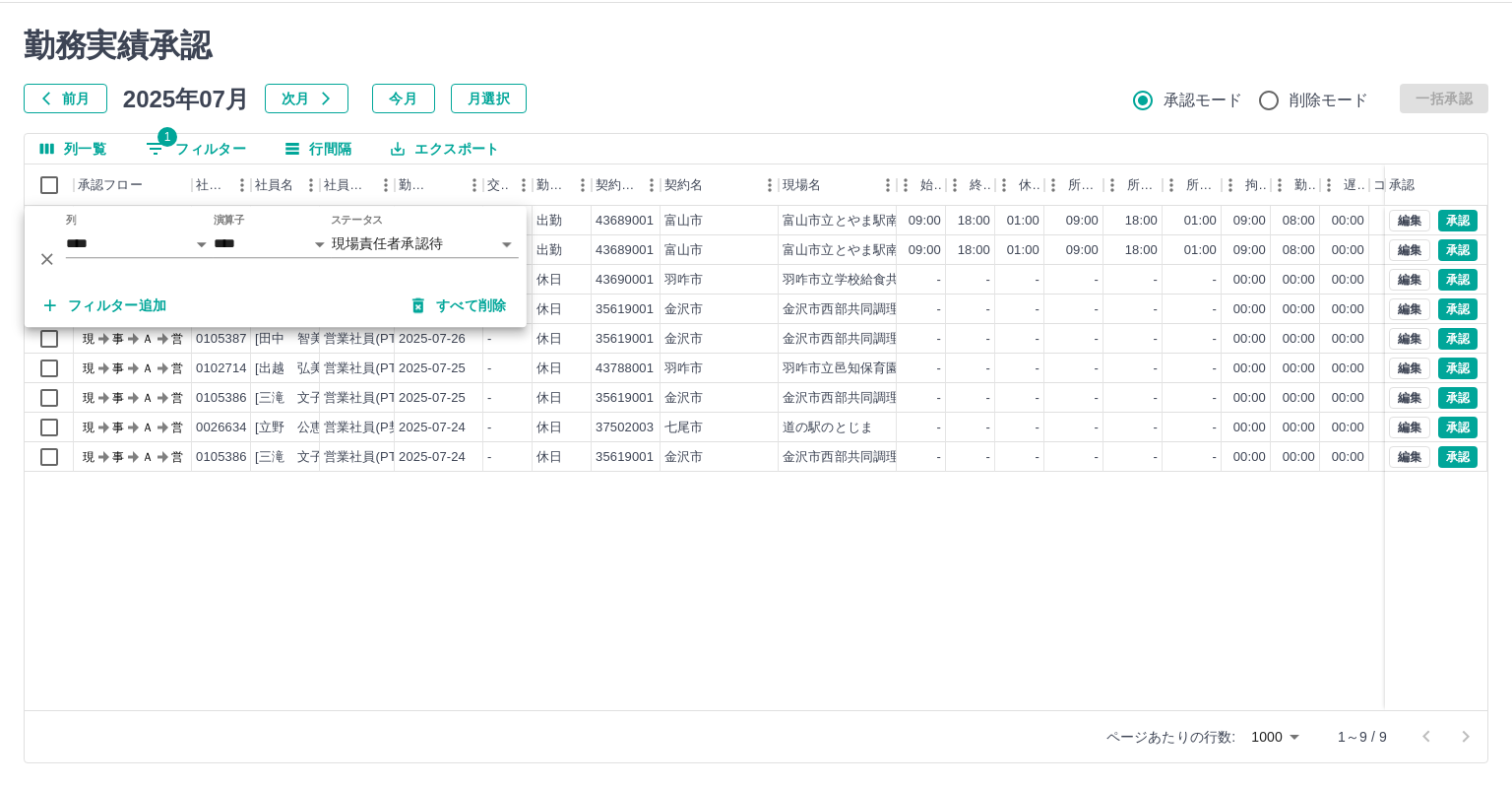 click on "SDH勤怠 [草薙　修康] 承認権限がありません 勤務実績承認 前月 2025年07月 次月 今月 月選択 承認モード 削除モード 一括承認 列一覧 1 フィルター 行間隔 エクスポート 承認フロー 社員番号 社員名 社員区分 勤務日 交通費 勤務区分 契約コード 契約名 現場名 始業 終業 休憩 所定開始 所定終業 所定休憩 拘束 勤務 遅刻等 コメント ステータス 承認 現 事 Ａ 営 0101194 [吉田　朱凛] 営業社員(P契約) 2025-07-31 往復 出勤 43689001 [富山市] [富山市立とやま駅南図書館・こども図書館] 09:00 18:00 01:00 09:00 18:00 01:00 09:00 08:00 00:00 現場責任者承認待 現 事 Ａ 営 0101194 [吉田　朱凛] 営業社員(P契約) 2025-07-30 往復 出勤 43689001 [富山市] [富山市立とやま駅南図書館・こども図書館] 09:00 18:00 01:00 09:00 18:00 01:00 09:00 08:00 00:00 現場責任者承認待 現 事 Ａ 営 0103521 [泉　千鶴] 営業社員(P契約) 2025-07-26  -  -" at bounding box center [756, 370] 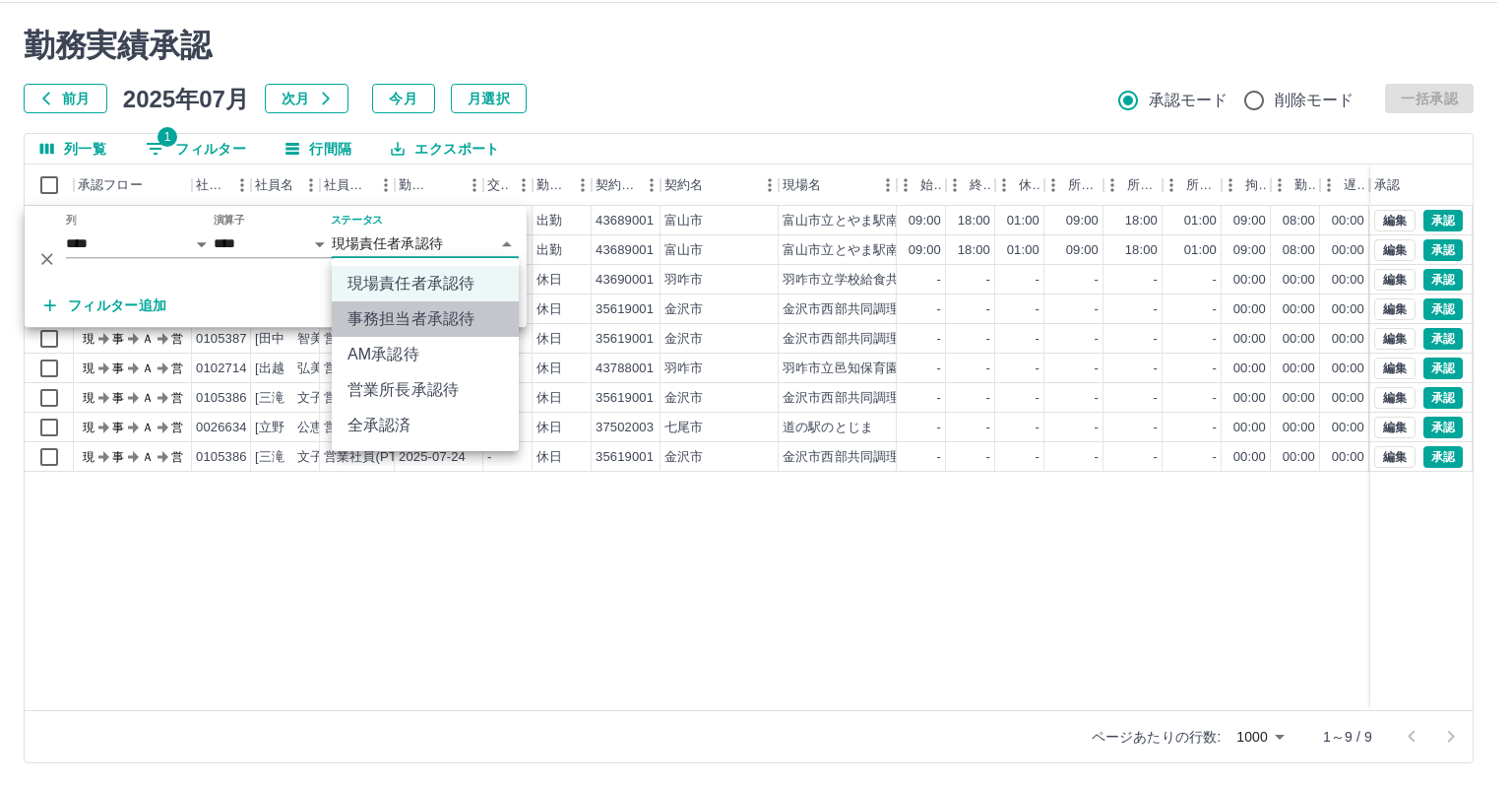 click on "事務担当者承認待" at bounding box center (425, 319) 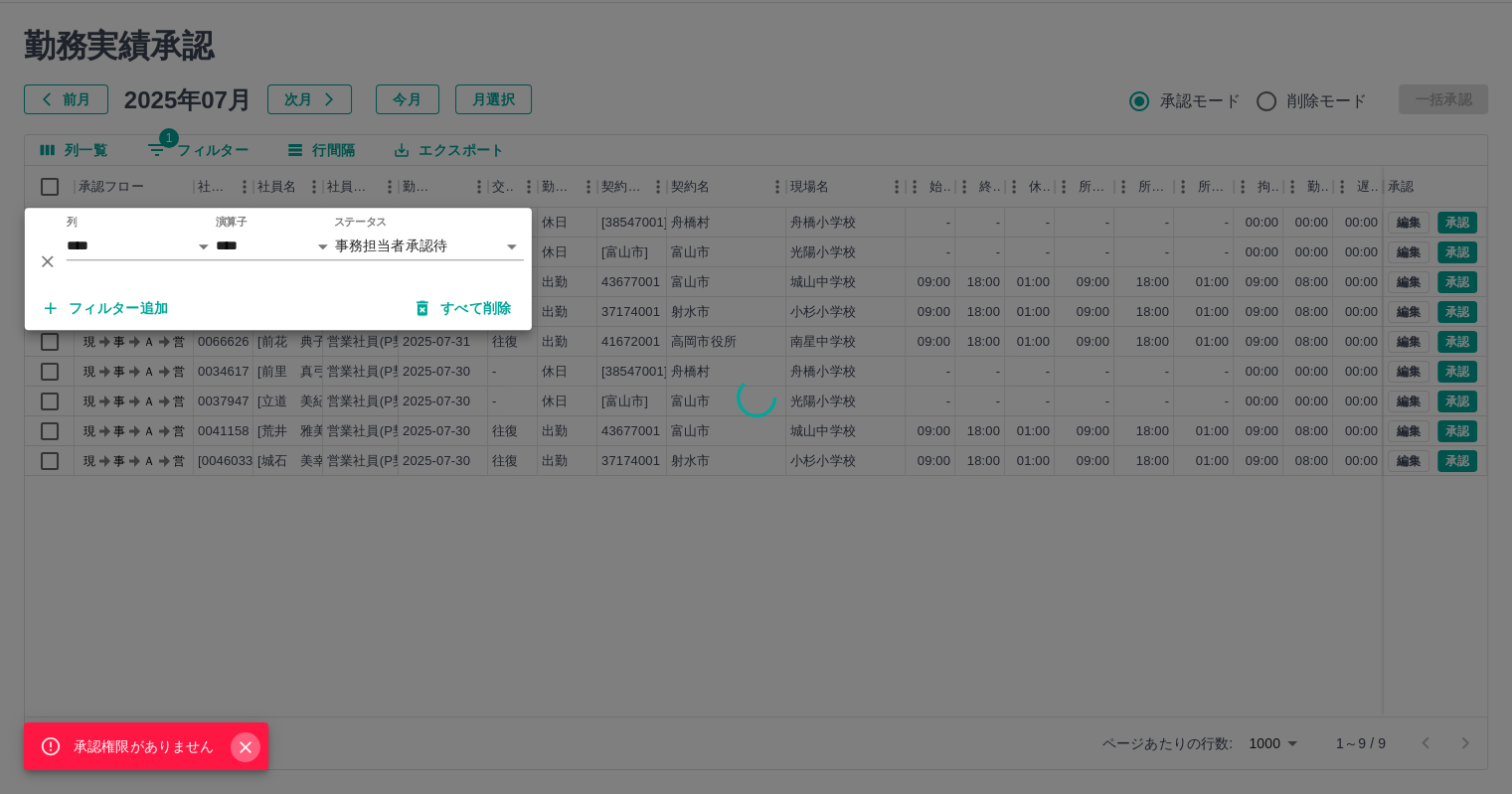 click at bounding box center (246, 747) 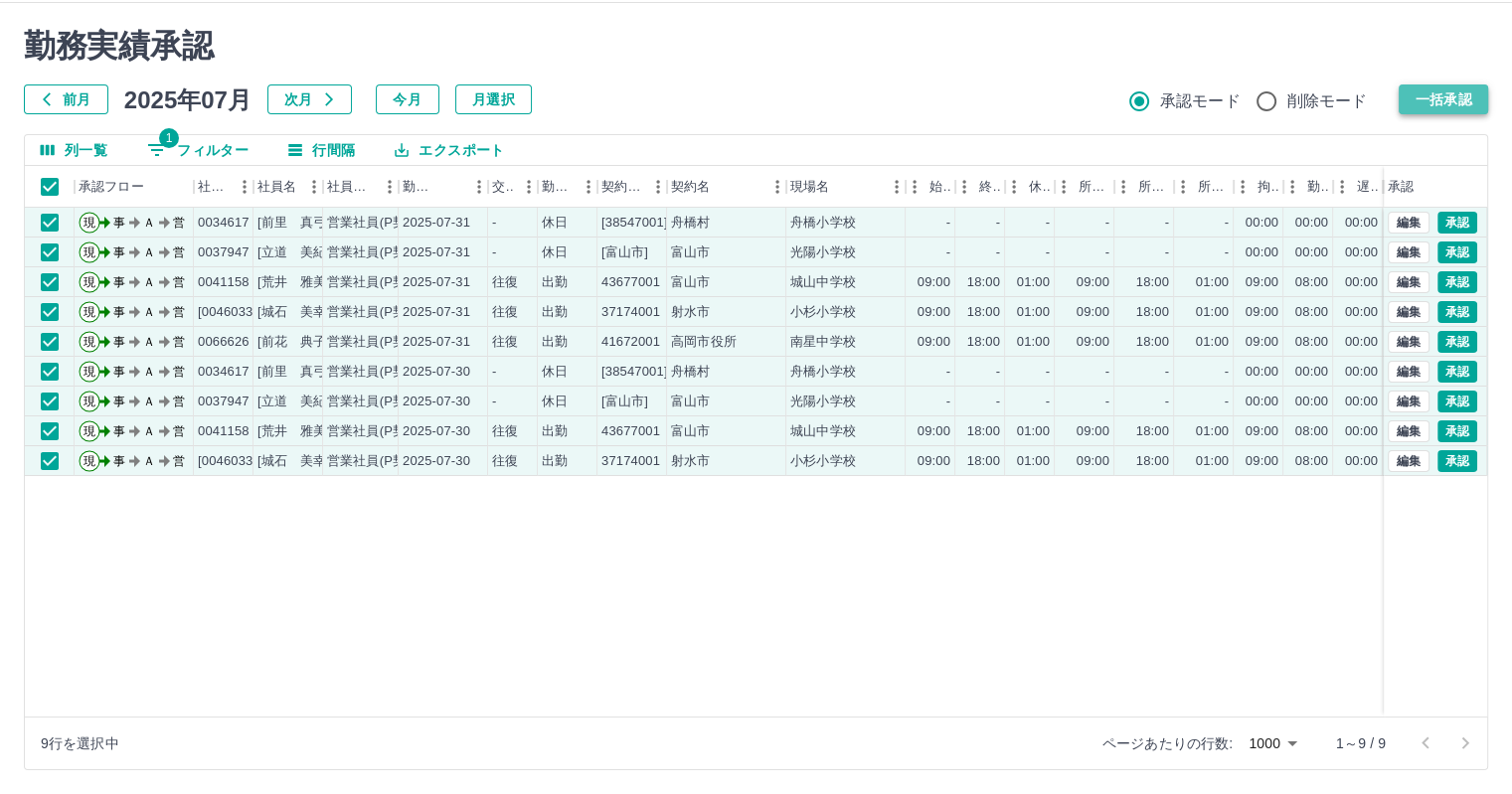 click on "一括承認" at bounding box center [1443, 99] 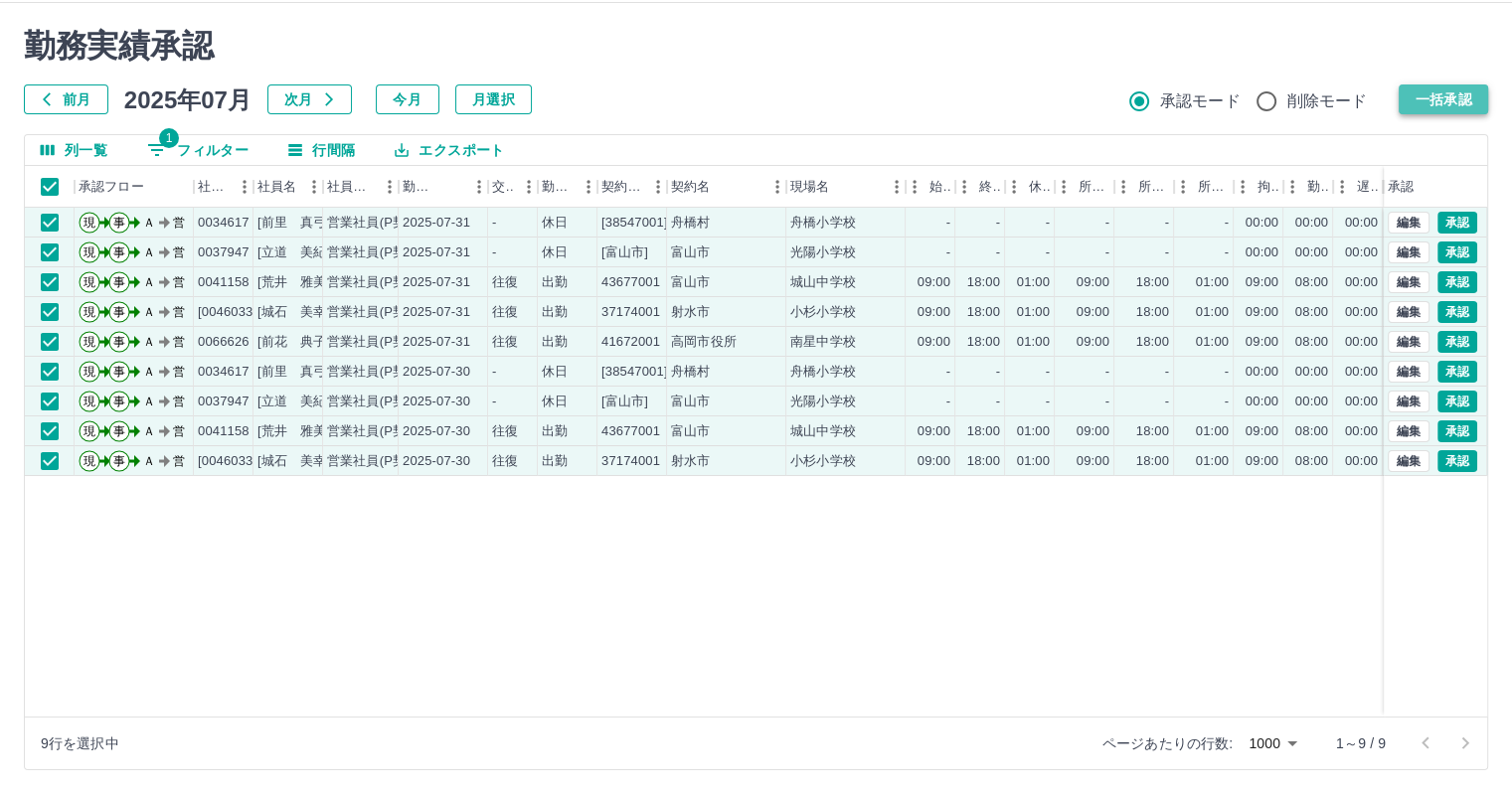 click on "一括承認" at bounding box center (1443, 99) 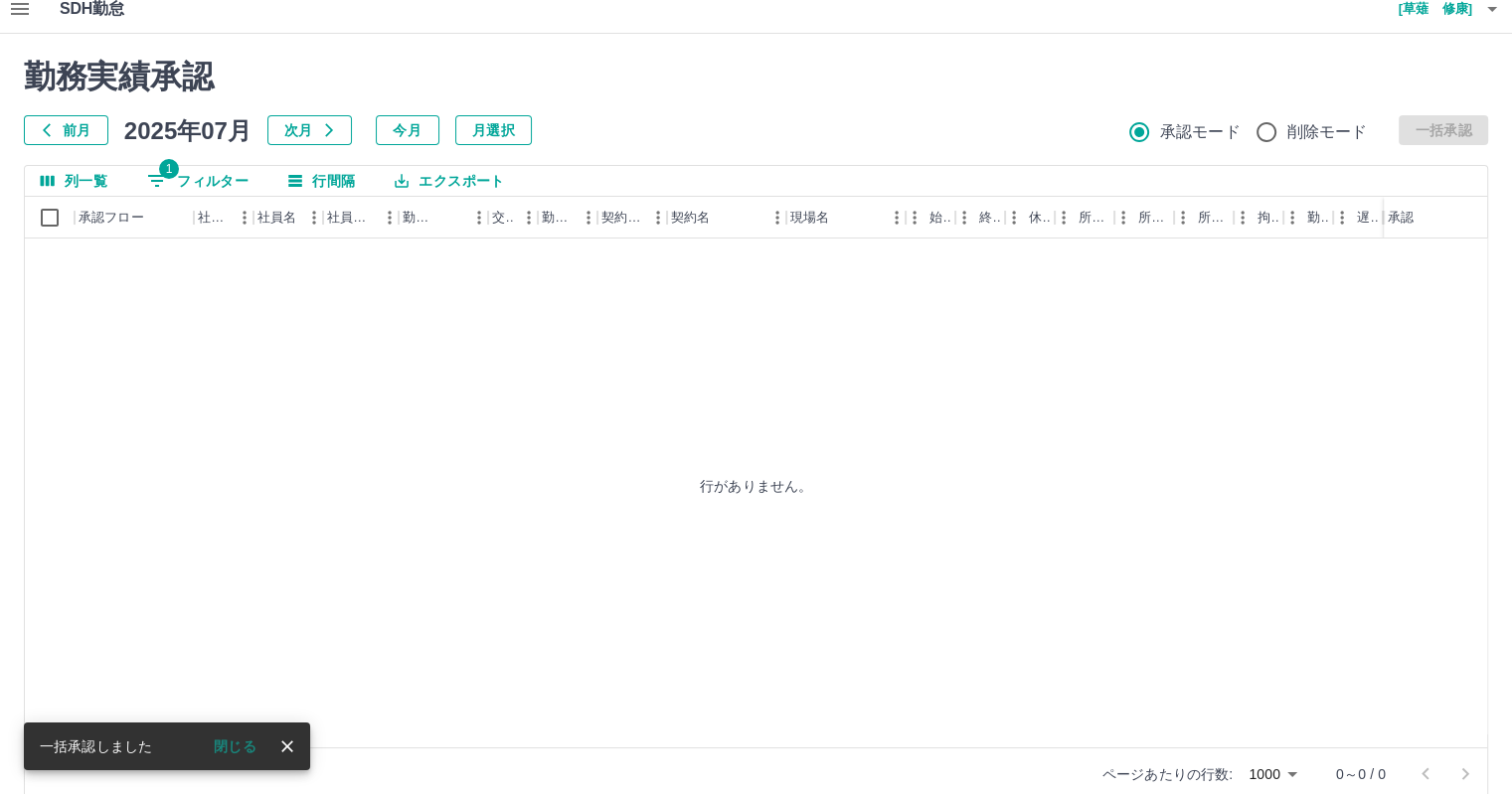 scroll, scrollTop: 0, scrollLeft: 0, axis: both 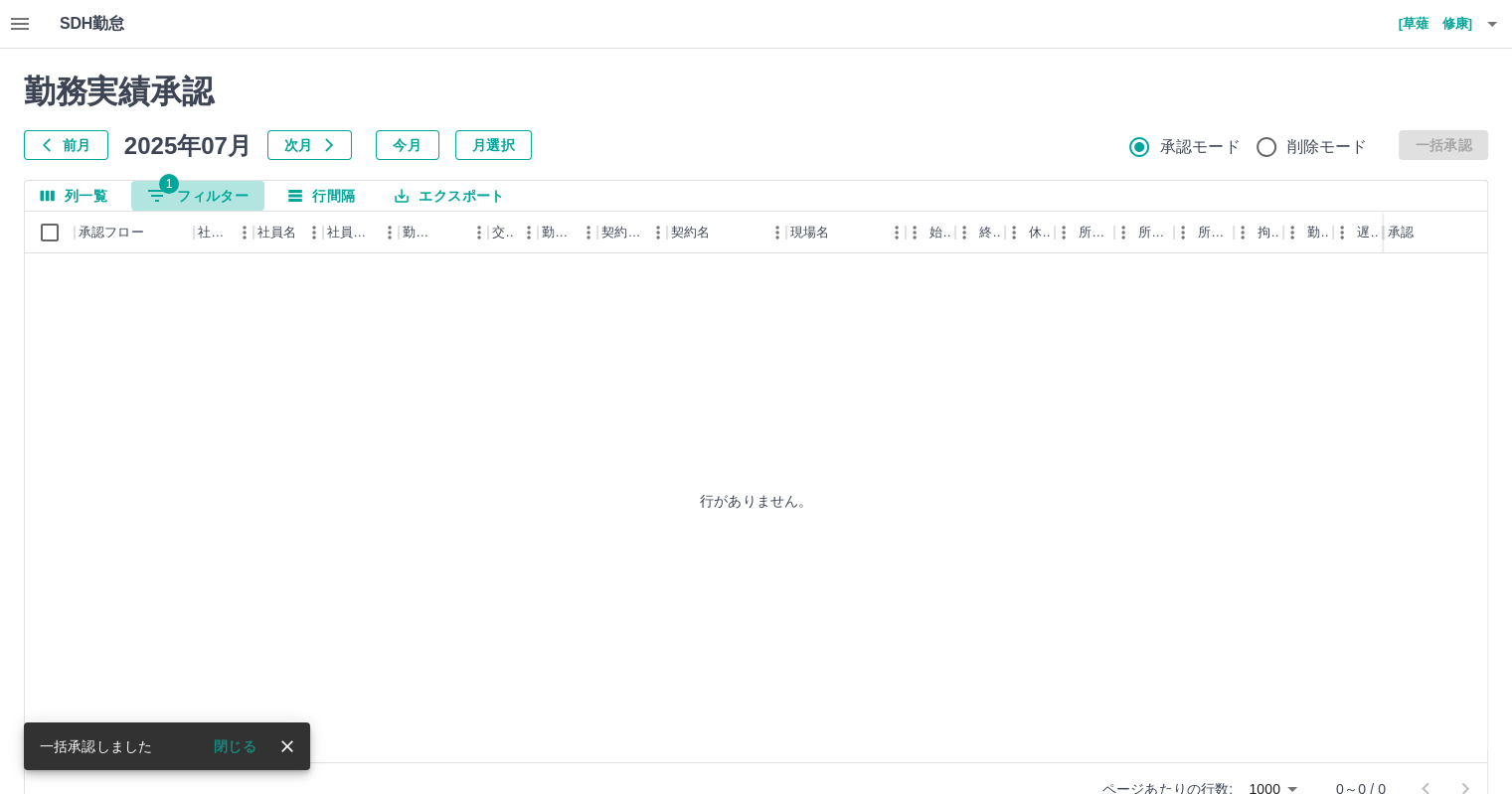 click on "1 フィルター" at bounding box center [198, 196] 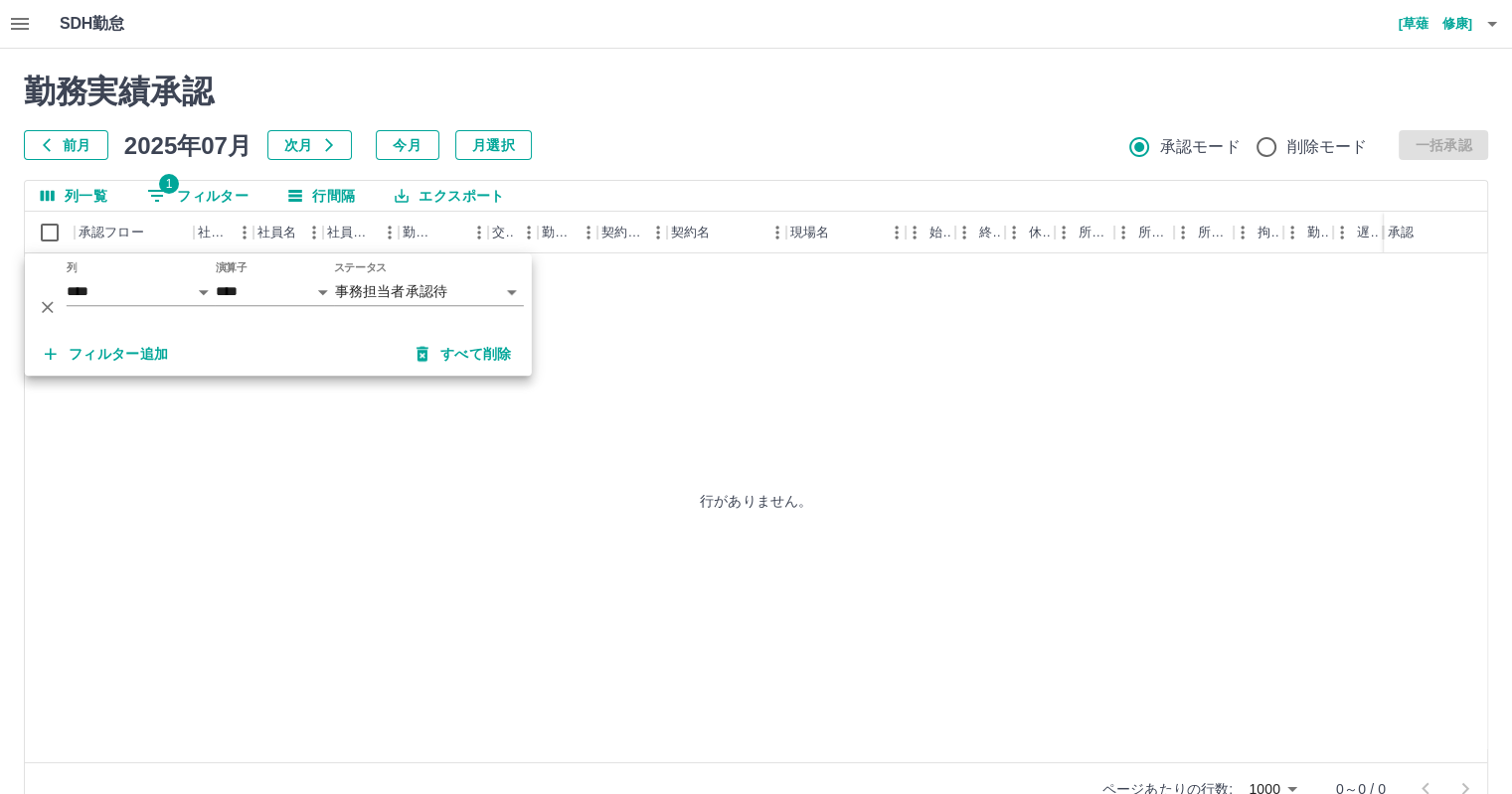 click on "**********" at bounding box center (278, 292) 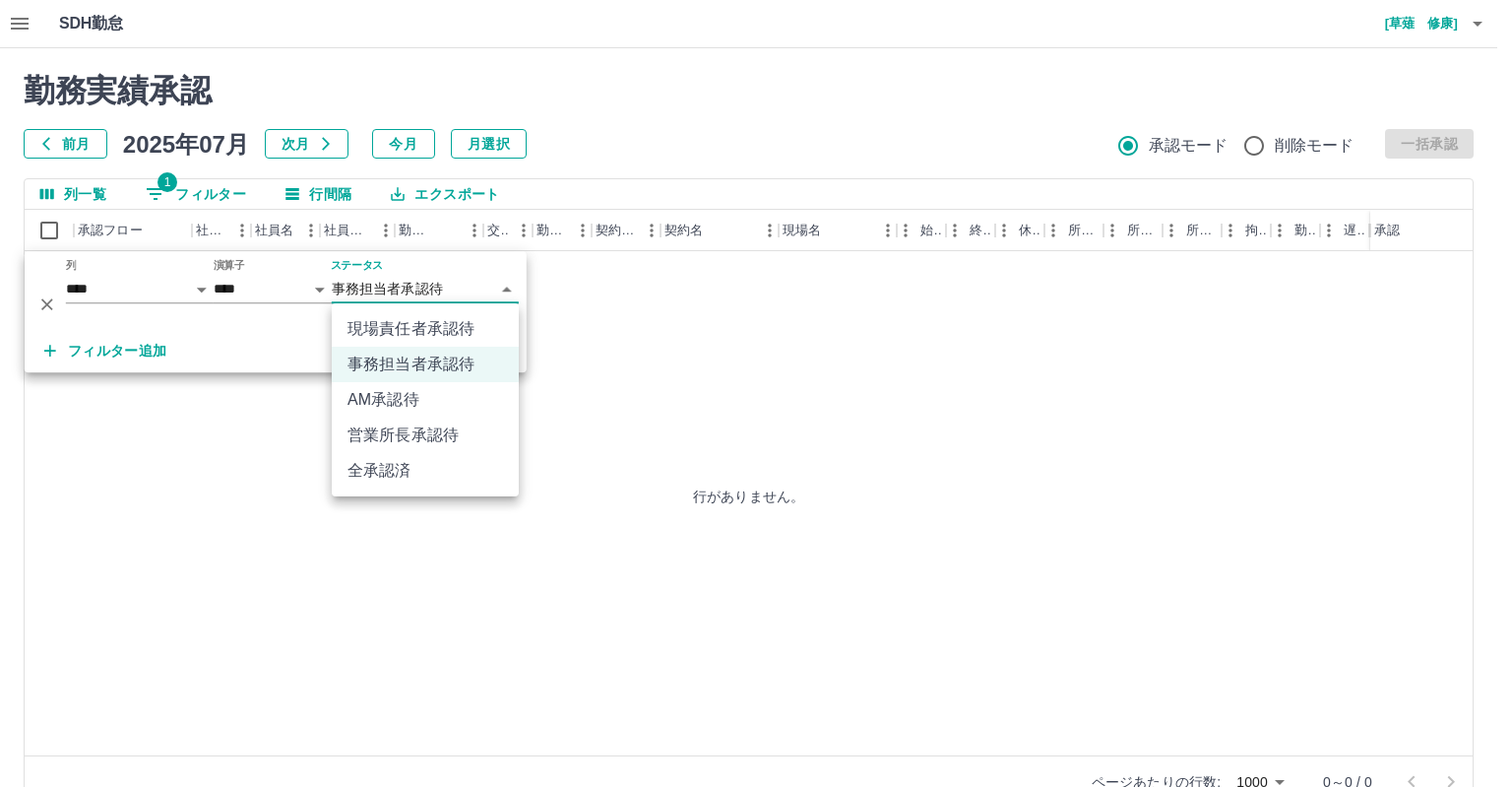 click on "**********" at bounding box center [756, 416] 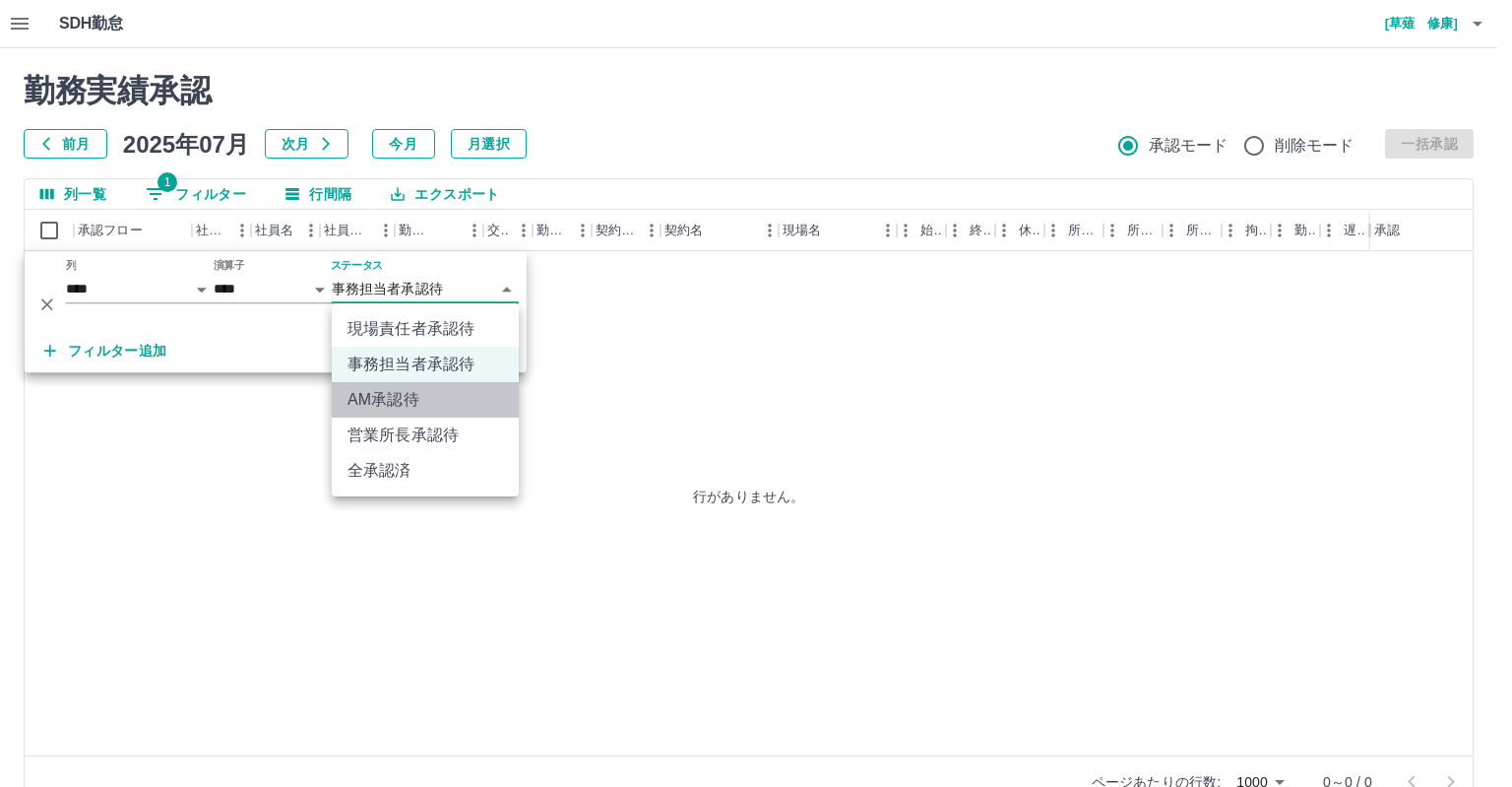 click on "AM承認待" at bounding box center [425, 400] 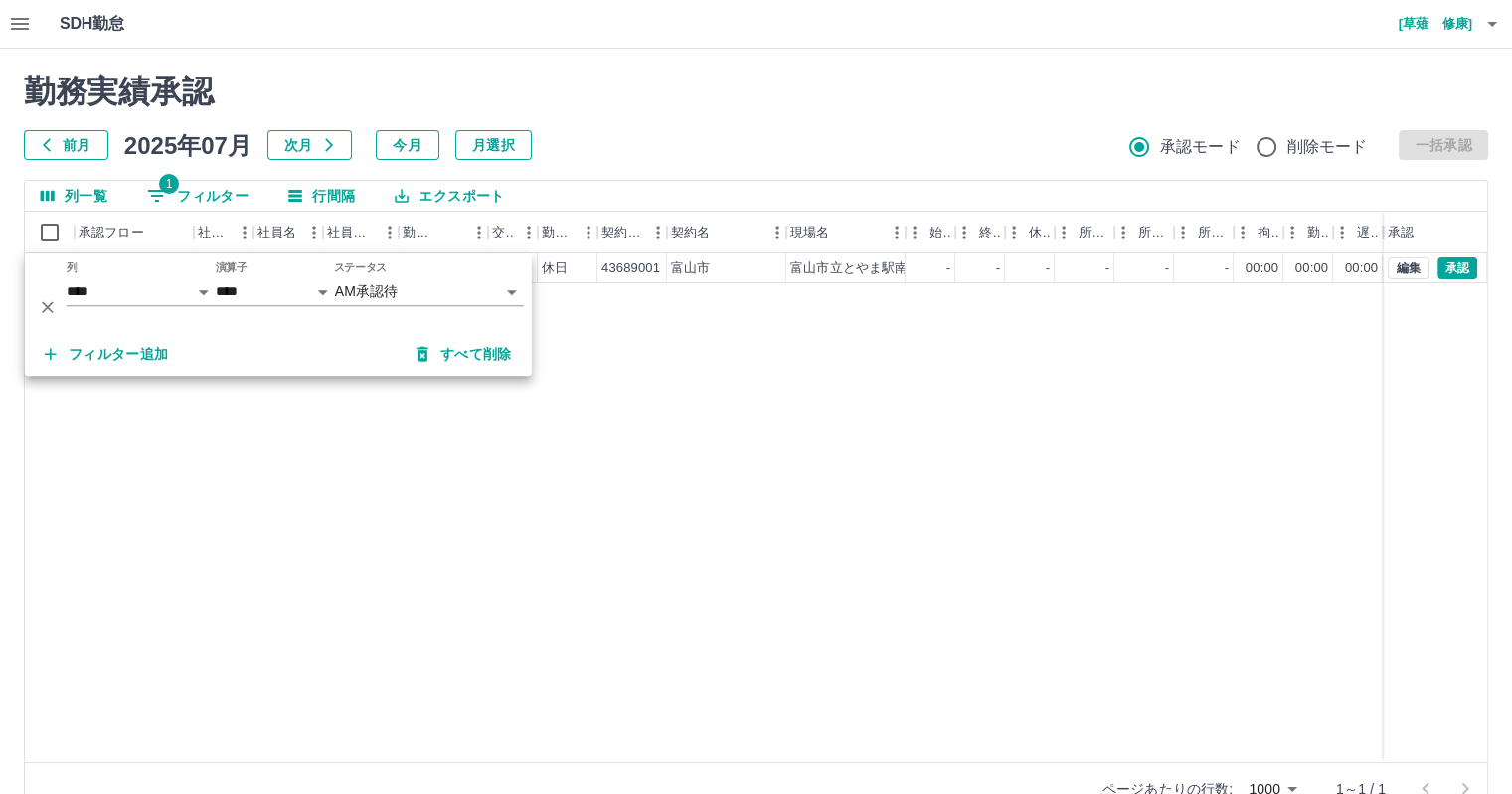 click on "現 事 Ａ 営 0101178 [谷川　京香] 営業社員(P契約) 2025-07-26  -  休日 43689001 [富山市] [富山市立とやま駅南図書館・こども図書館] - - - - - - 00:00 00:00 00:00 AM承認待 編集 承認" at bounding box center [893, 508] 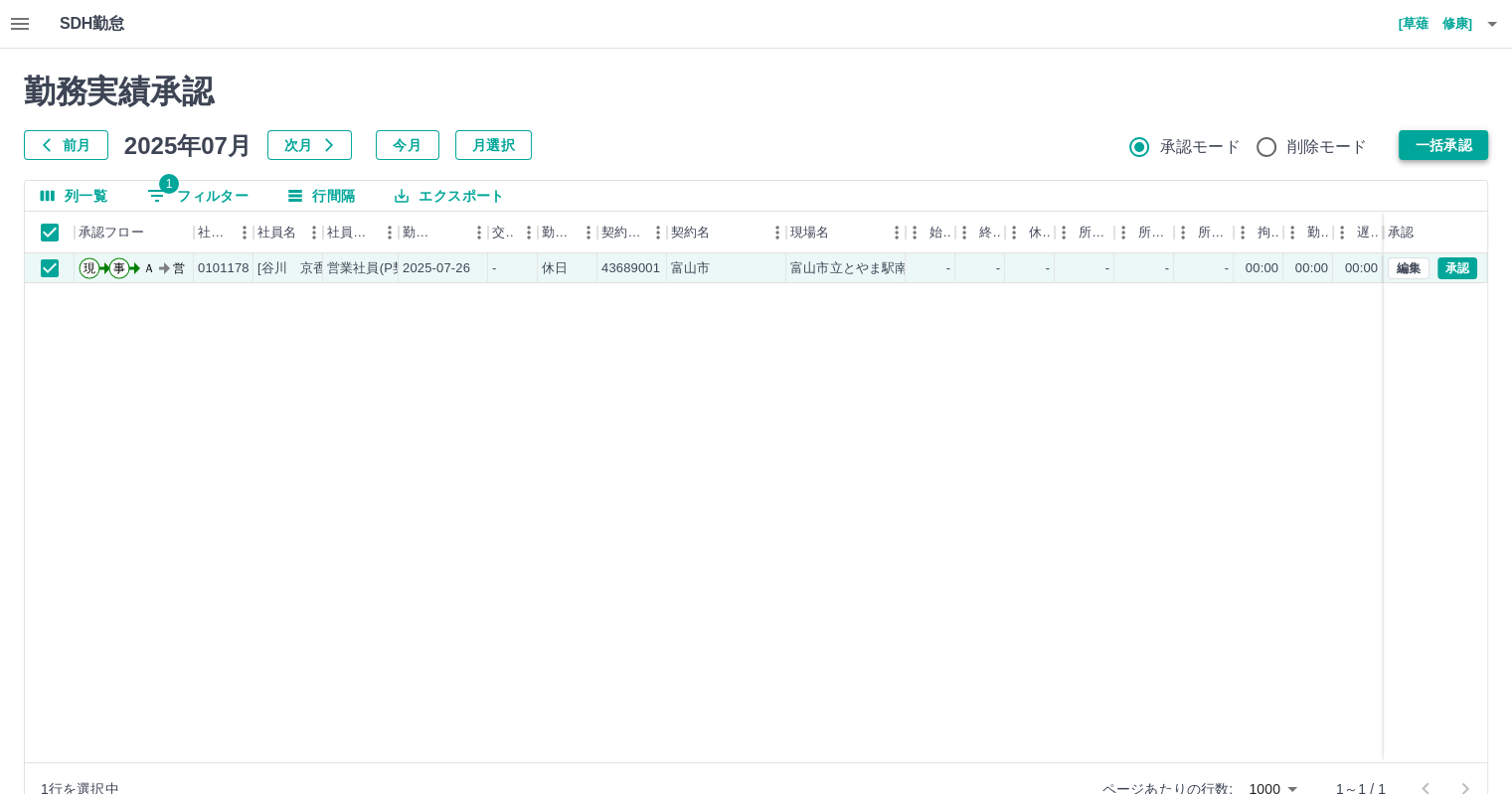 click on "一括承認" at bounding box center [1443, 145] 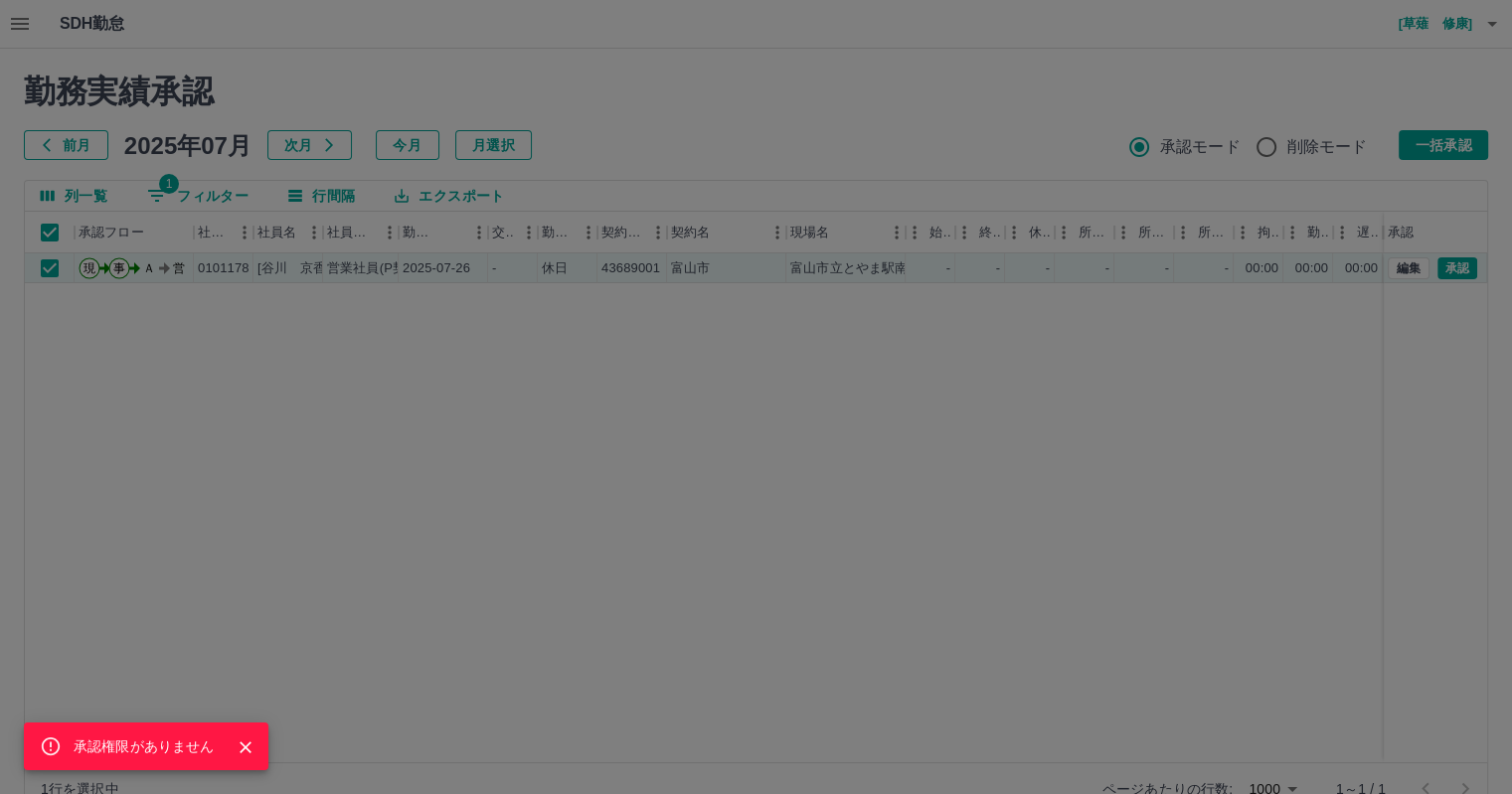 click at bounding box center [246, 747] 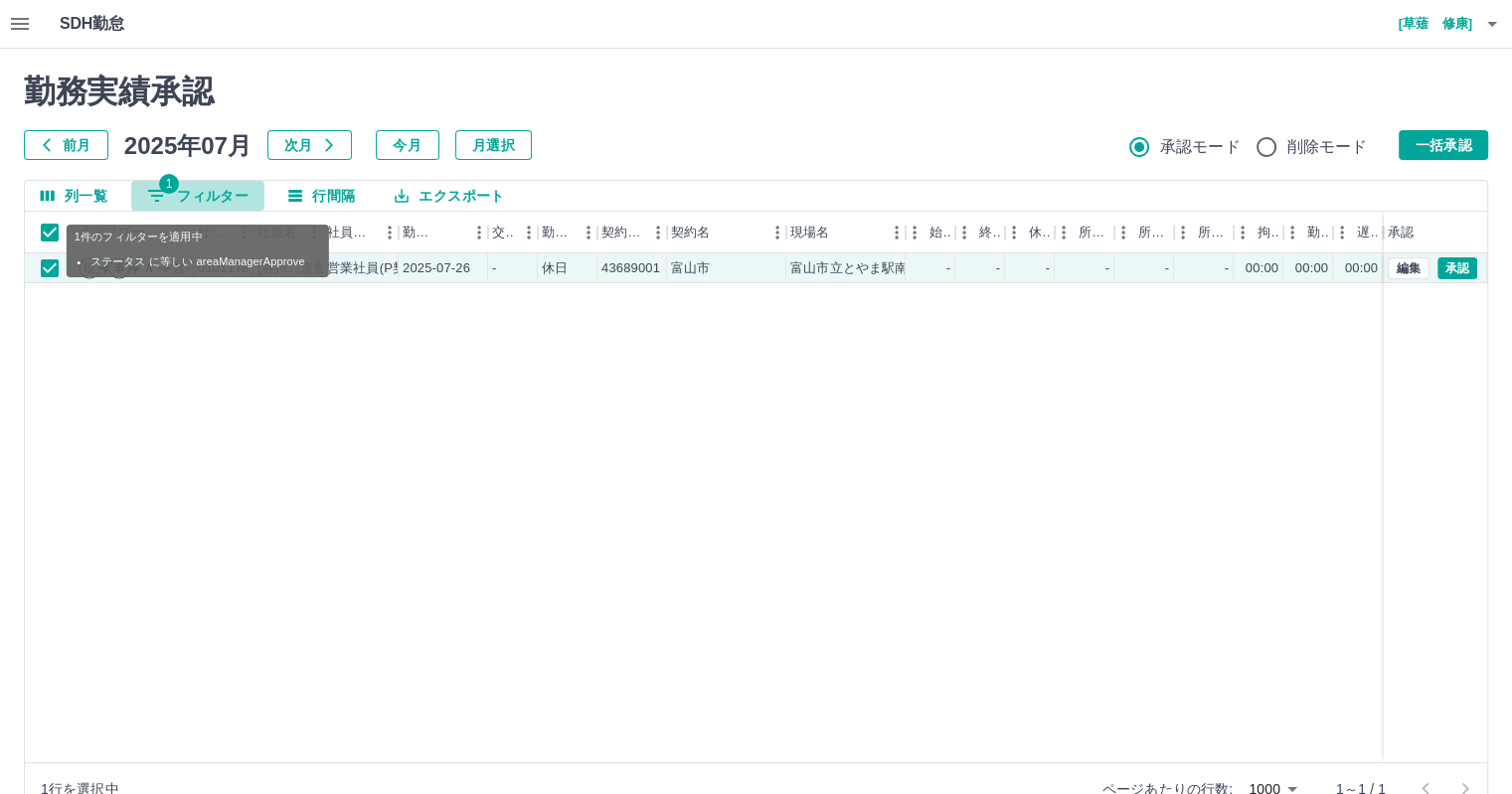 click on "1 フィルター" at bounding box center (198, 196) 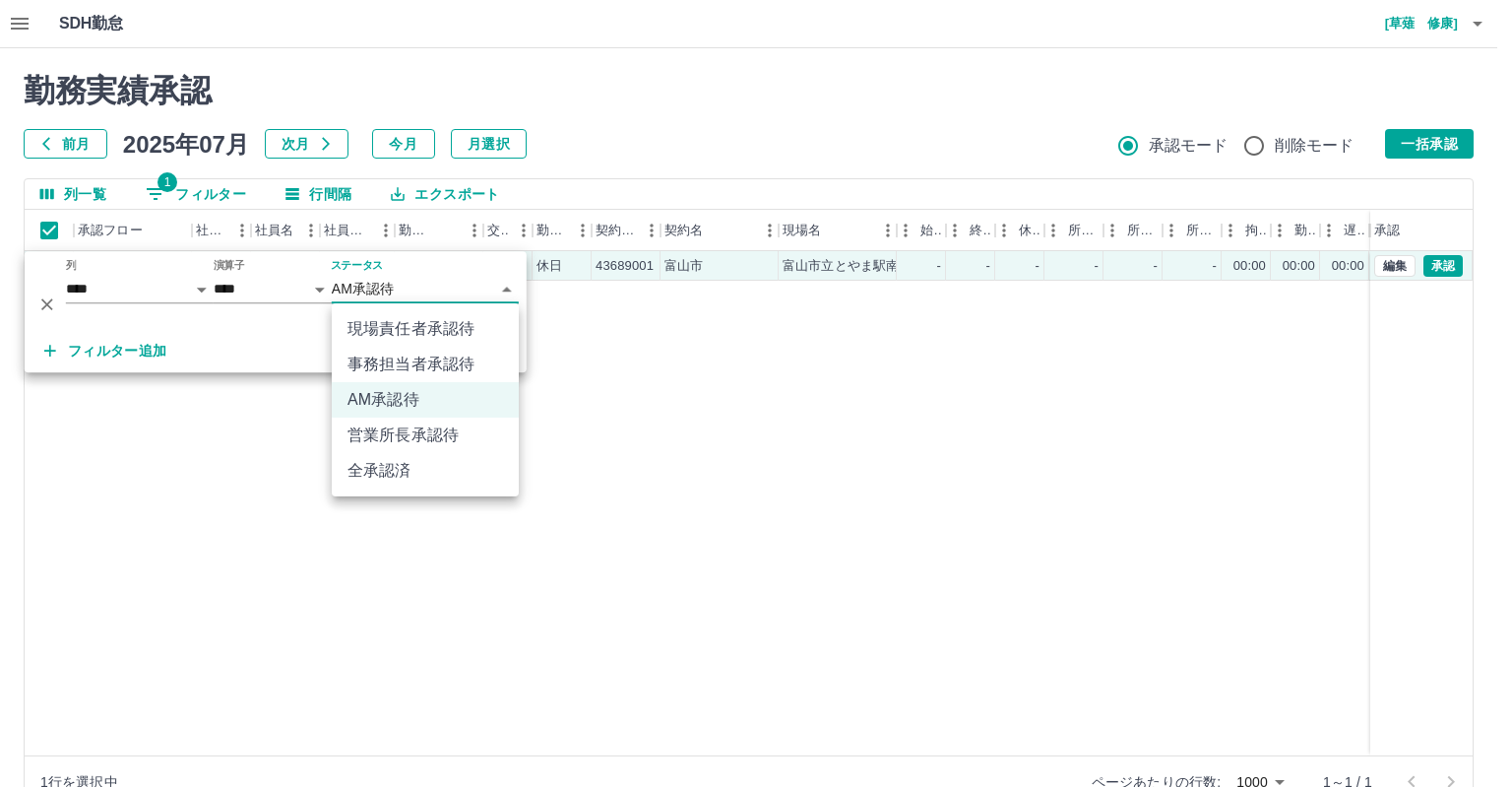 click on "**********" at bounding box center [756, 416] 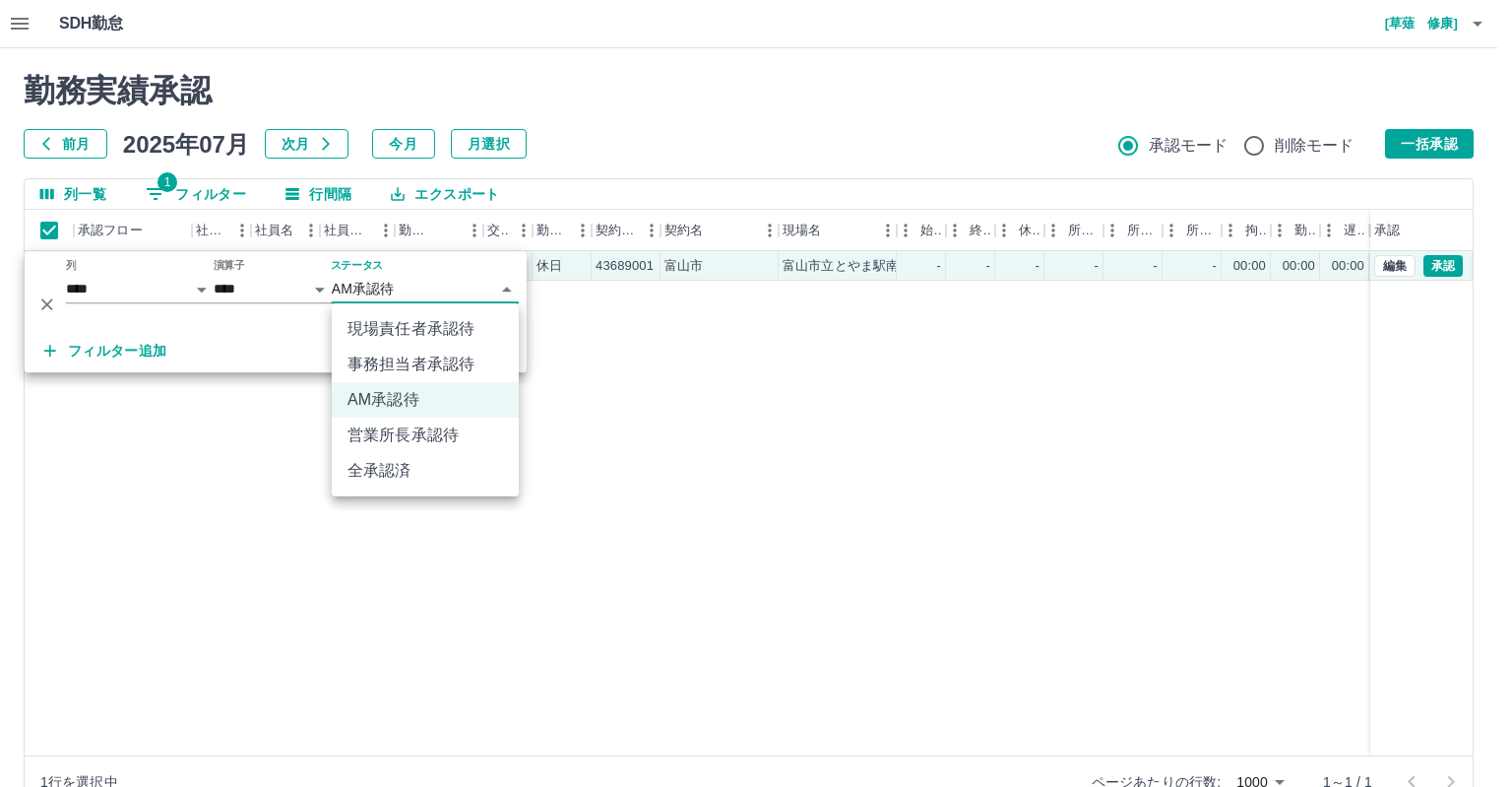 click on "営業所長承認待" at bounding box center (425, 435) 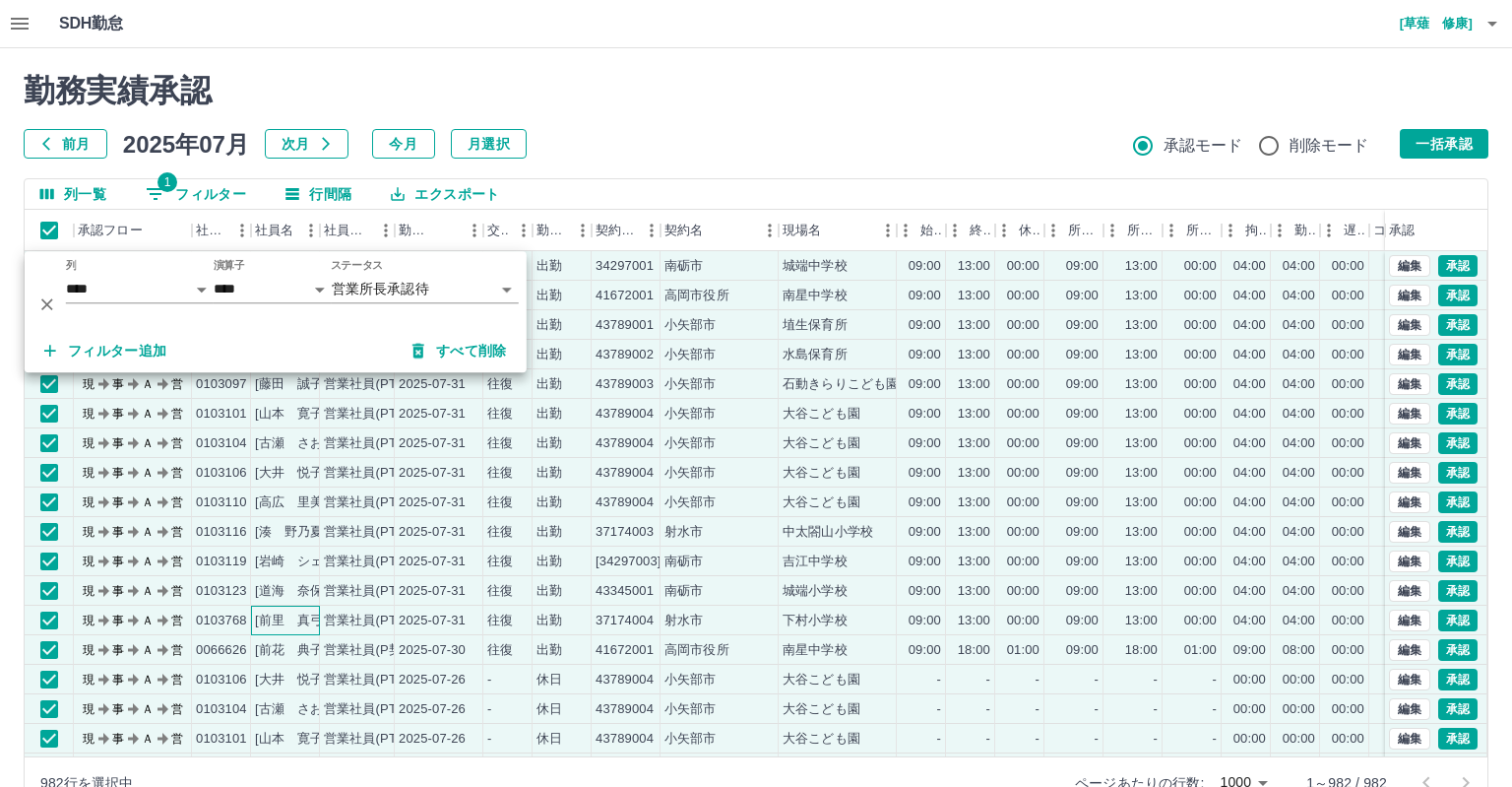 click on "[前里　真弓]" at bounding box center [285, 621] 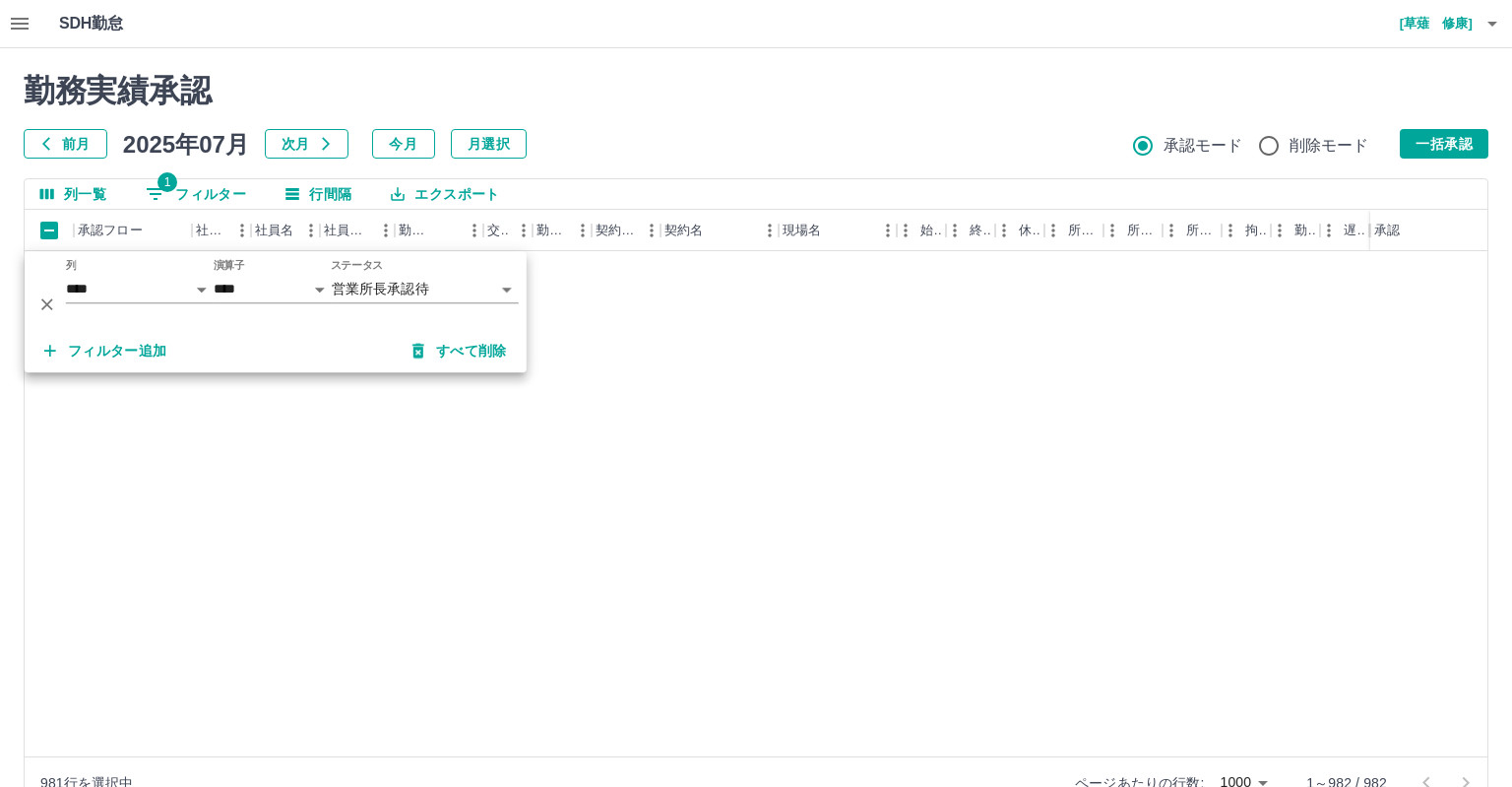 click on "2025-07-22" at bounding box center [432, 6117] 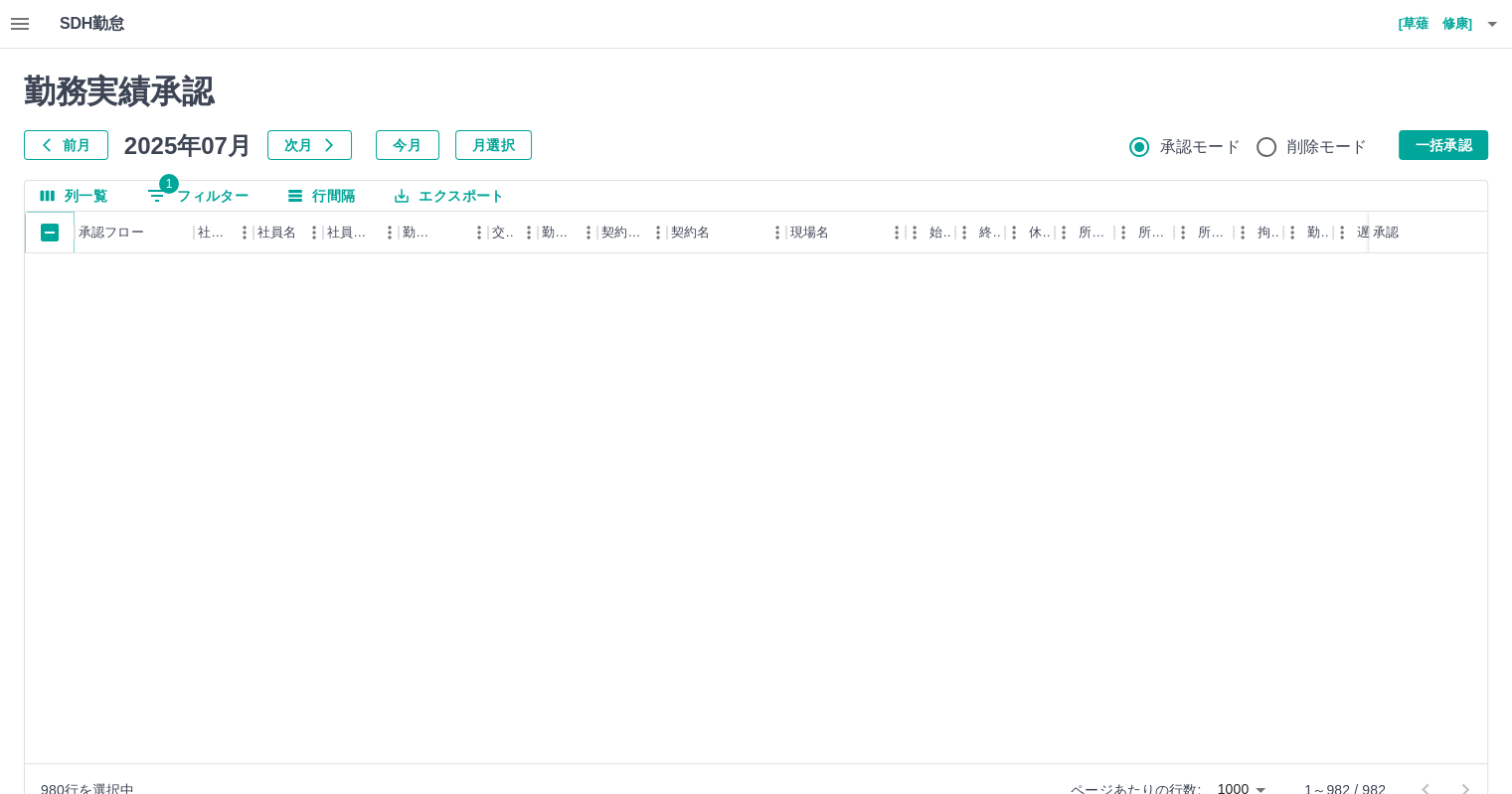 click at bounding box center [50, 233] 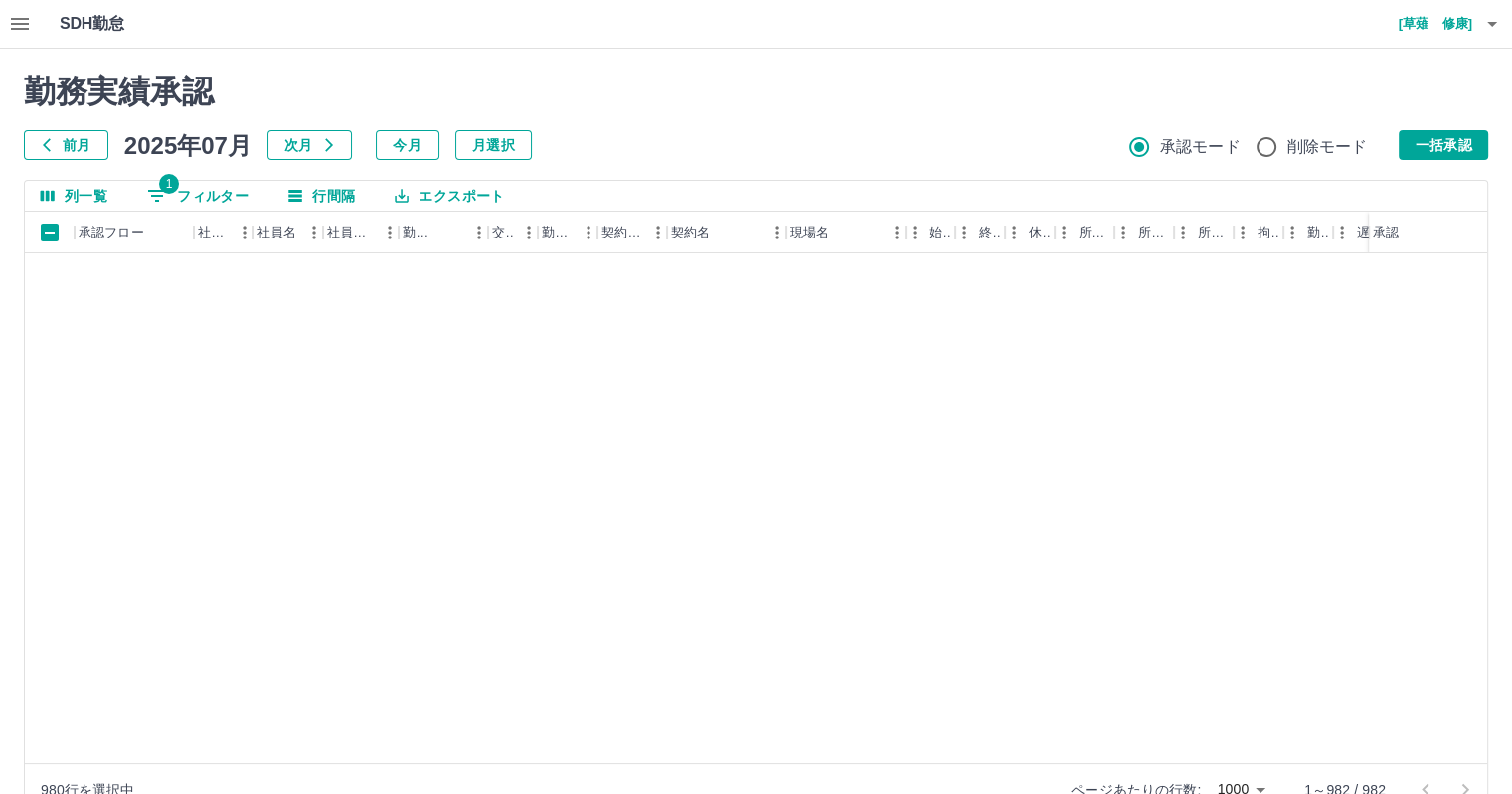 select on "**********" 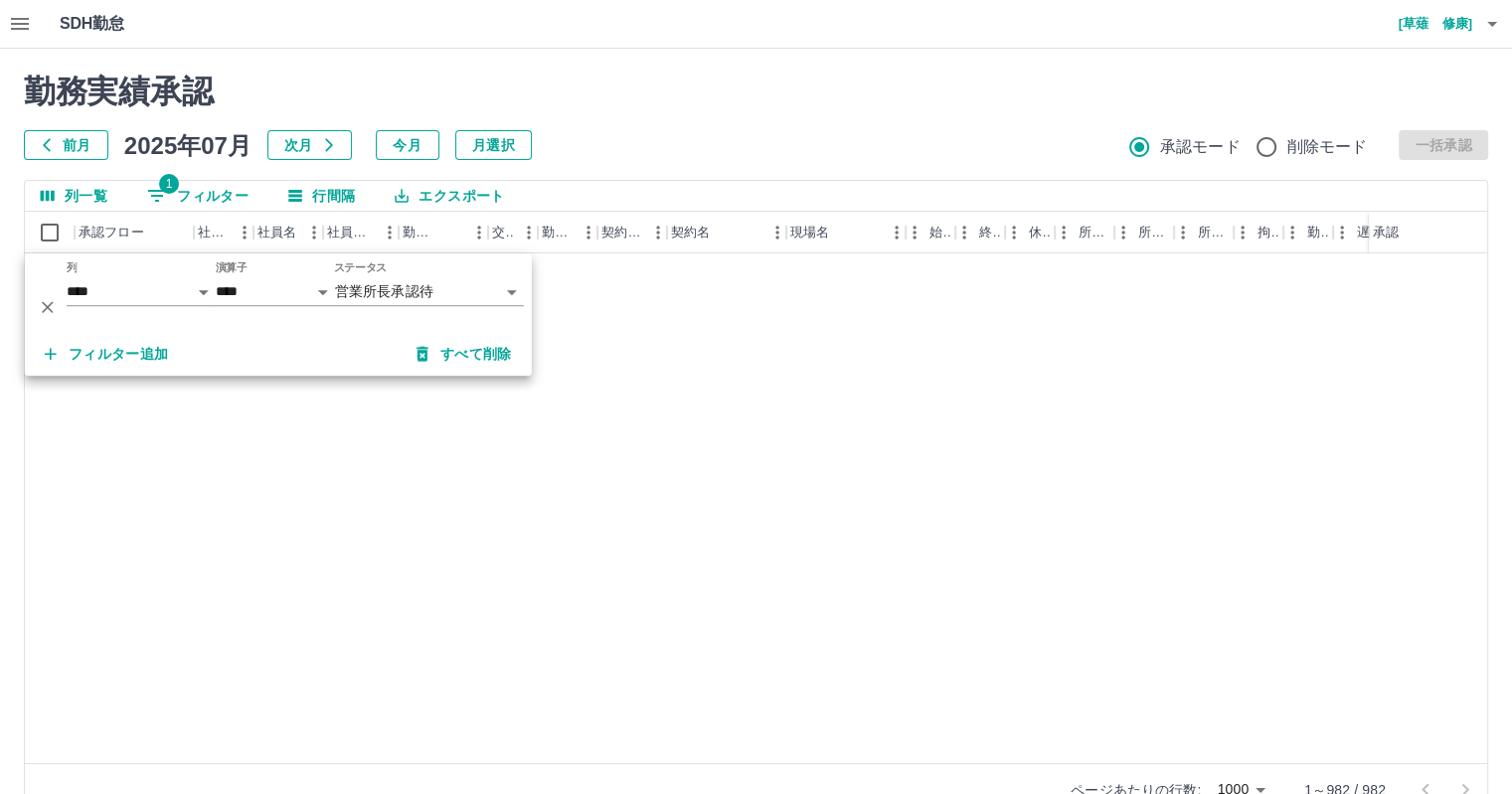 click on "現 事 Ａ 営 0037947 [立道　美紀] 営業社員(P契約) 2025-07-23  -  休日 38909001 [富山市] [光陽小学校] - - - - - - 00:00 00:00 00:00 営業所長承認待 現 事 Ａ 営 0098597 [三井　優香里] 営業社員(PT契約) 2025-07-23  -  休日 38909001 [富山市] [光陽小学校] - - - - - - 00:00 00:00 00:00 営業所長承認待 現 事 Ａ 営 0047398 [山本　明美] 営業社員(P契約) 2025-07-23  -  休日 41669001 [富山市] [新庄北小学校] - - - - - - 00:00 00:00 00:00 営業所長承認待 現 事 Ａ 営 0095726 [小松　藍] 営業社員(PT契約) 2025-07-23  -  休日 41669001 [富山市] [新庄北小学校] - - - - - - 00:00 00:00 00:00 営業所長承認待 現 事 Ａ 営 0089930 [神田　友美] 営業社員(PT契約) 2025-07-23  -  休日 41669001 [富山市] [新庄北小学校] - - - - - - 00:00 00:00 00:00 営業所長承認待 現 事 Ａ 営 0024435 [越本　裕美] 営業社員(P契約) 2025-07-23  -  休日 37174003 [射水市] [中太閤山小学校] - - - - - - 00:00 00:00 00:00 -" at bounding box center (893, 14891) 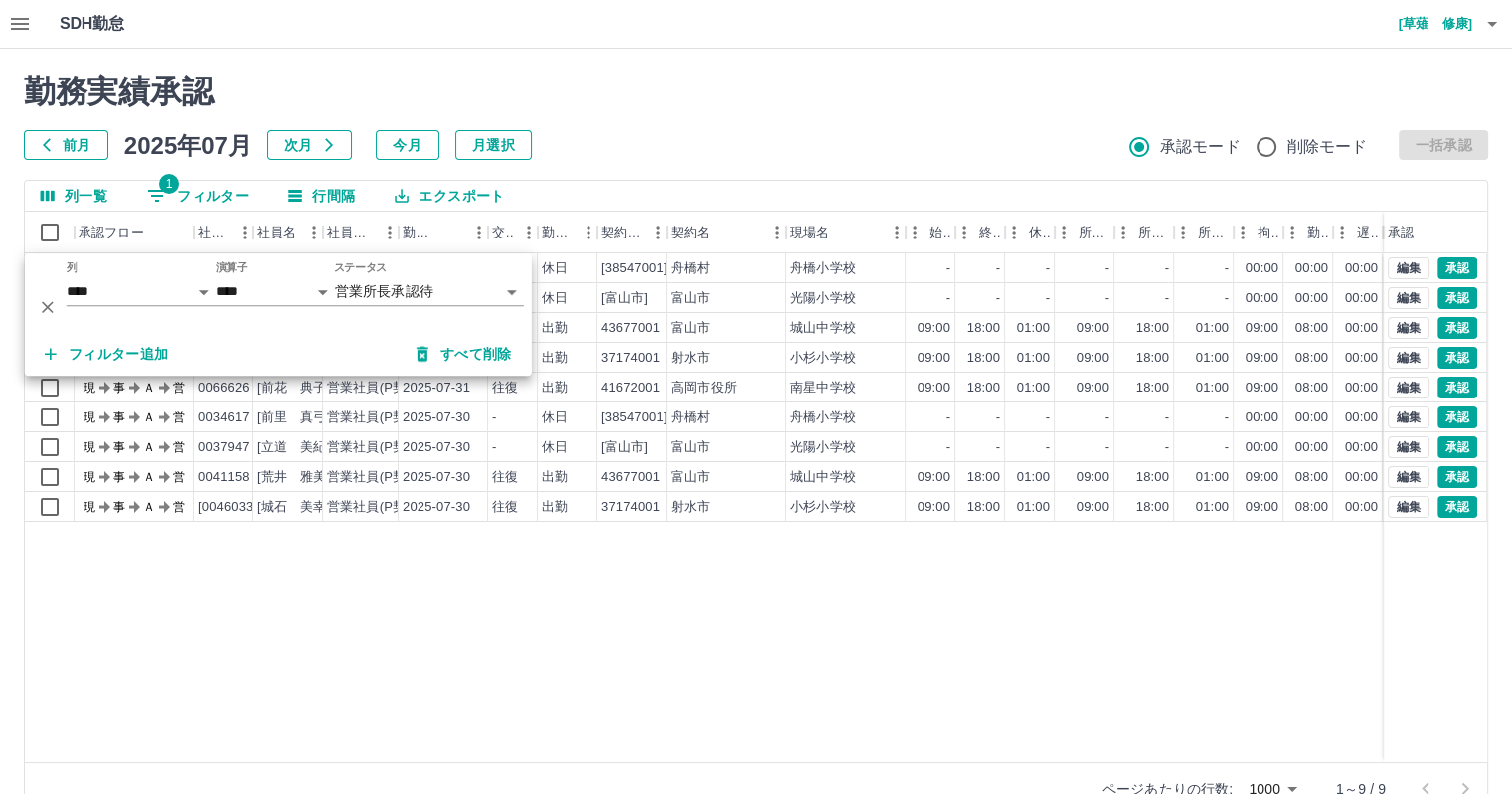 scroll, scrollTop: 0, scrollLeft: 0, axis: both 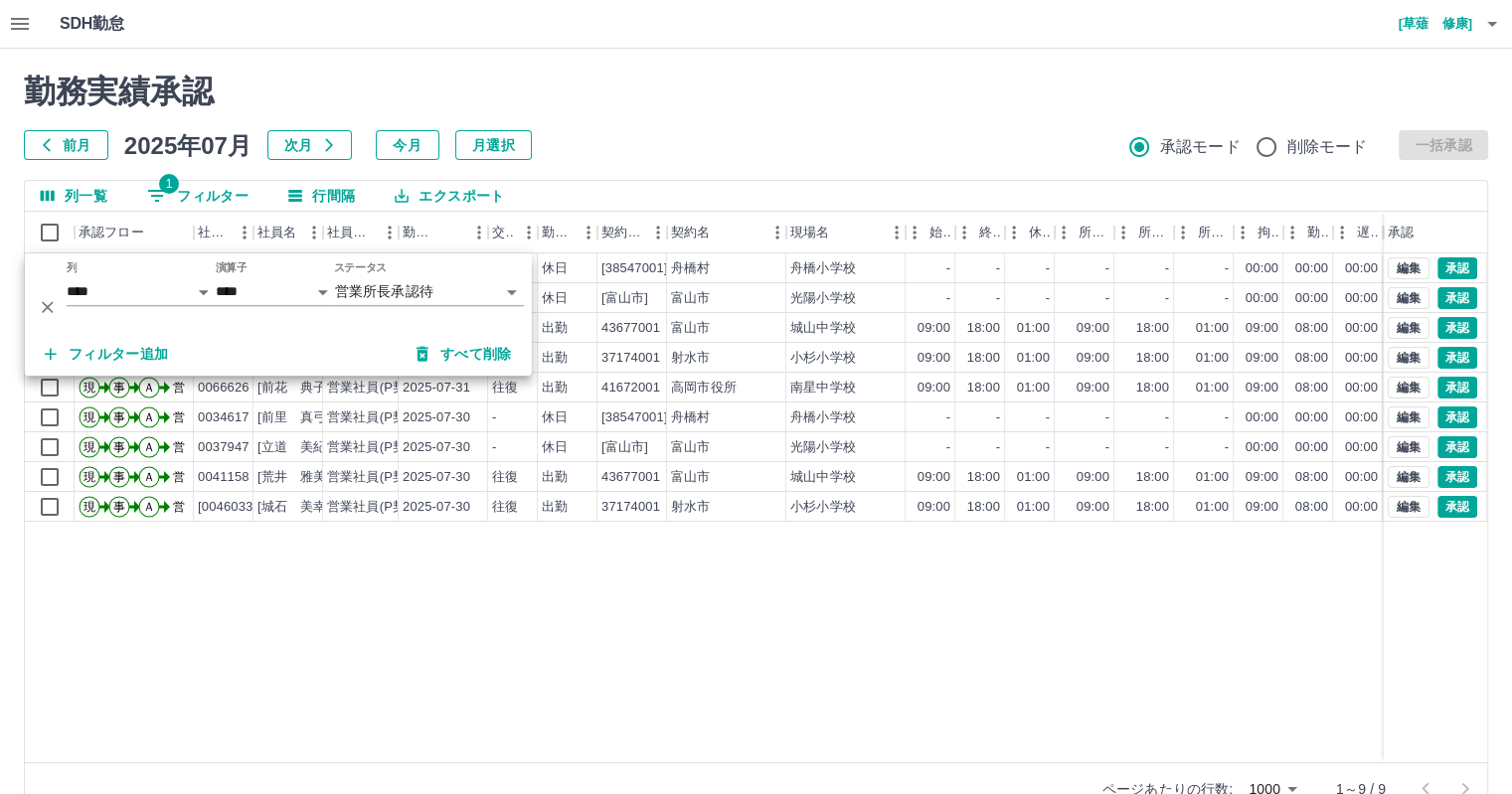 click on "現 事 Ａ 営 0034617 前里　真弓 営業社員(P契約) 2025-07-31  -  - - - 現 事 Ａ 営 0037947 立道　美紀 営業社員(P契約) 2025-07-31  -  - - - 現 事 Ａ 営 0041158 荒井　雅美 営業社員(P契約) 2025-07-31 往復 出勤 43677001 富山市 城山中学校 09:00 18:00 01:00 09:00 18:00 01:00 09:00 08:00 00:00 営業所長承認待 現 事 Ａ 営 0046033 城石　美幸 営業社員(P契約) 2025-07-31 往復 出勤 37174001 射水市 小杉小学校 09:00 18:00 01:00 09:00 18:00 01:00 09:00 08:00 00:00 営業所長承認待 現 事 Ａ 営 0066626 前花　典子 営業社員(P契約) 2025-07-31 往復 出勤 41672001 高岡市役所 南星中学校 09:00 18:00 01:00 09:00 18:00 01:00 09:00 08:00 00:00 営業所長承認待 現 事 Ａ 営 0034617 前里　真弓 営業社員(P契約) 2025-07-30  -  - - -" at bounding box center [893, 508] 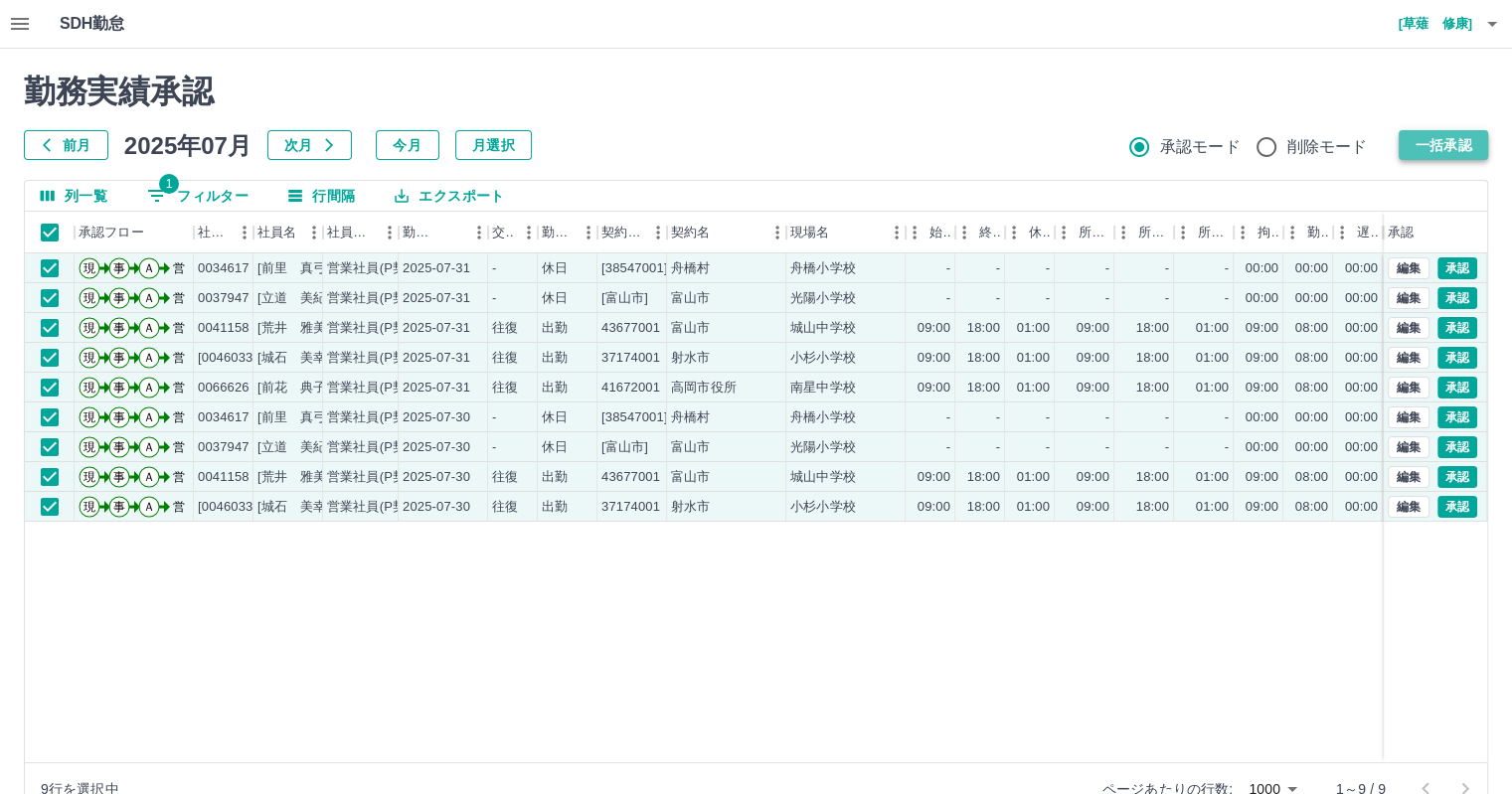 click on "一括承認" at bounding box center [1443, 145] 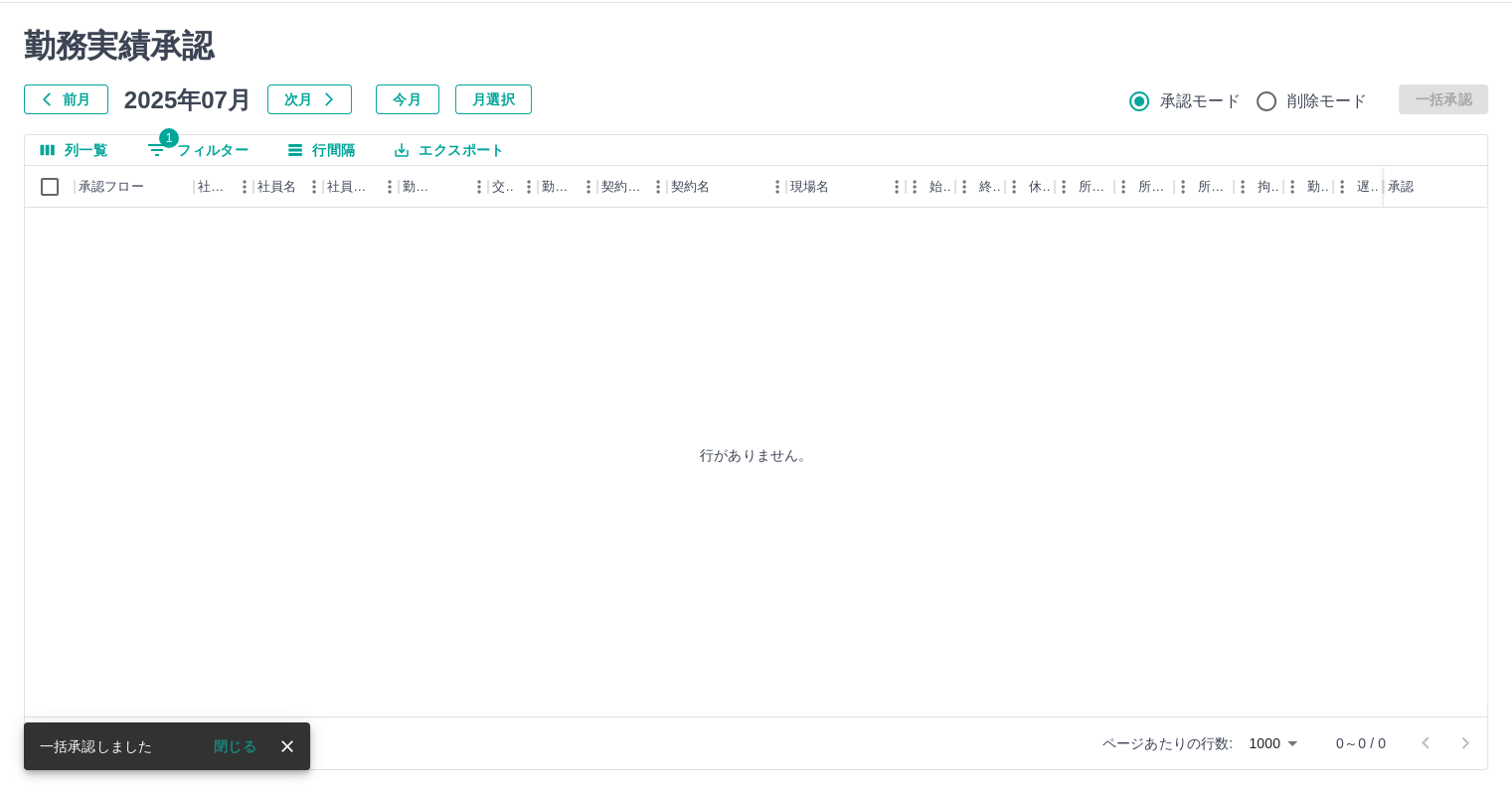 scroll, scrollTop: 0, scrollLeft: 0, axis: both 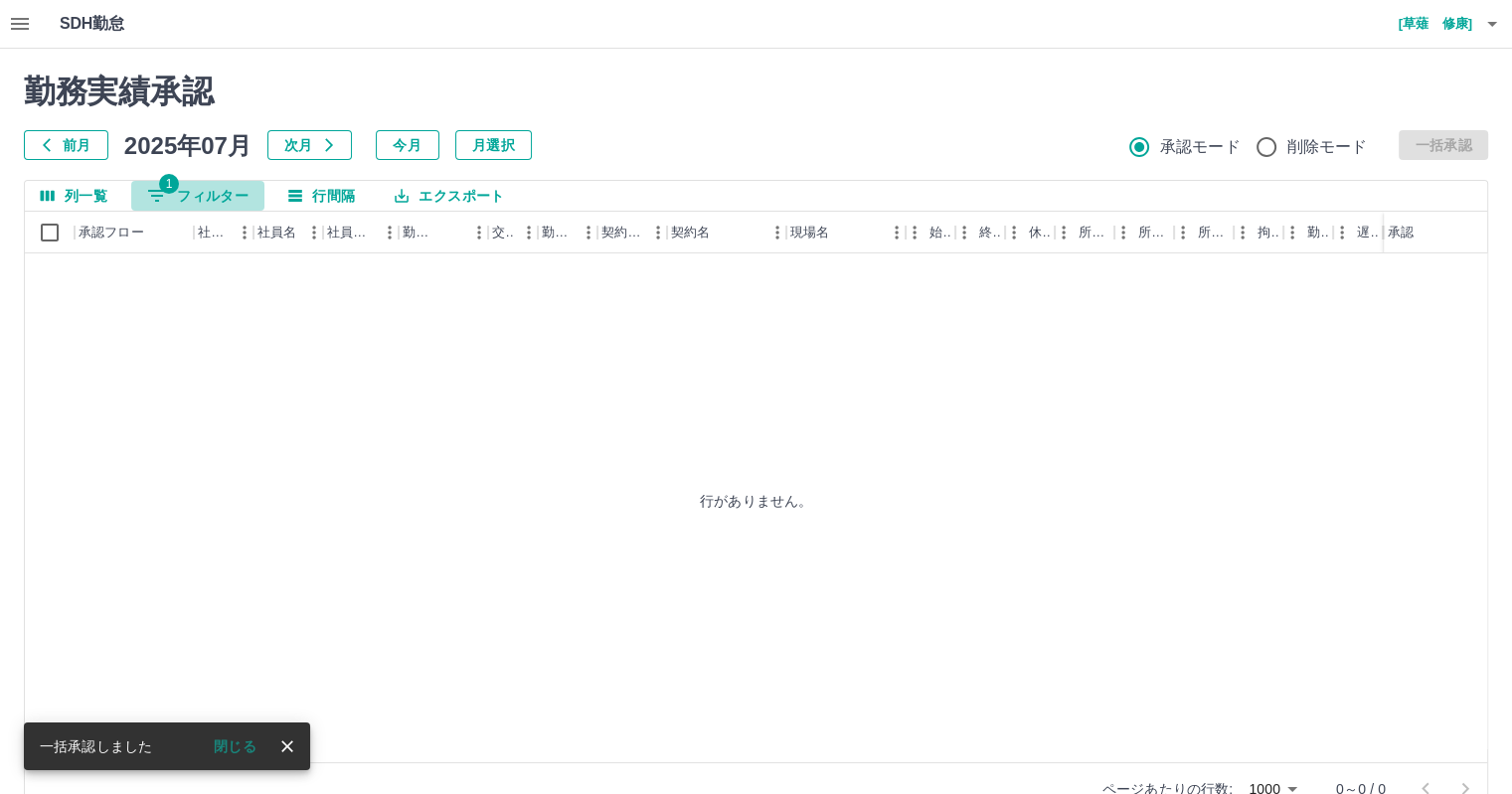 click on "1 フィルター" at bounding box center [198, 196] 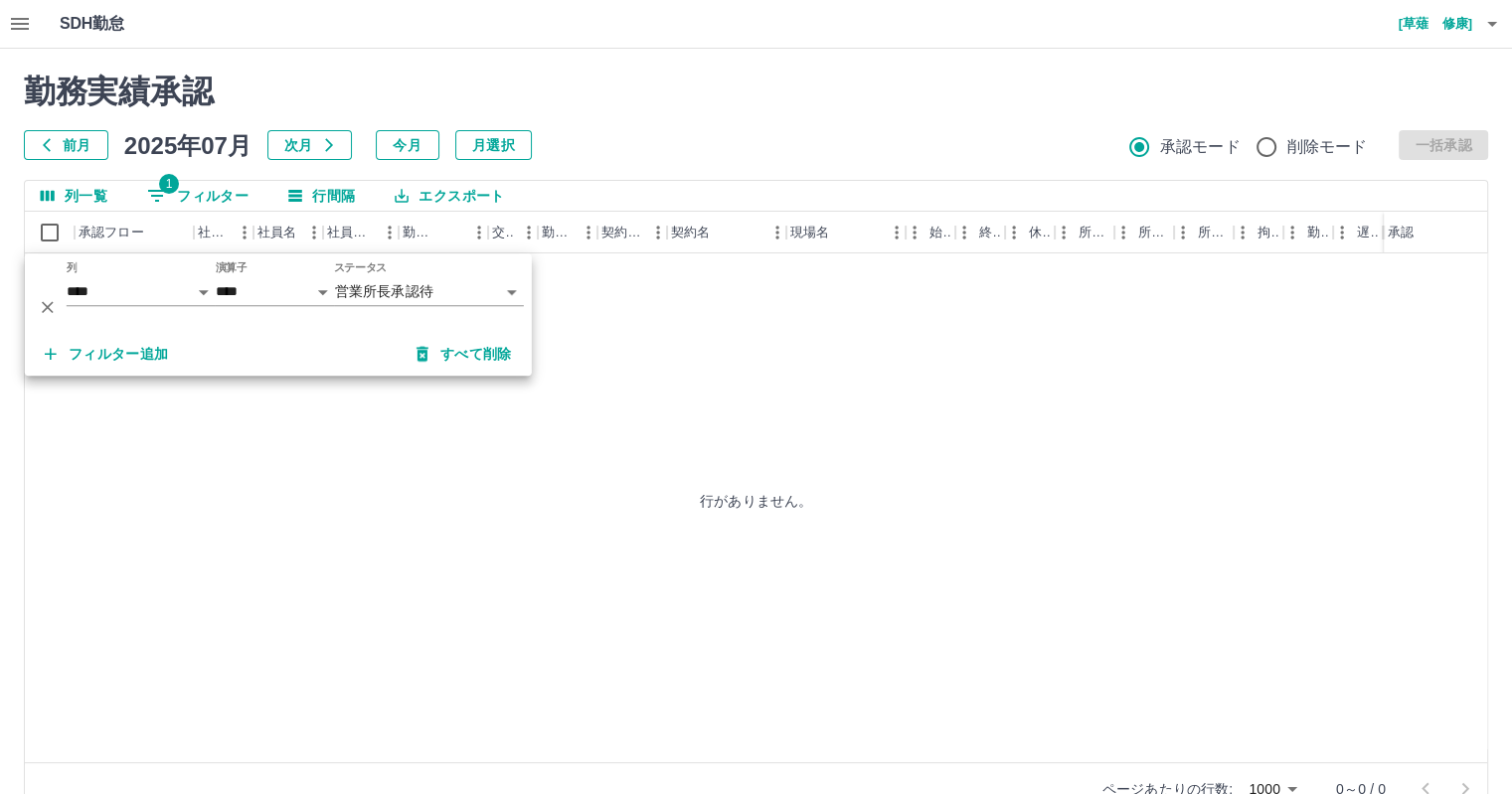 click on "行がありません。" at bounding box center (756, 501) 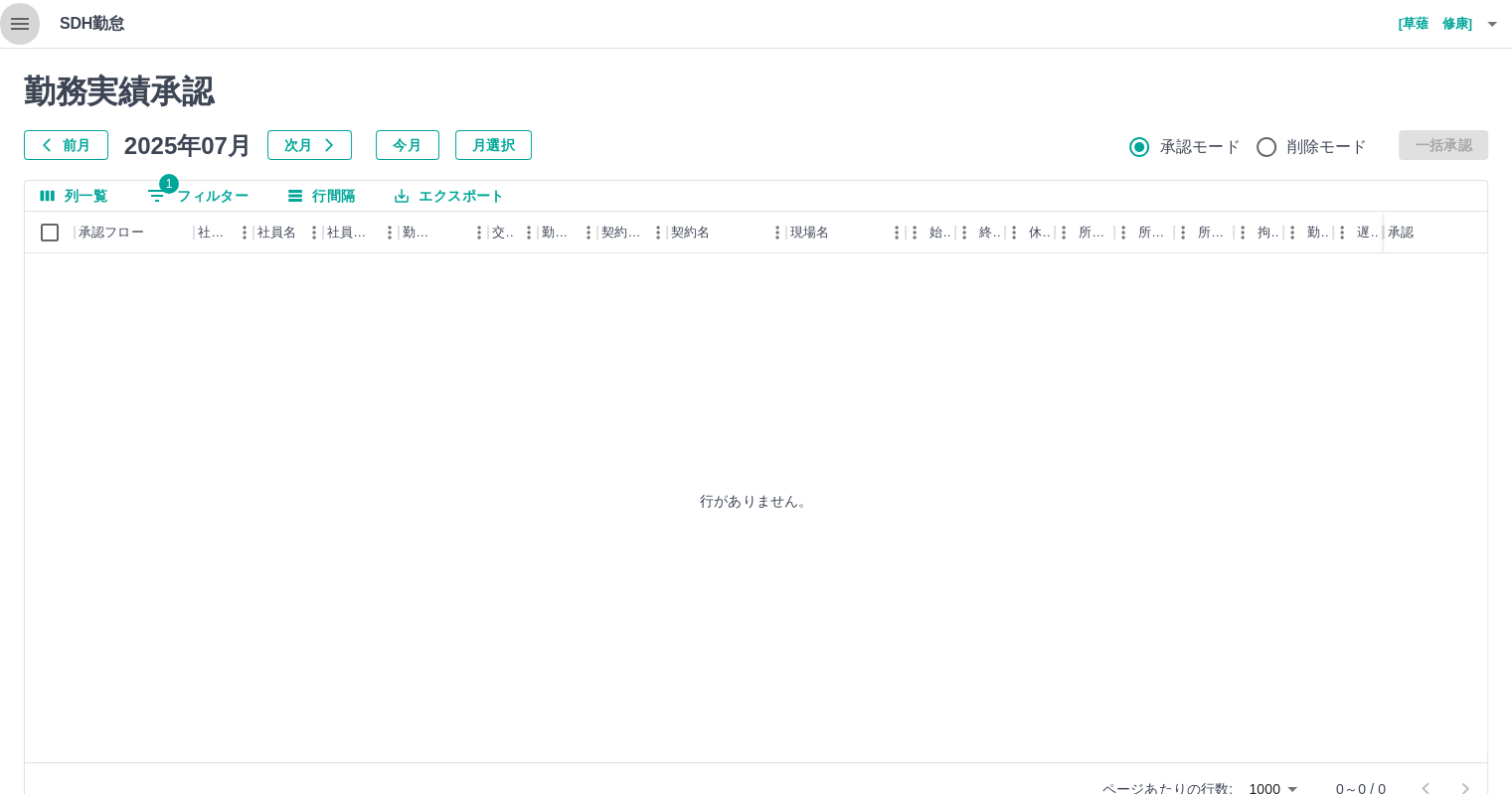 click 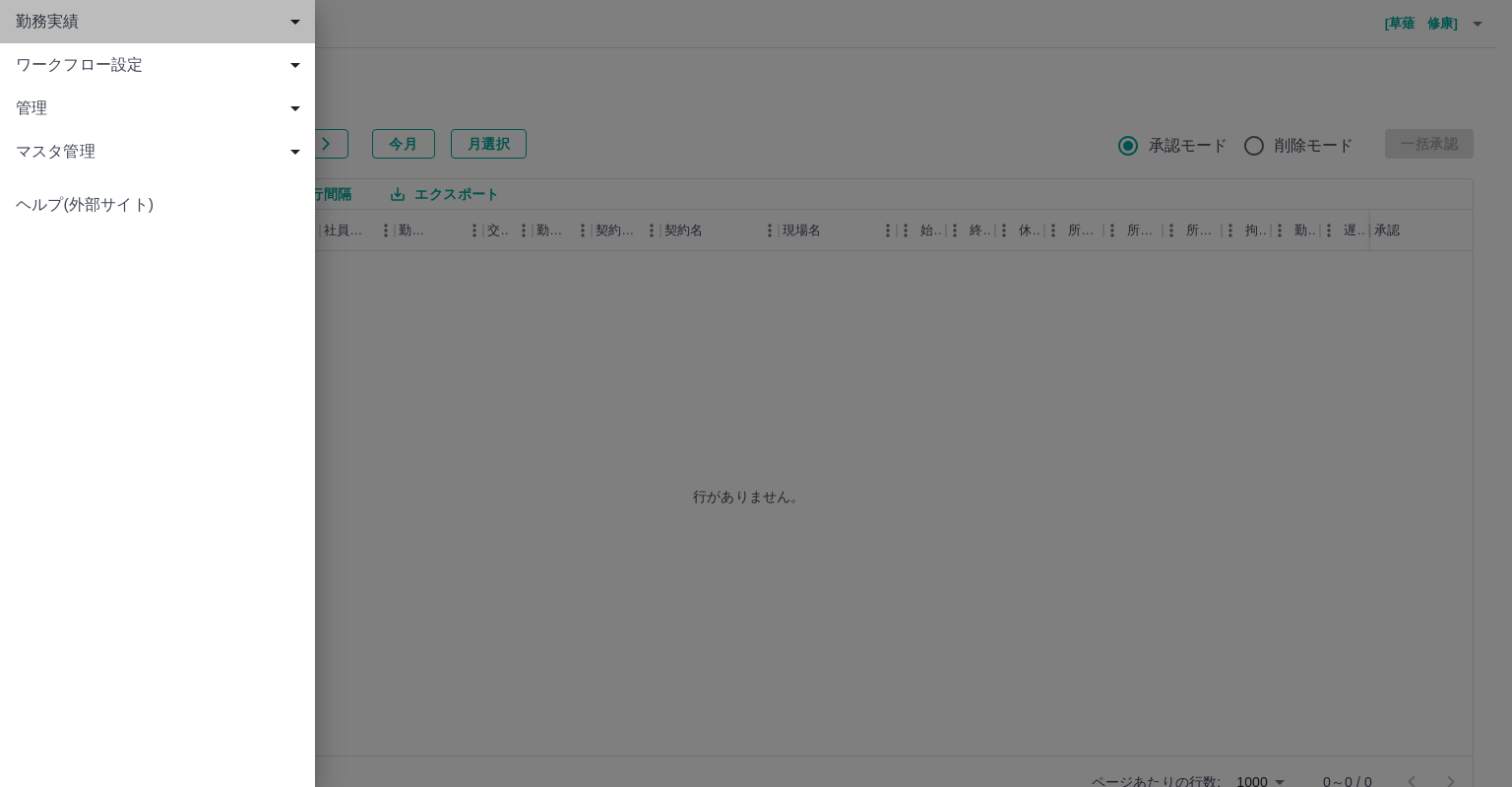 click on "勤務実績" at bounding box center [161, 22] 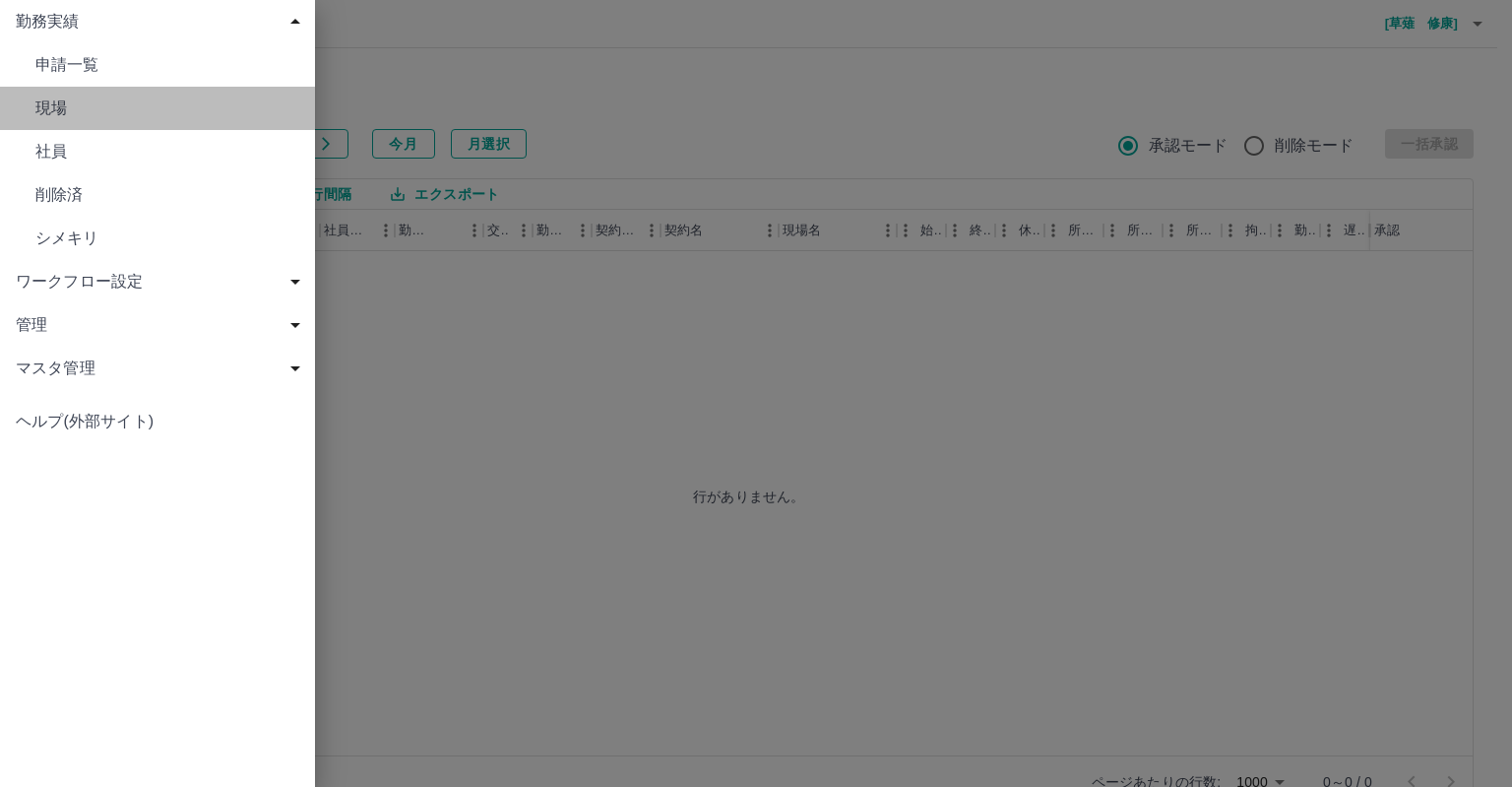 click on "現場" at bounding box center (167, 108) 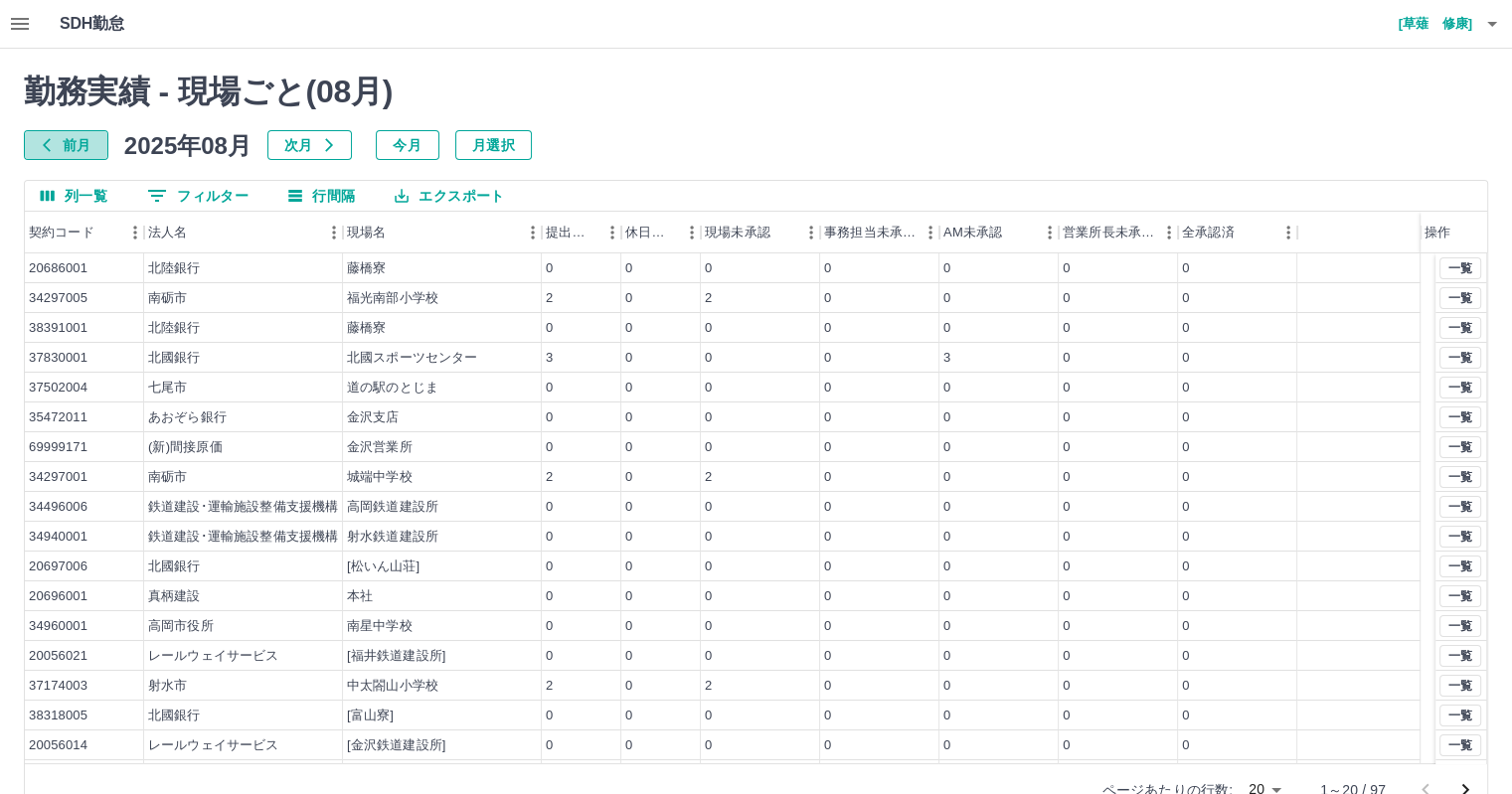 click 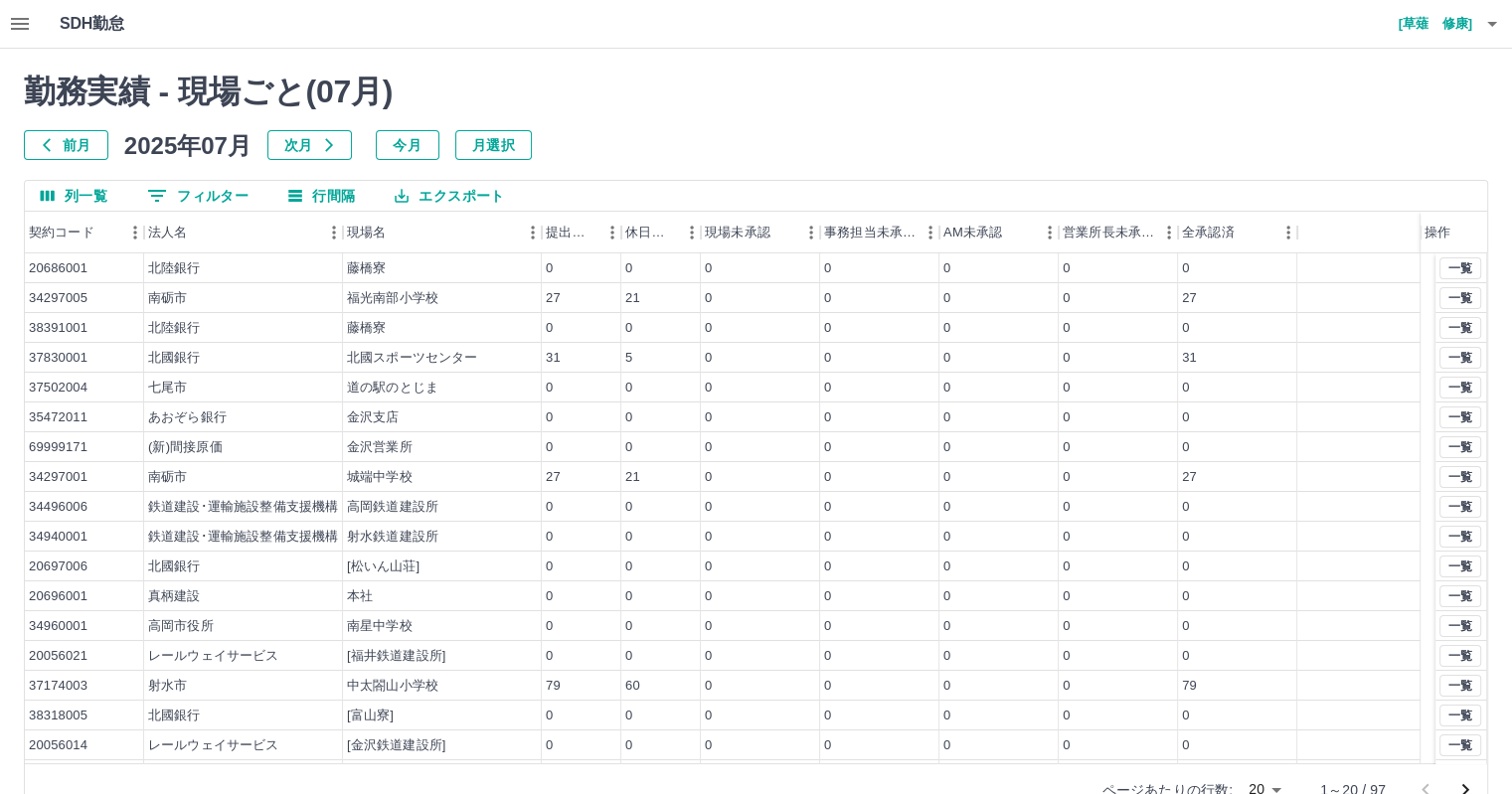 scroll, scrollTop: 85, scrollLeft: 0, axis: vertical 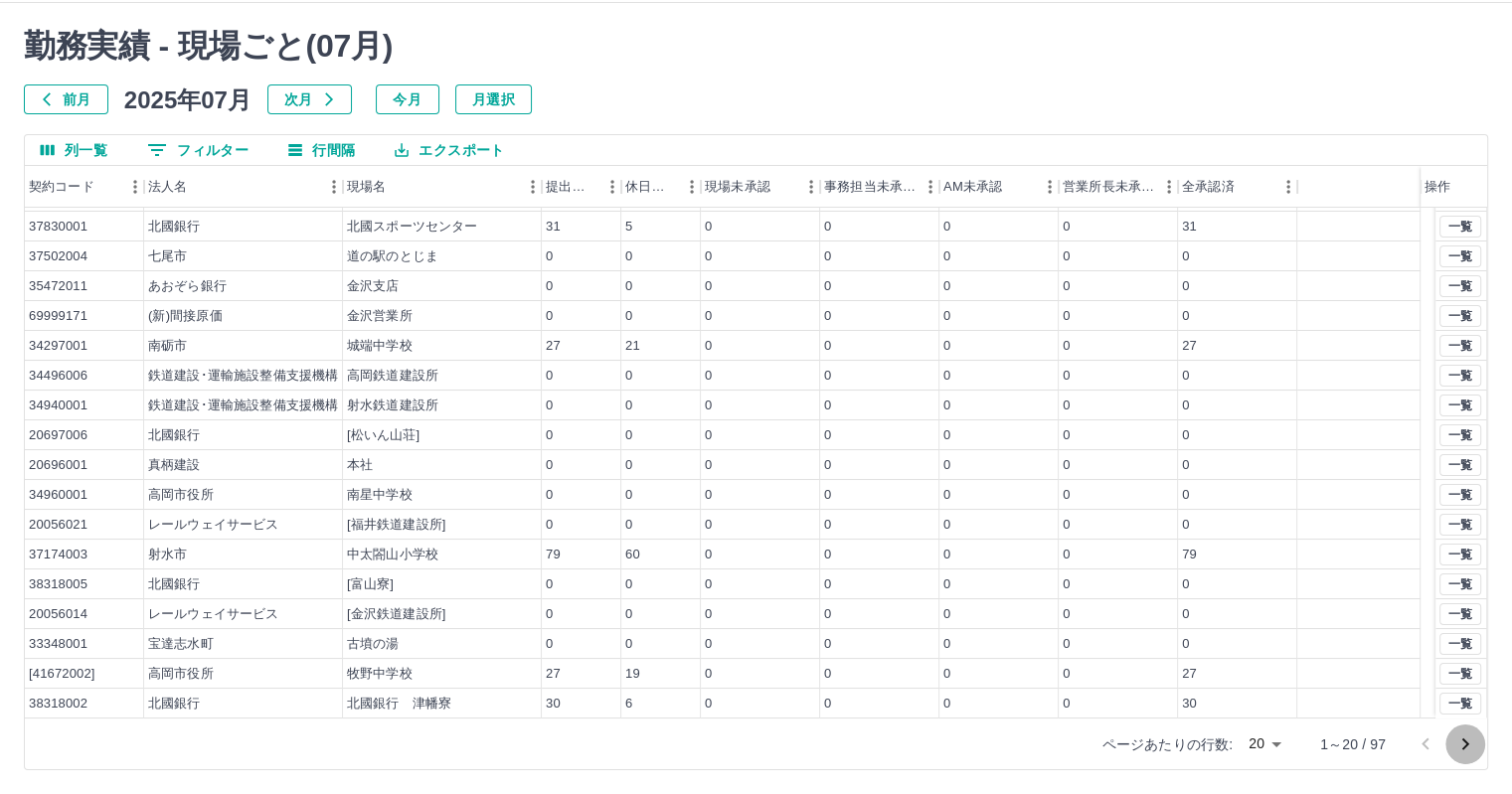 click 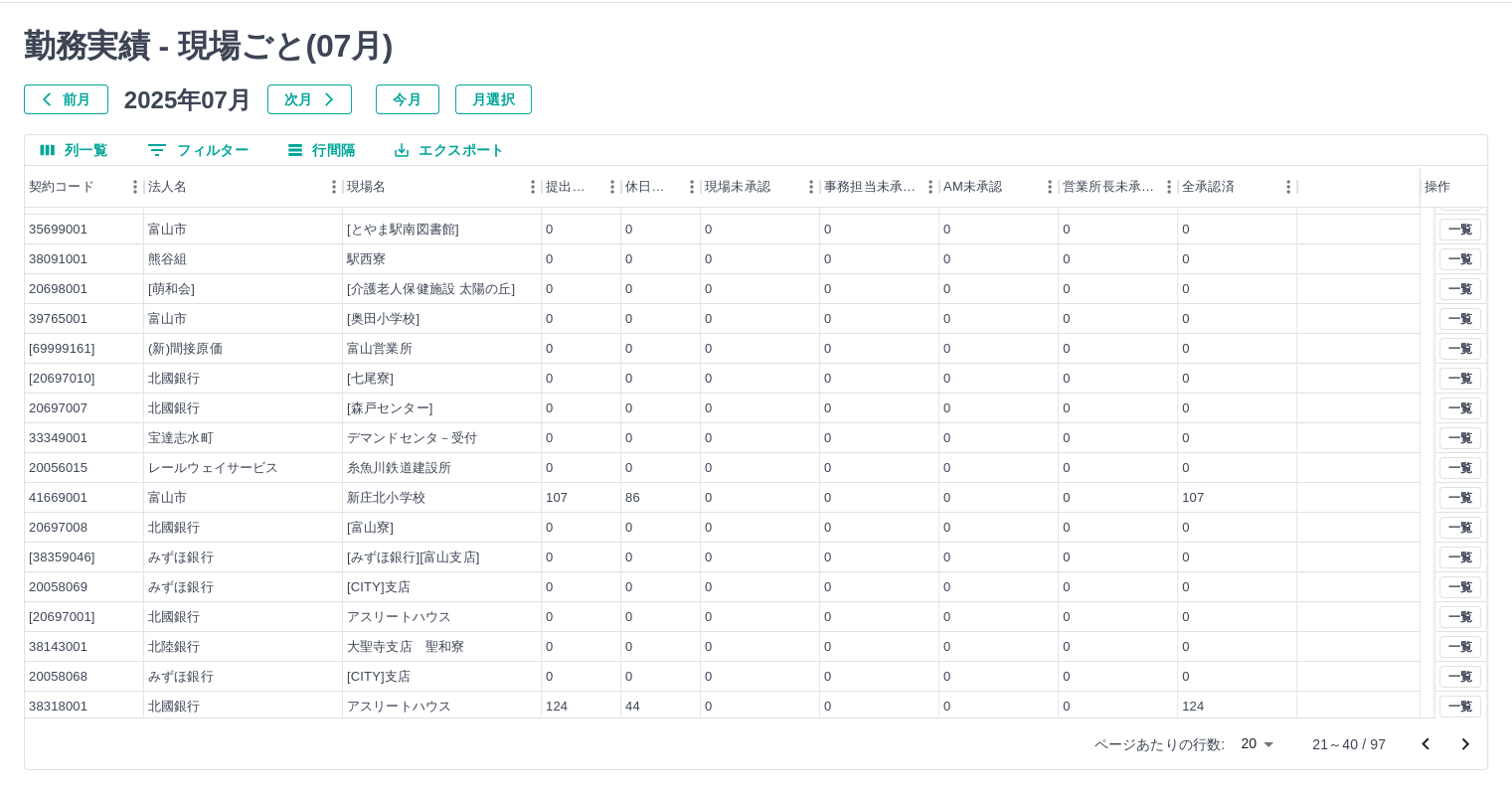 scroll, scrollTop: 85, scrollLeft: 0, axis: vertical 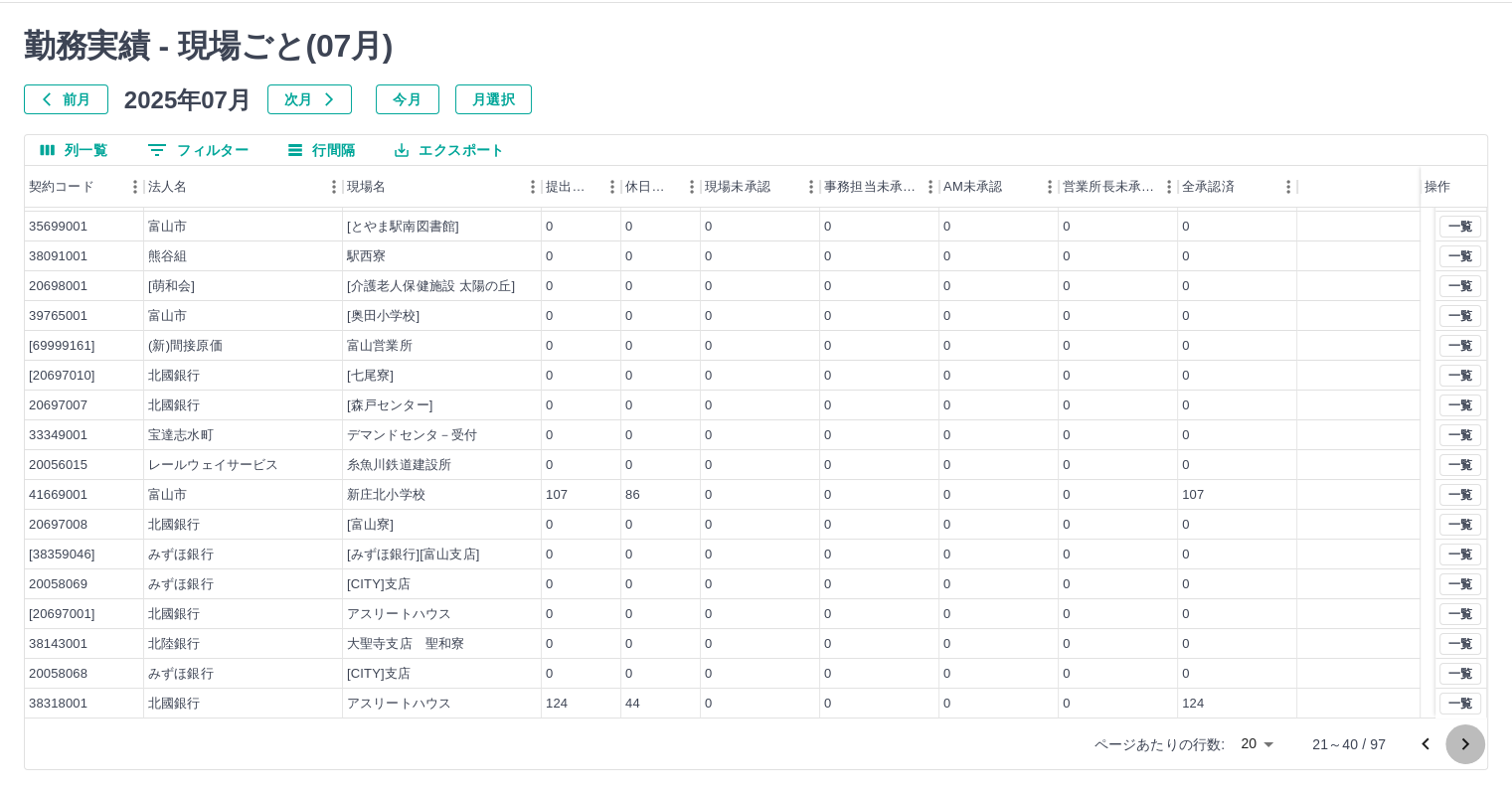 click 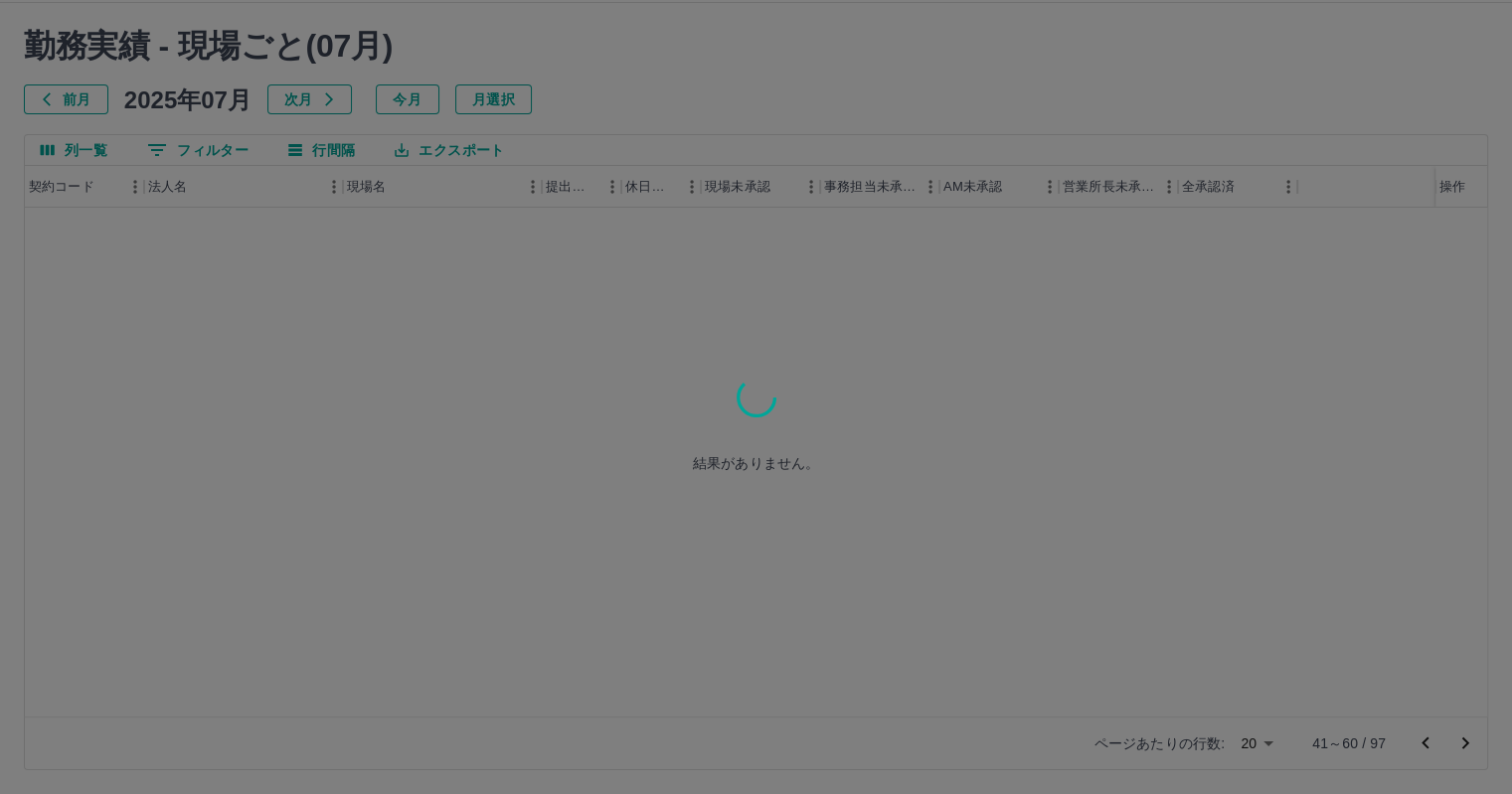 scroll, scrollTop: 0, scrollLeft: 0, axis: both 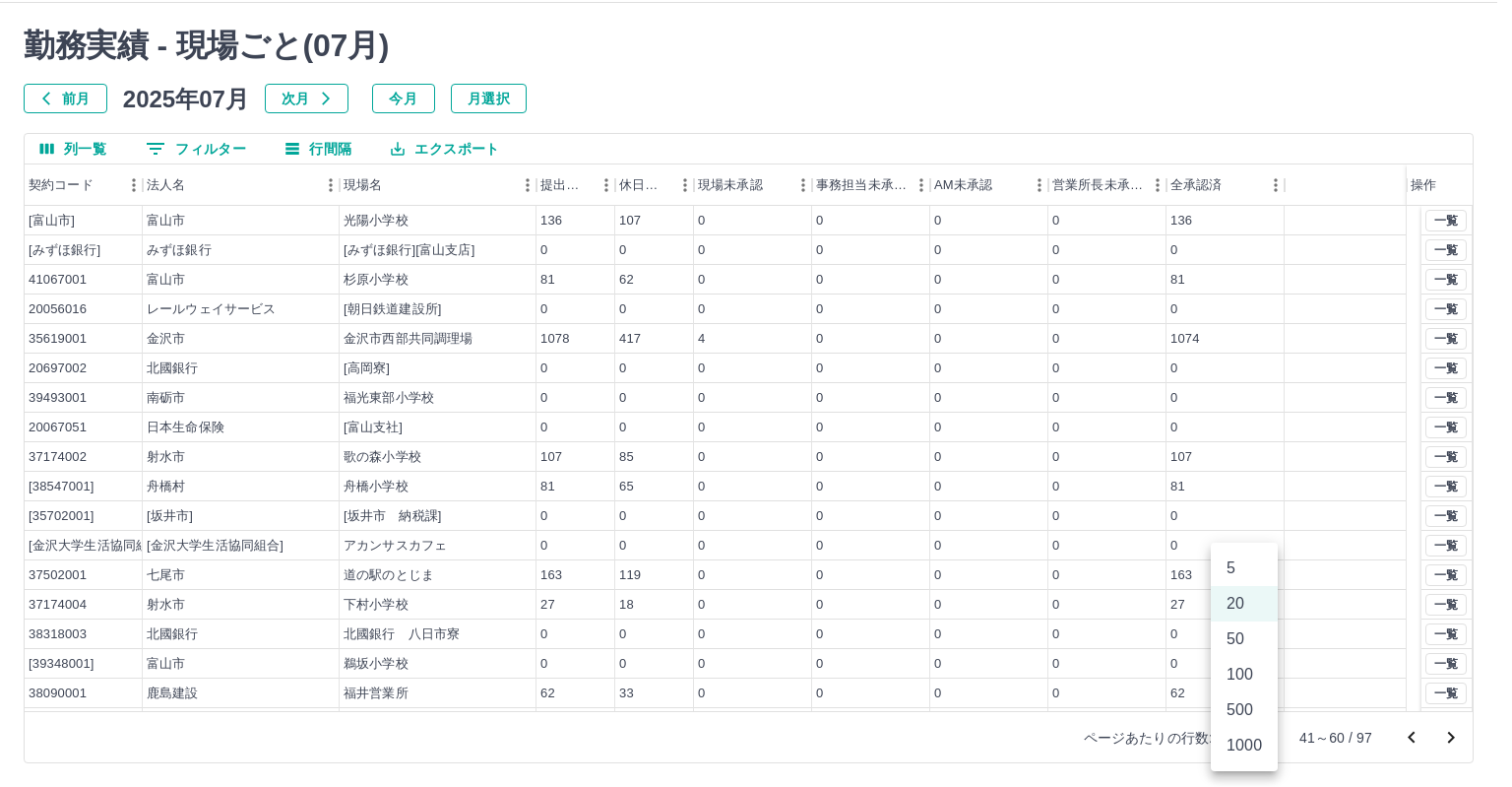 click on "SDH勤怠 [草薙　修康] 勤務実績 - 現場ごと( 07 月) 前月 2025年07月 次月 今月 月選択 列一覧 0 フィルター 行間隔 エクスポート 契約コード 法人名 現場名 提出件数 休日件数 現場未承認 事務担当未承認 AM未承認 営業所長未承認 全承認済 操作 38909001 [富山市] [光陽小学校] 136 107 0 0 0 0 136 38362038 [みずほ銀行] [みずほ銀行富山支店] 0 0 0 0 0 0 0 41067001 [富山市] [杉原小学校] 81 62 0 0 0 0 81 20056016 [レールウェイサービス] [朝日鉄道建設所] 0 0 0 0 0 0 0 35619001 [金沢市] [金沢市西部共同調理場] 1078 417 4 0 0 0 1074 20697002 [北國銀行] [高岡寮] 0 0 0 0 0 0 0 39493001 [南砺市] [福光東部小学校] 0 0 0 0 0 0 0 20067051 [日本生命保険] [富山支社] 0 0 0 0 0 0 0 37174002 [射水市] [歌の森小学校] 107 85 0 0 0 0 107 38547001 [舟橋村] [舟橋小学校] 81 65 0 0 0 0 81 35702001 [坂井市] [坂井市　納税課] 0 0 0 0 0 0 0 20699001 [金沢大学生活協同組合] [アカンサスカフェ]" at bounding box center (756, 370) 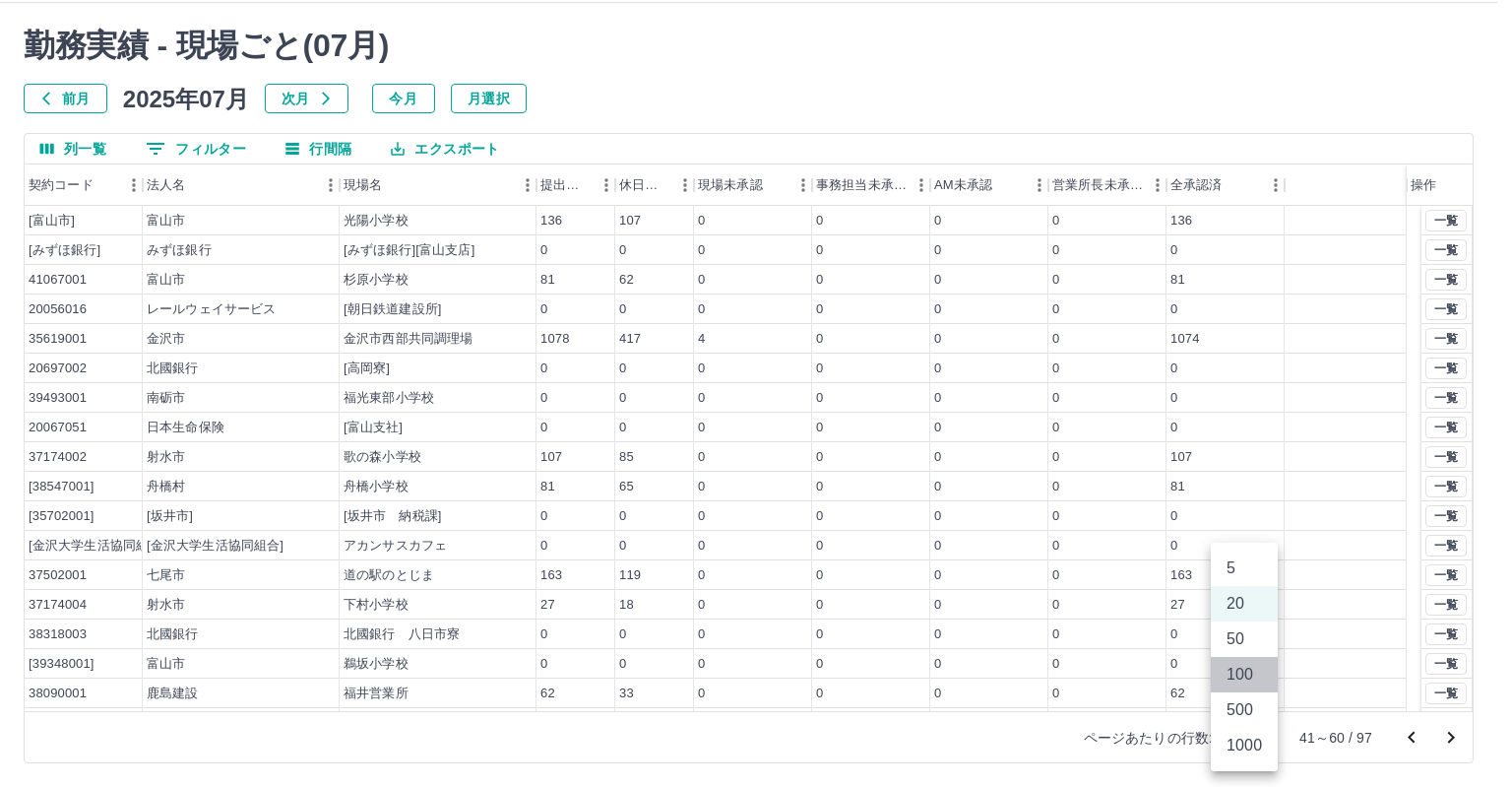 click on "100" at bounding box center [1244, 675] 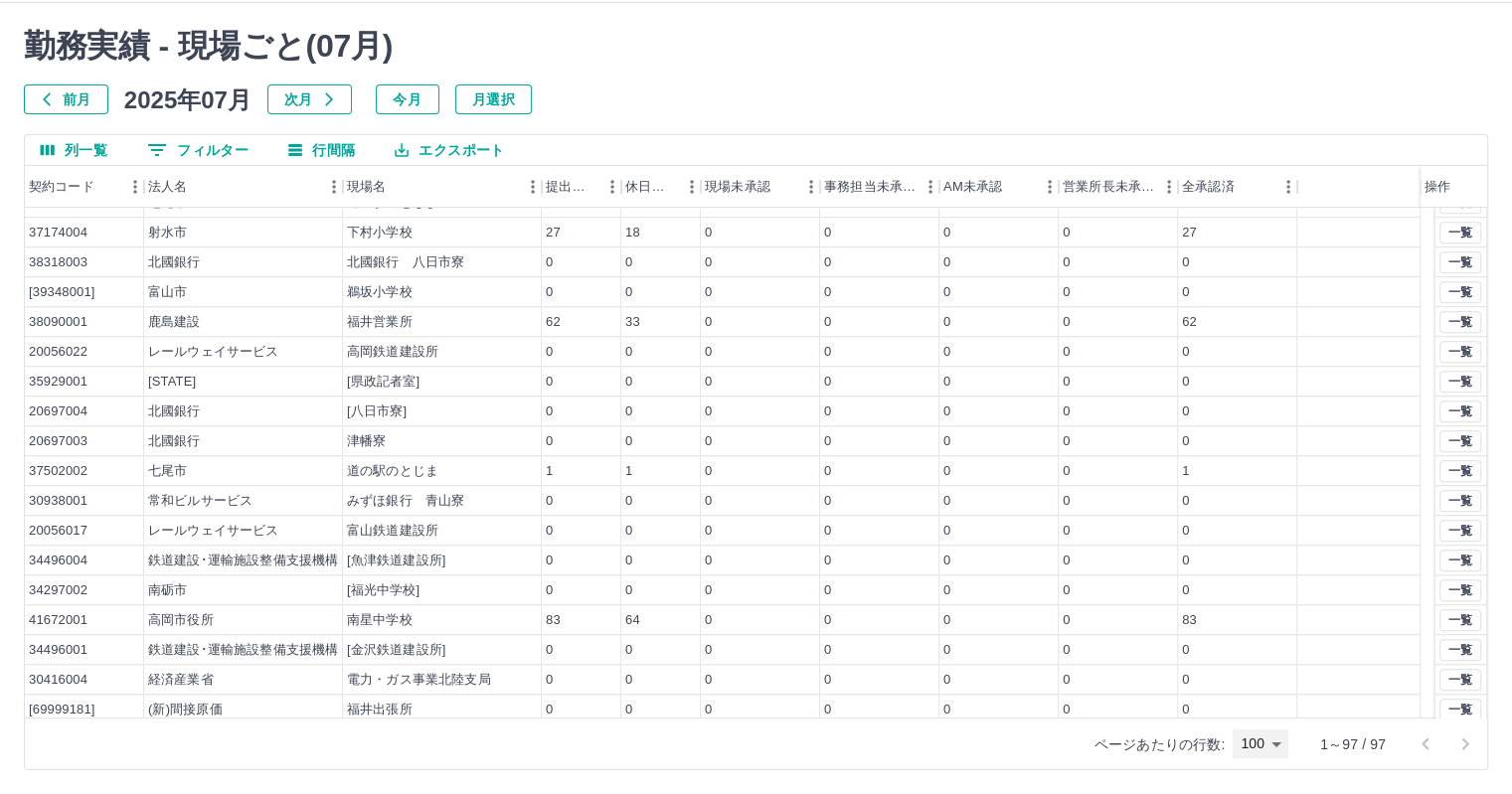 scroll, scrollTop: 1288, scrollLeft: 0, axis: vertical 